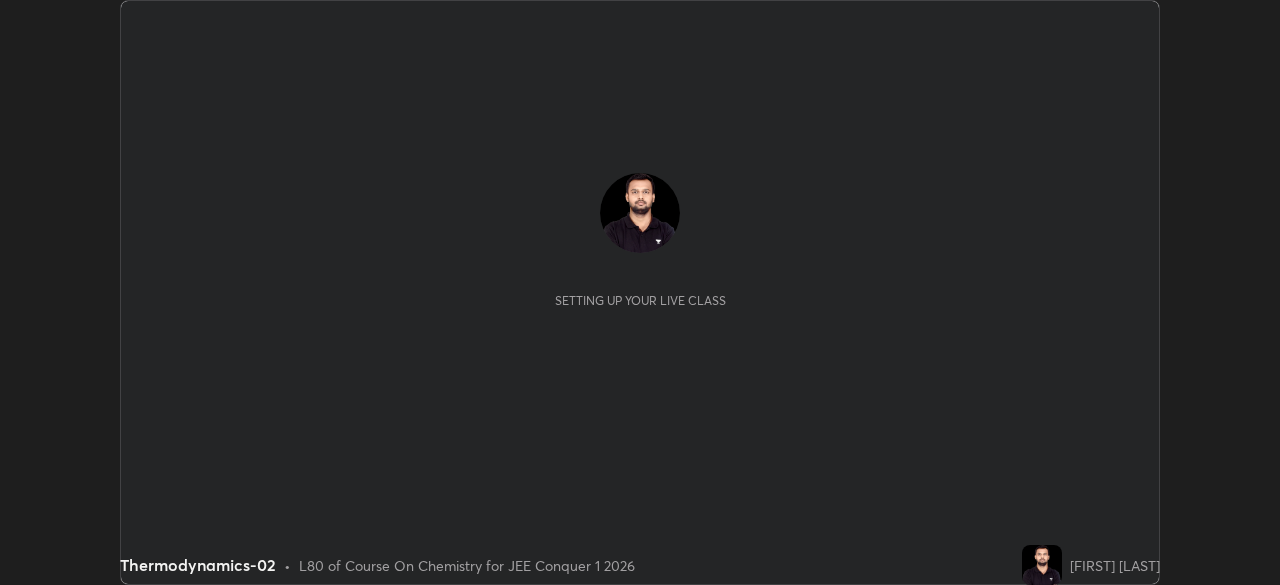 scroll, scrollTop: 0, scrollLeft: 0, axis: both 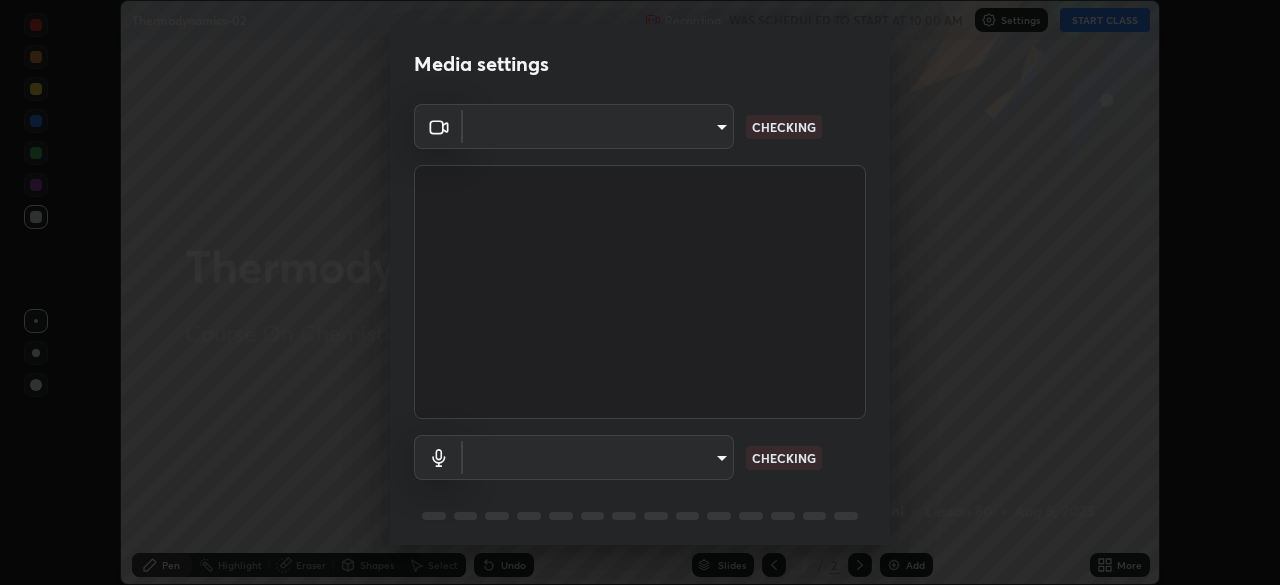 click on "Erase all Thermodynamics-02 Recording WAS SCHEDULED TO START AT  10:00 AM Settings START CLASS Setting up your live class Thermodynamics-02 • L80 of Course On Chemistry for JEE Conquer 1 2026 [FIRST] [LAST] Pen Highlight Eraser Shapes Select Undo Slides 2 / 2 Add More No doubts shared Encourage your learners to ask a doubt for better clarity Report an issue Reason for reporting Buffering Chat not working Audio - Video sync issue Educator video quality low ​ Attach an image Report Media settings ​ CHECKING ​ CHECKING 1 / 5 Next" at bounding box center [640, 292] 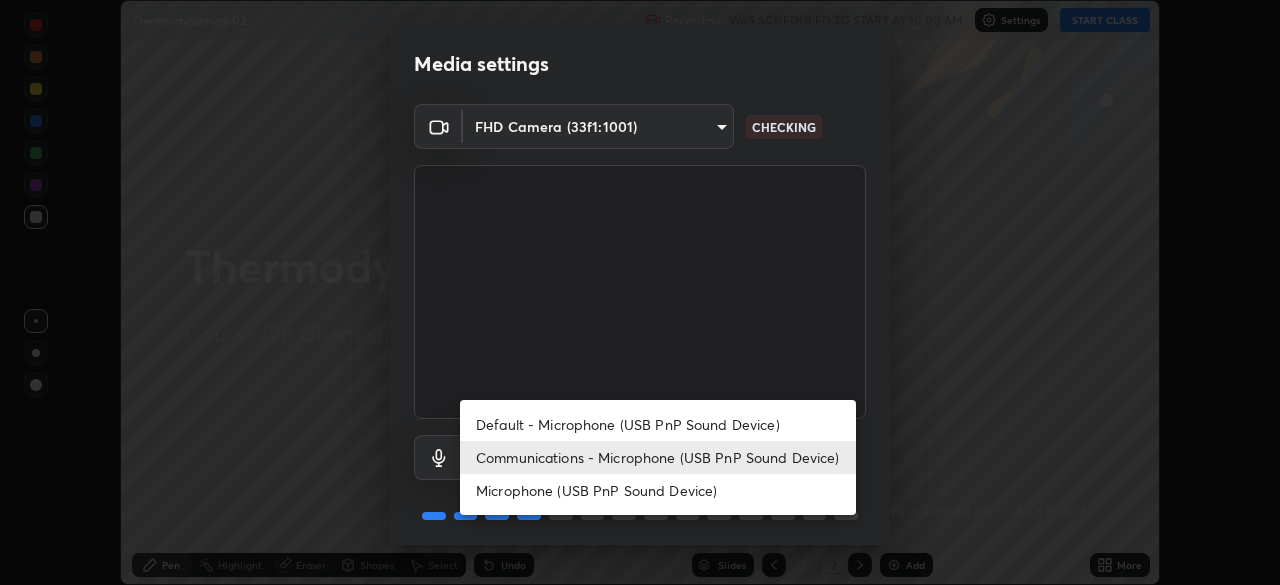 click on "Microphone (USB PnP Sound Device)" at bounding box center [658, 490] 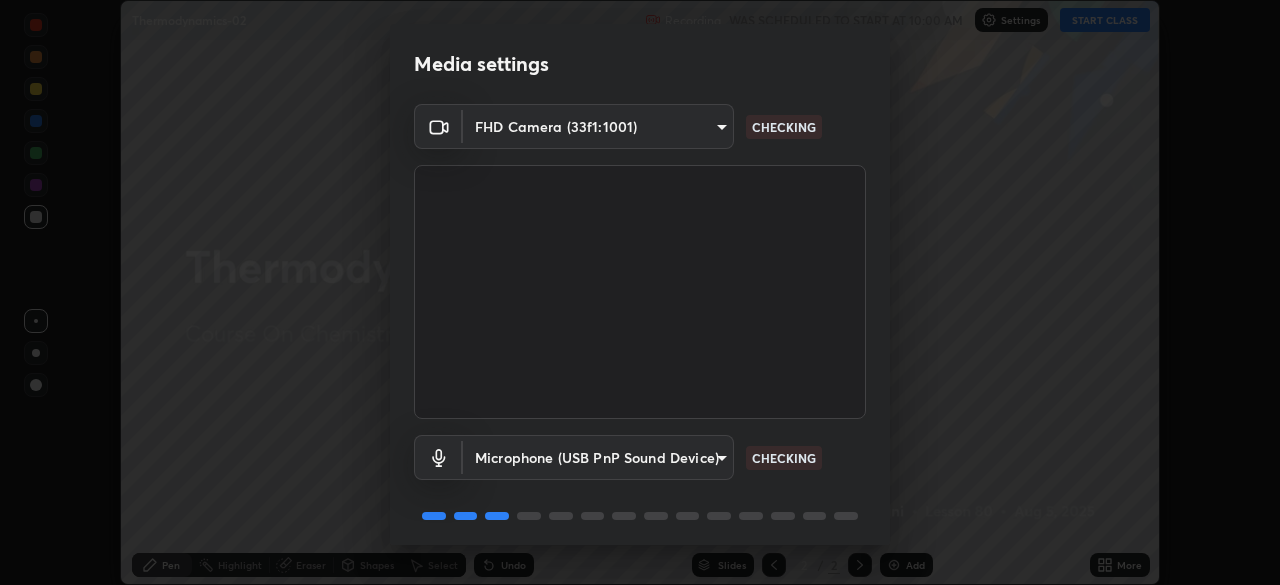 type on "f1166f24eccd168c6c1cef7b49d90bbd1d89aaef19be71062907ffe38a1238b4" 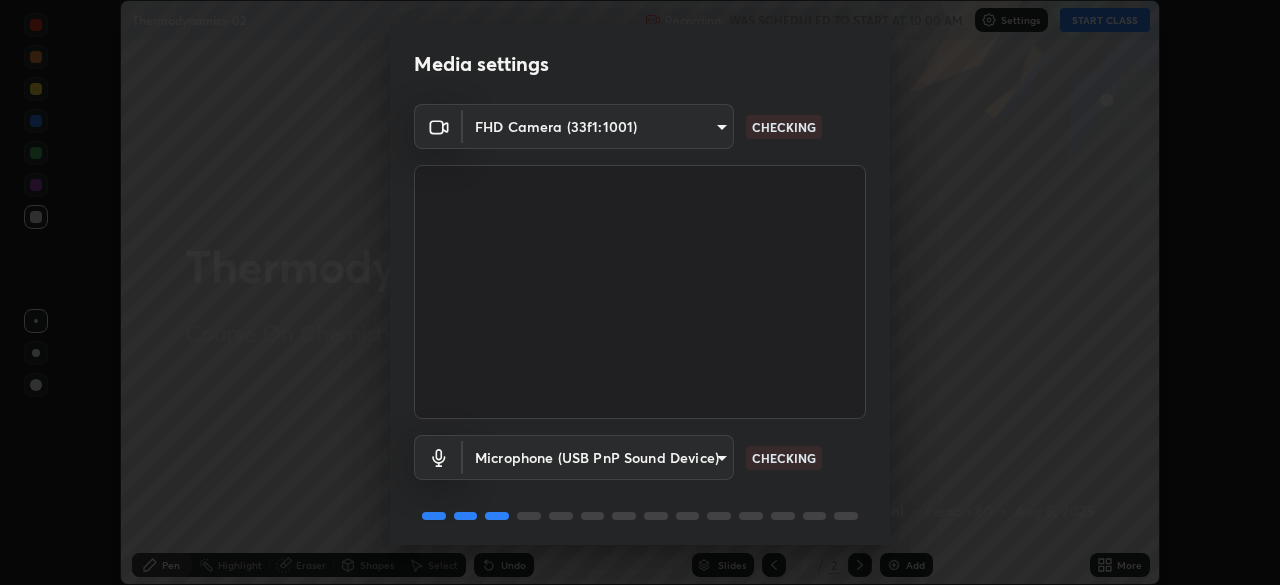 scroll, scrollTop: 71, scrollLeft: 0, axis: vertical 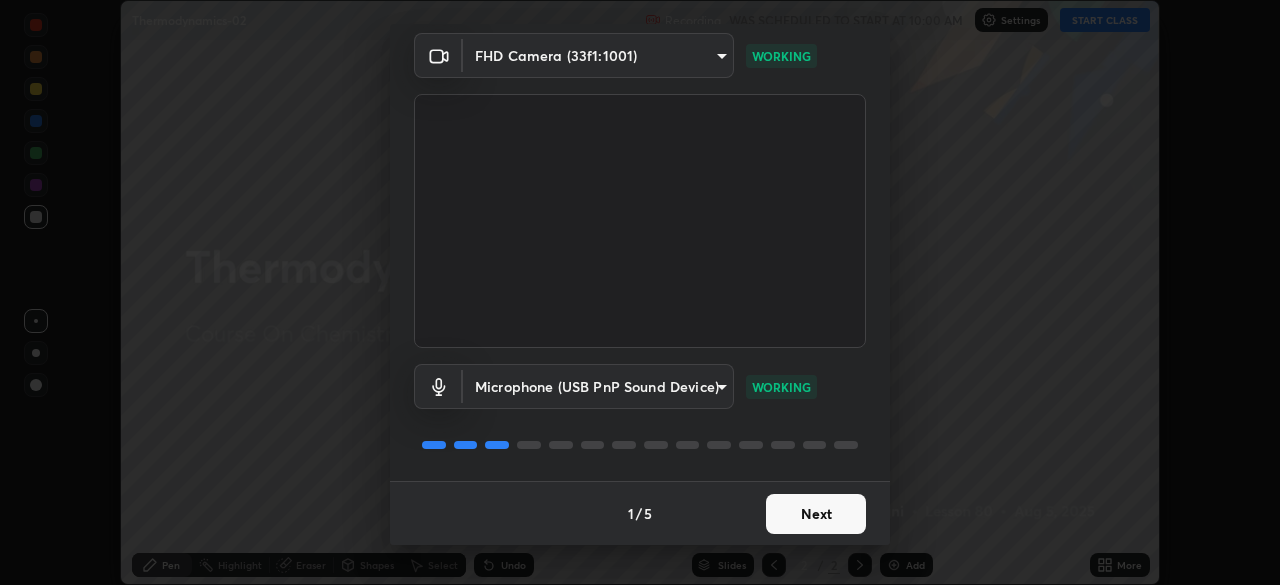click on "Next" at bounding box center (816, 514) 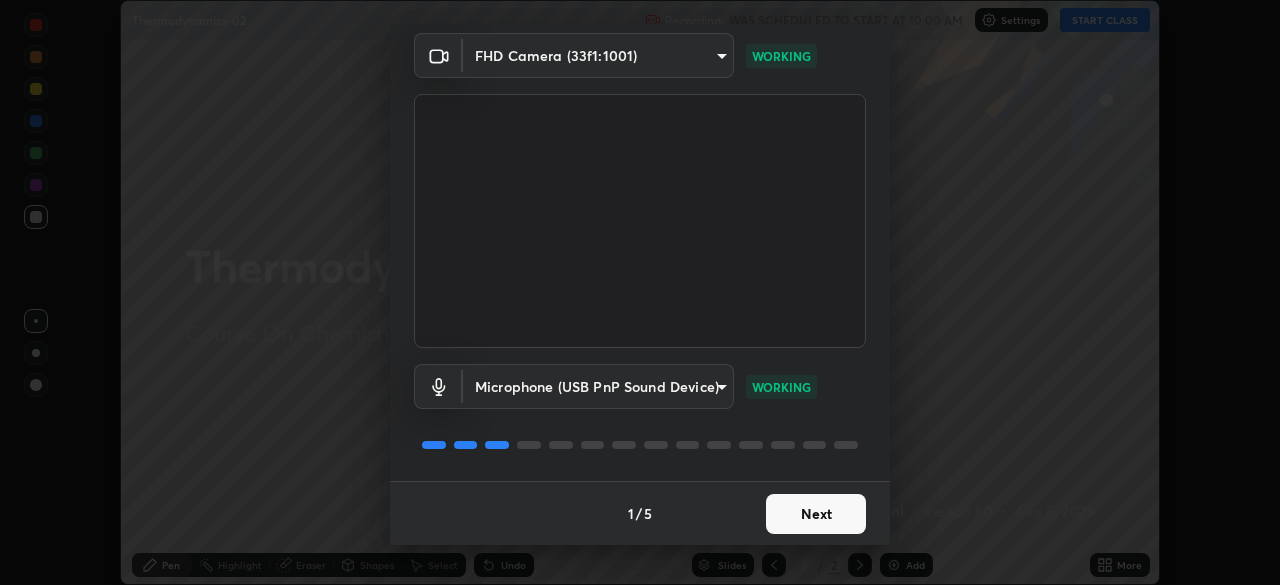 scroll, scrollTop: 0, scrollLeft: 0, axis: both 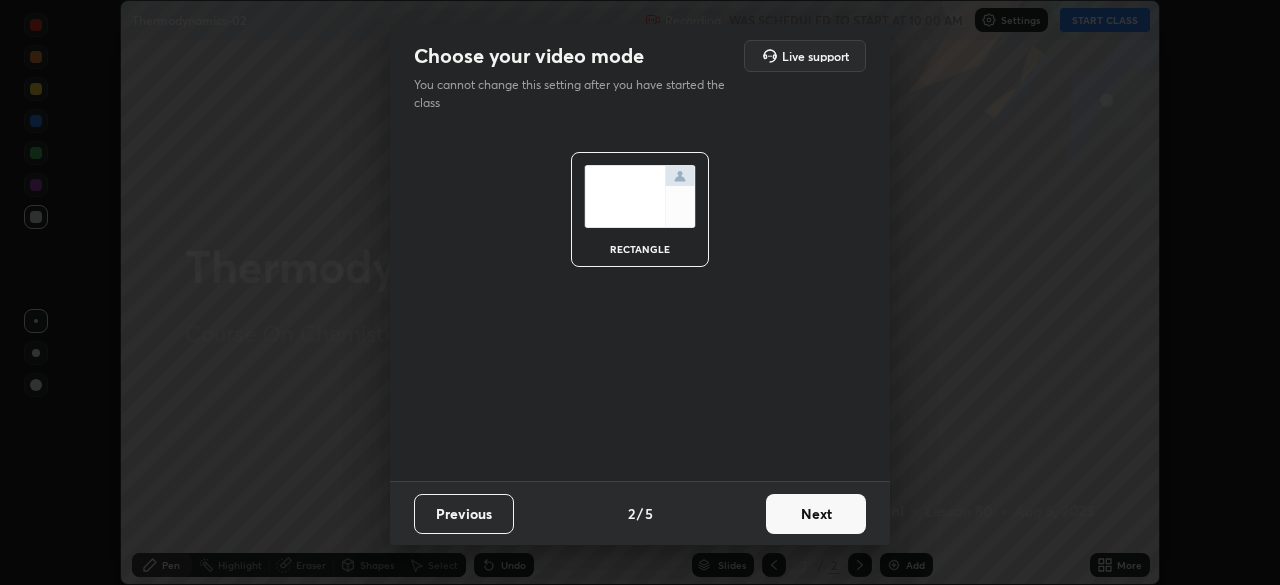 click on "Next" at bounding box center (816, 514) 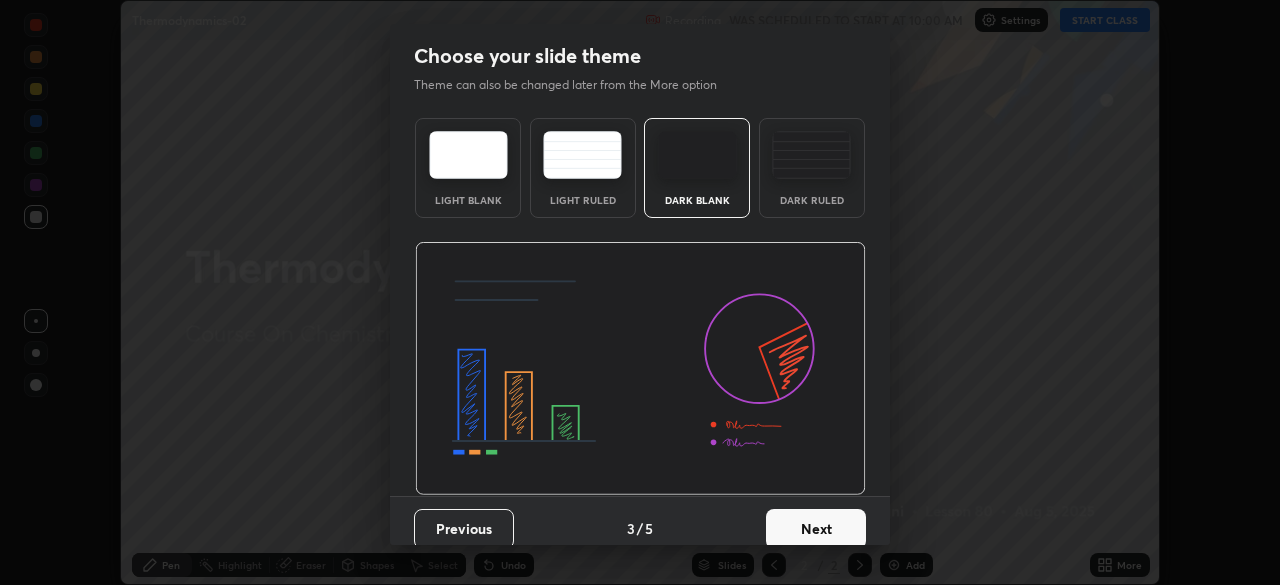 click on "Next" at bounding box center [816, 529] 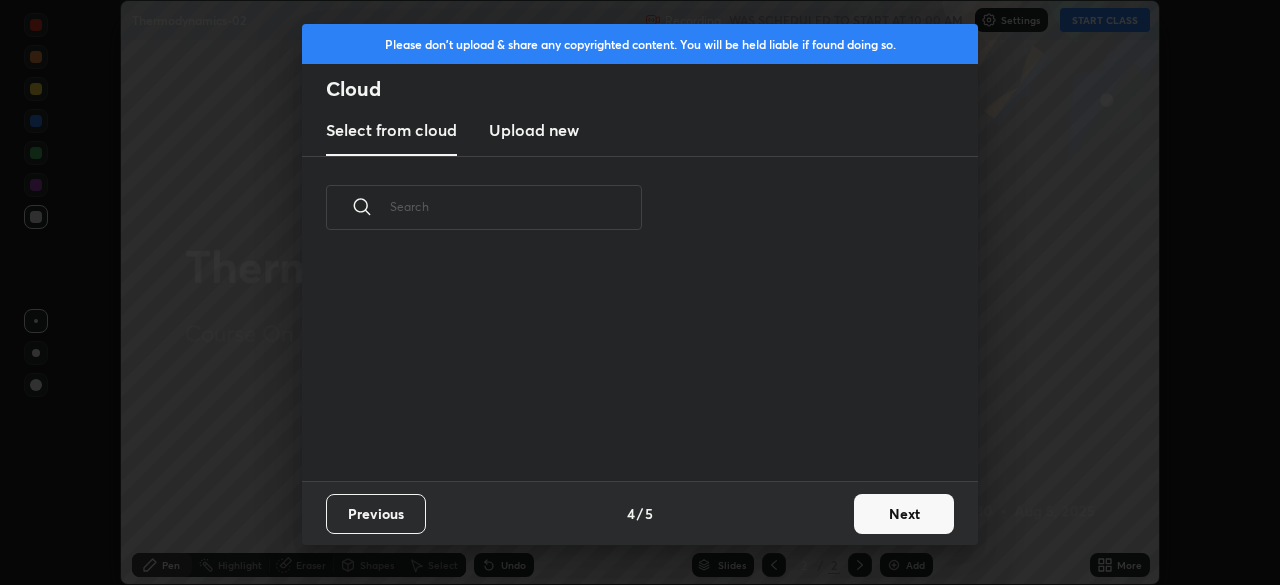 click on "Next" at bounding box center [904, 514] 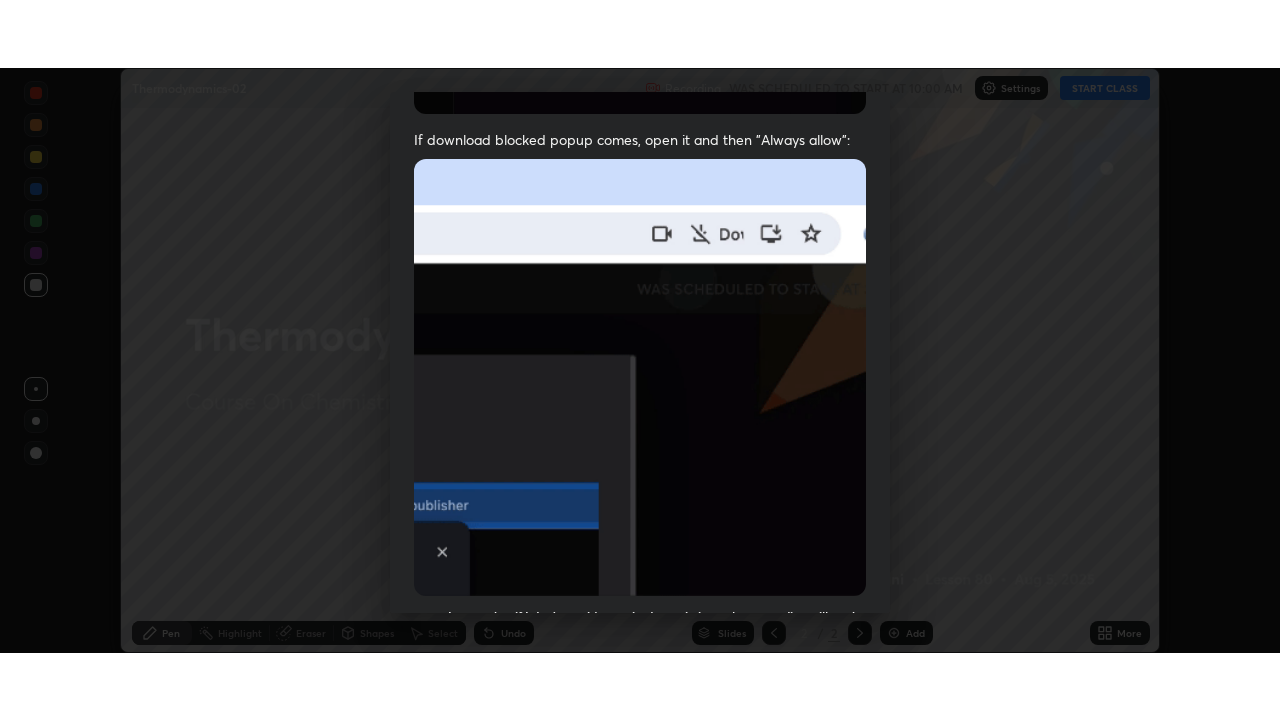 scroll, scrollTop: 479, scrollLeft: 0, axis: vertical 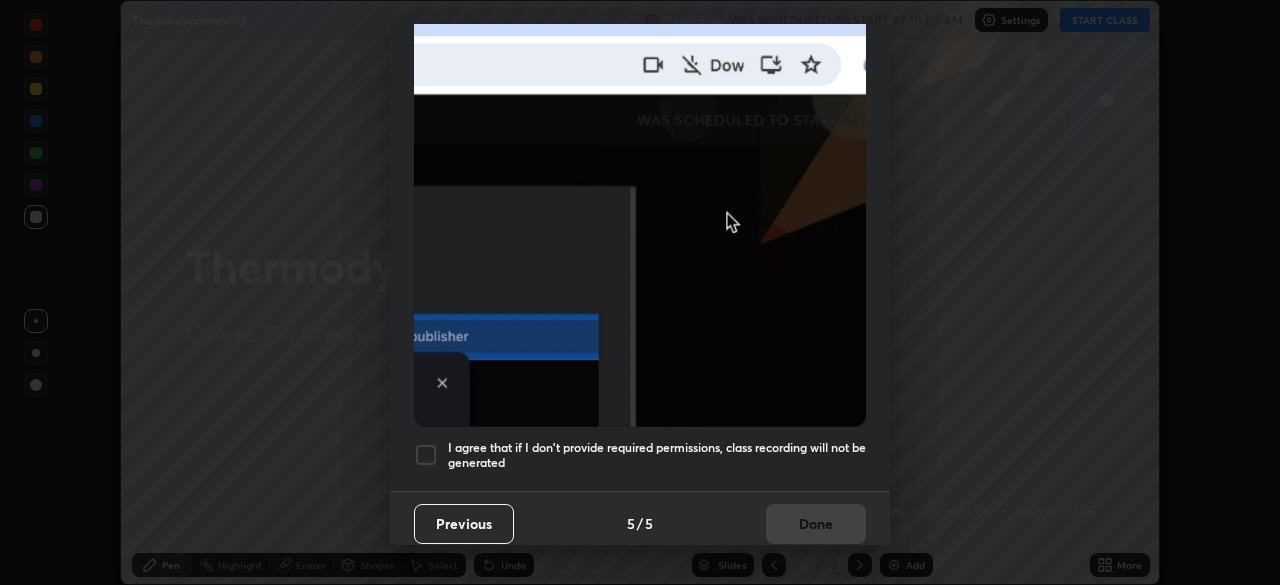 click on "I agree that if I don't provide required permissions, class recording will not be generated" at bounding box center (657, 455) 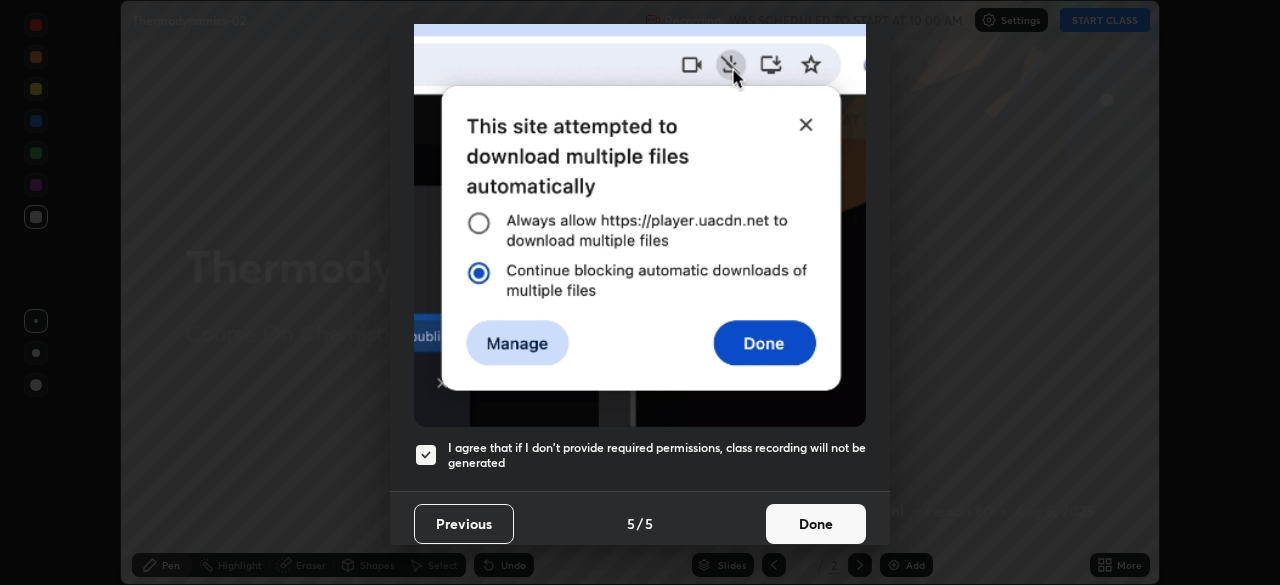 click on "Done" at bounding box center [816, 524] 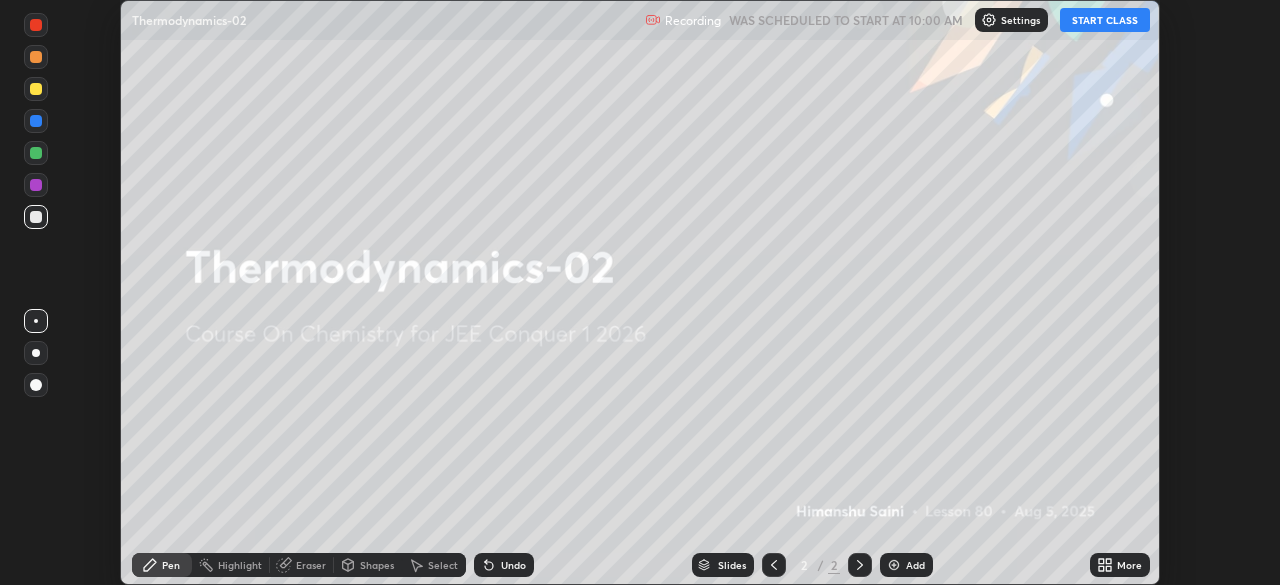 click 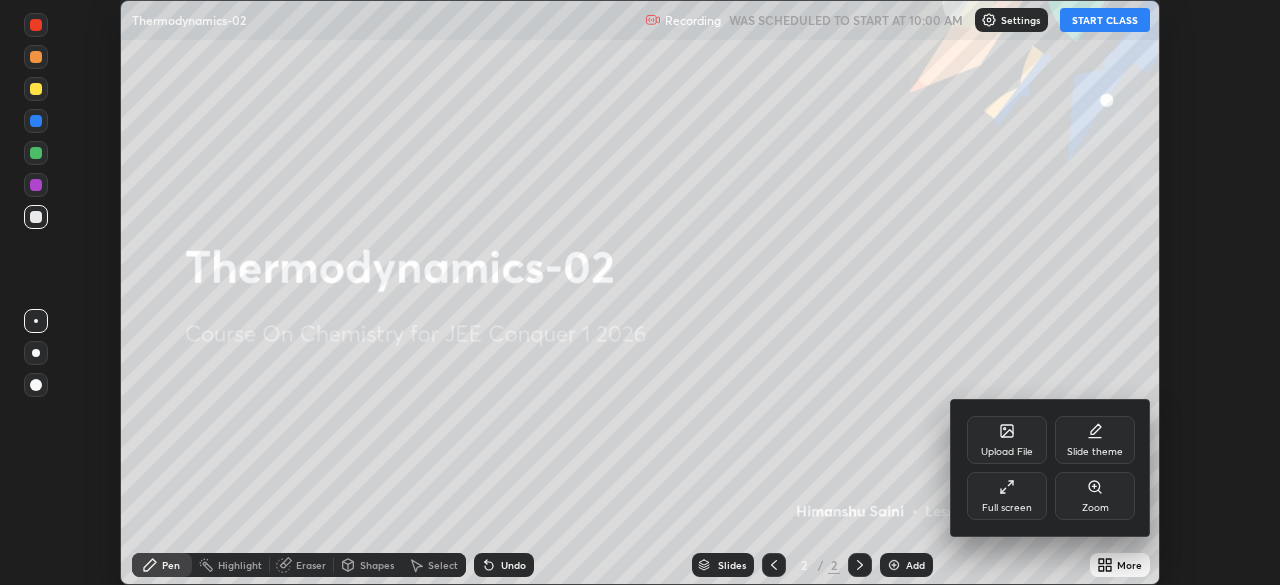 click on "Full screen" at bounding box center (1007, 496) 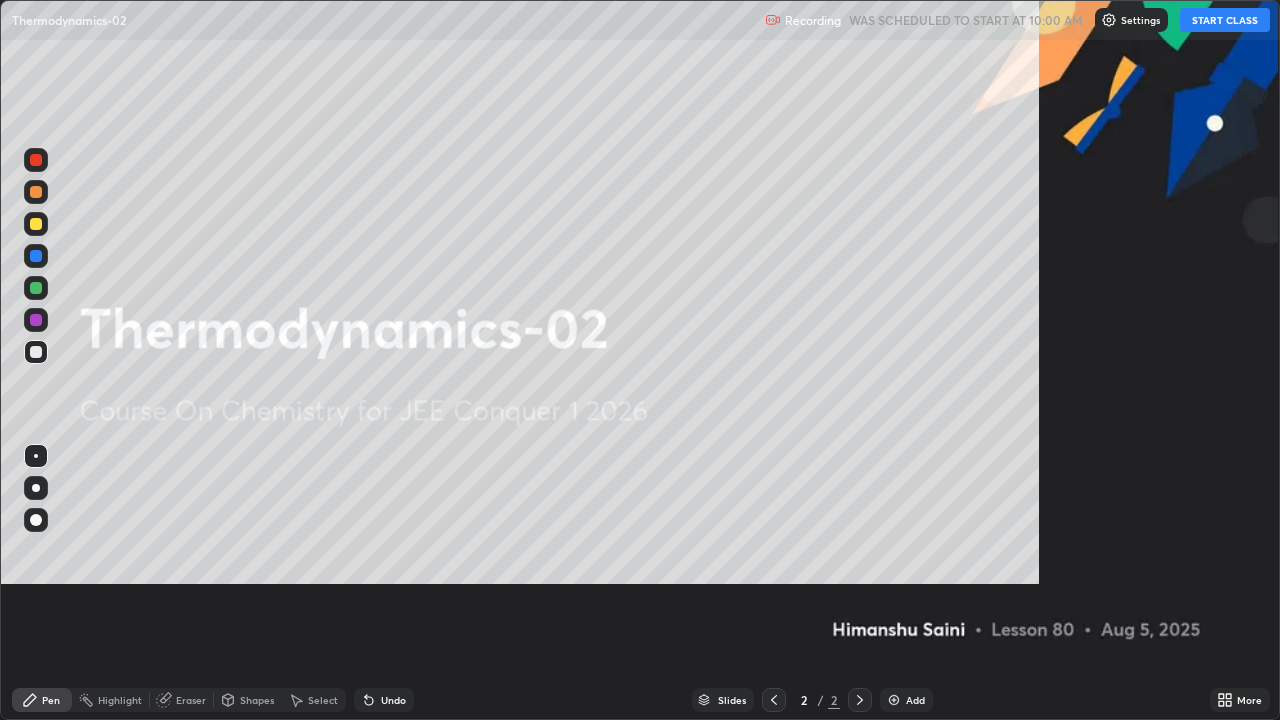 scroll, scrollTop: 99280, scrollLeft: 98720, axis: both 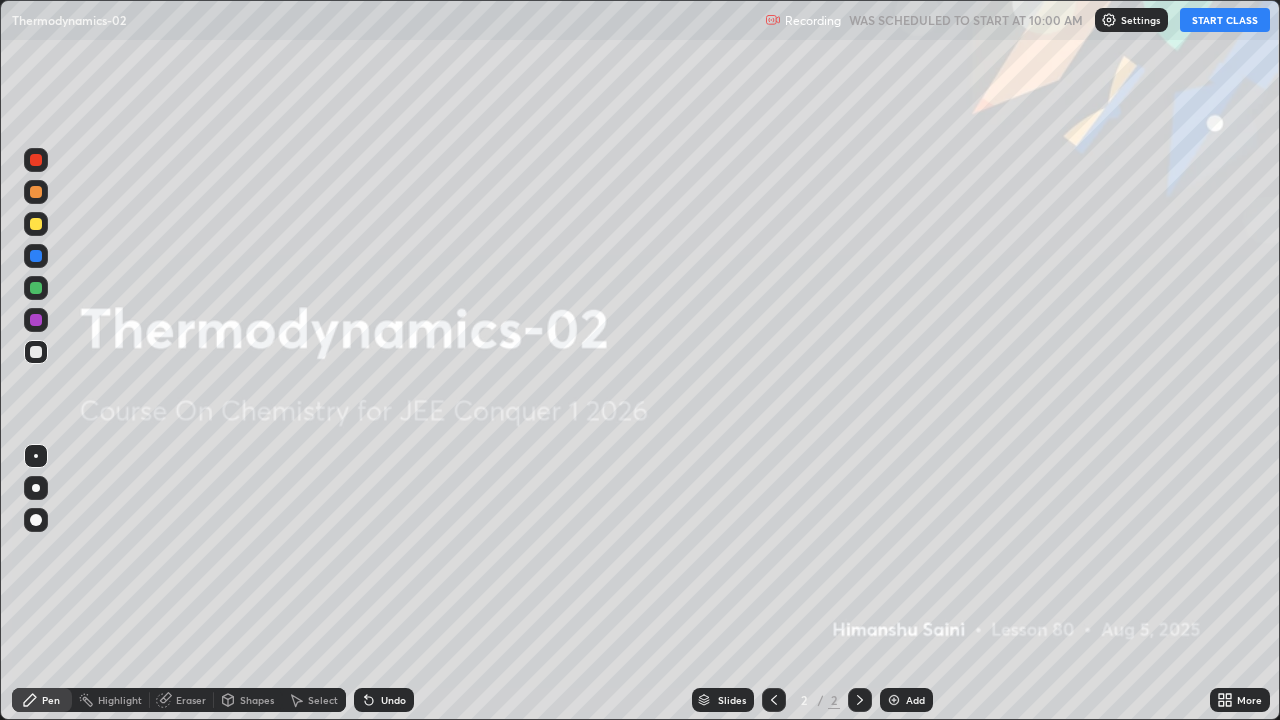 click on "START CLASS" at bounding box center [1225, 20] 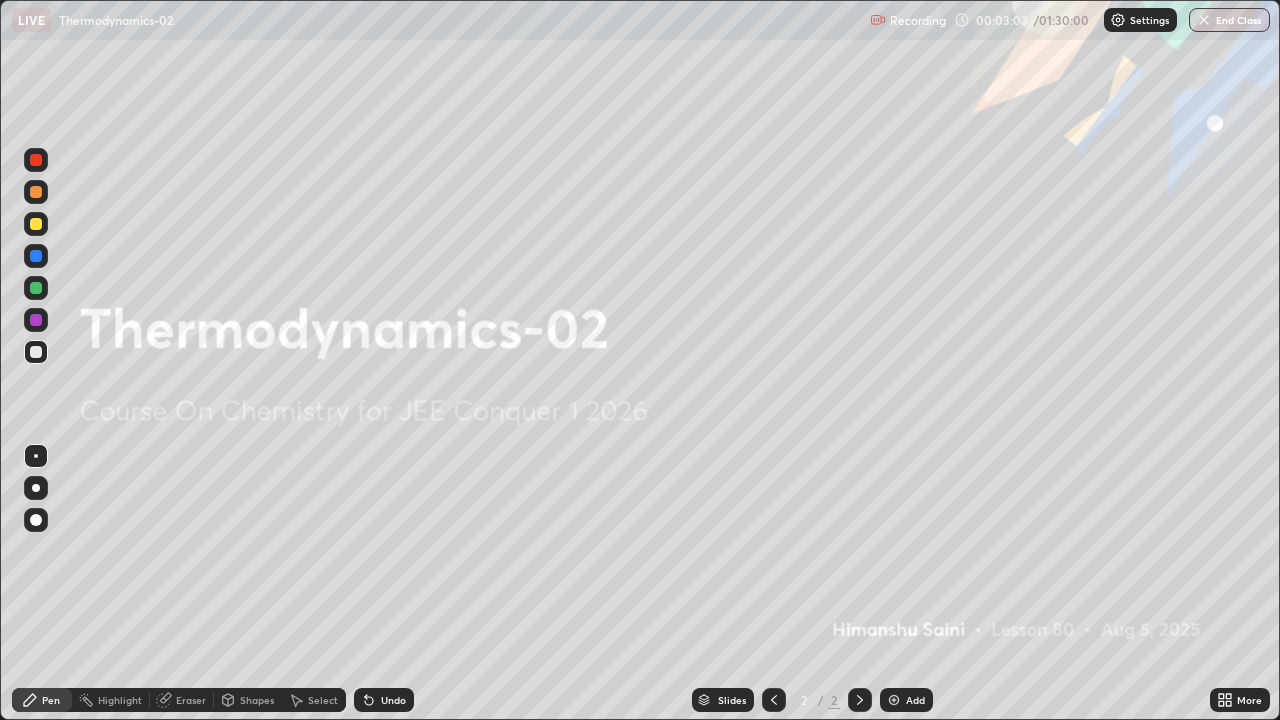 click on "Add" at bounding box center (915, 700) 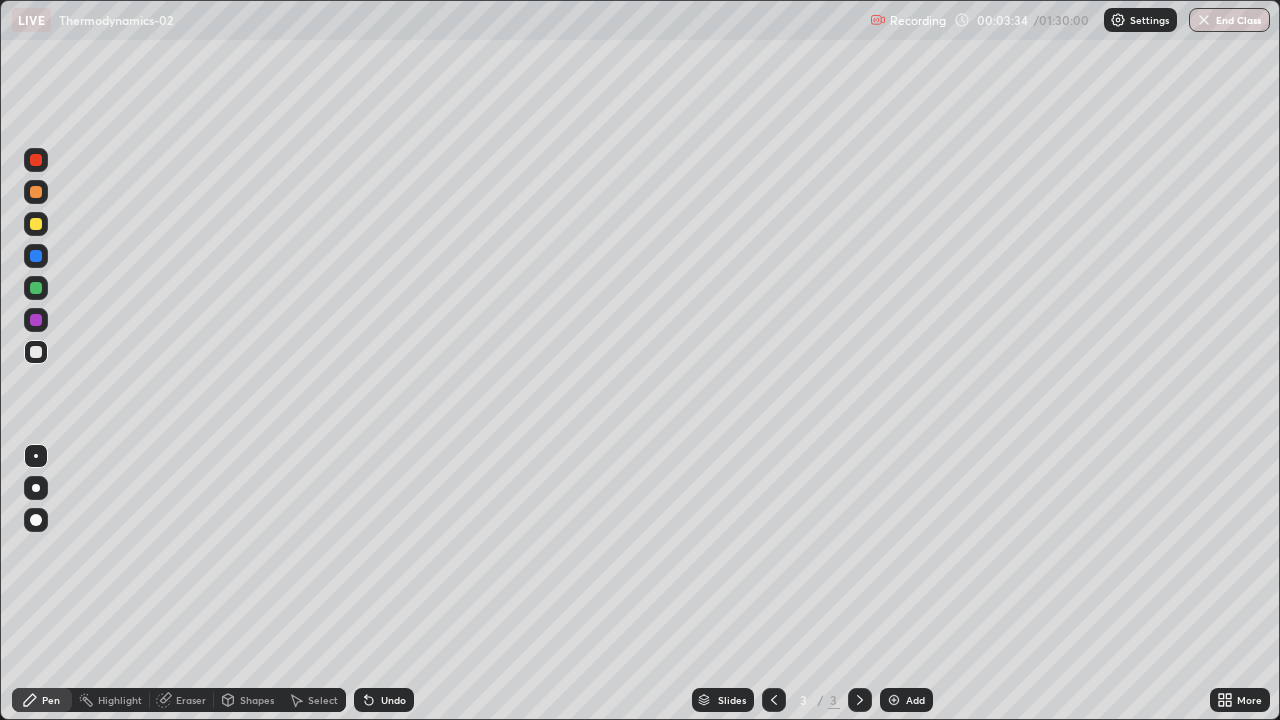 click 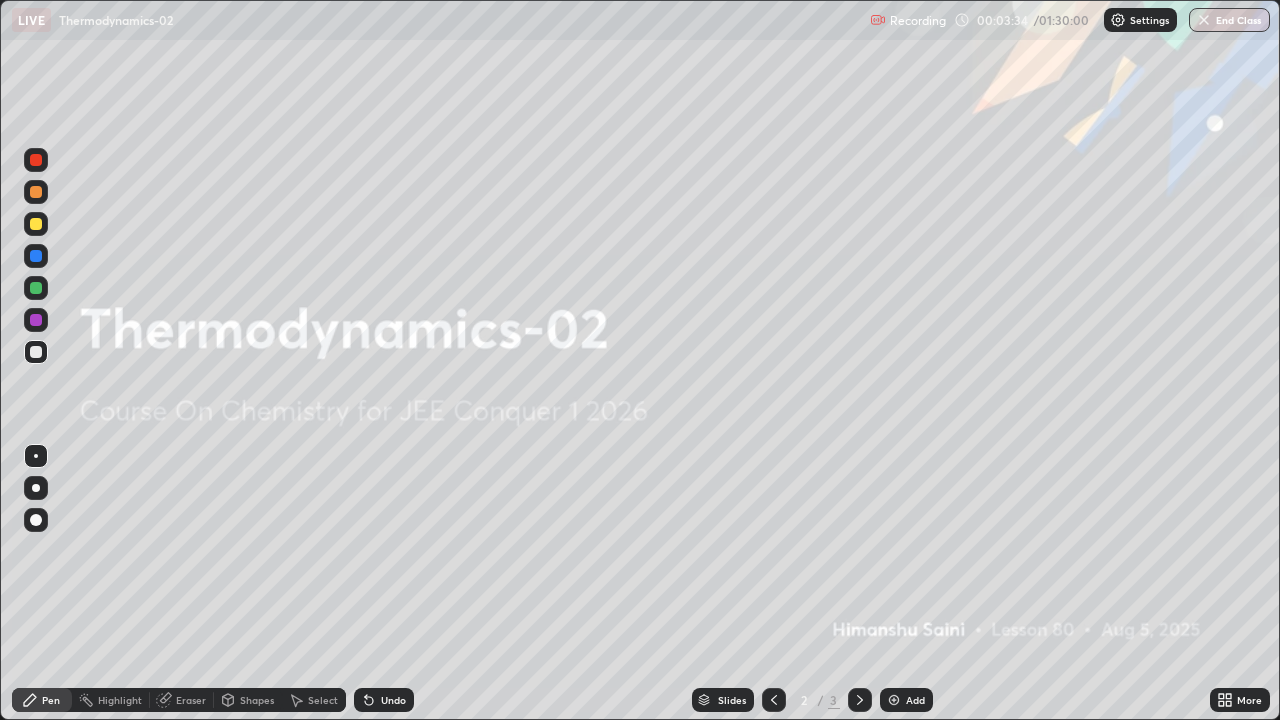 click 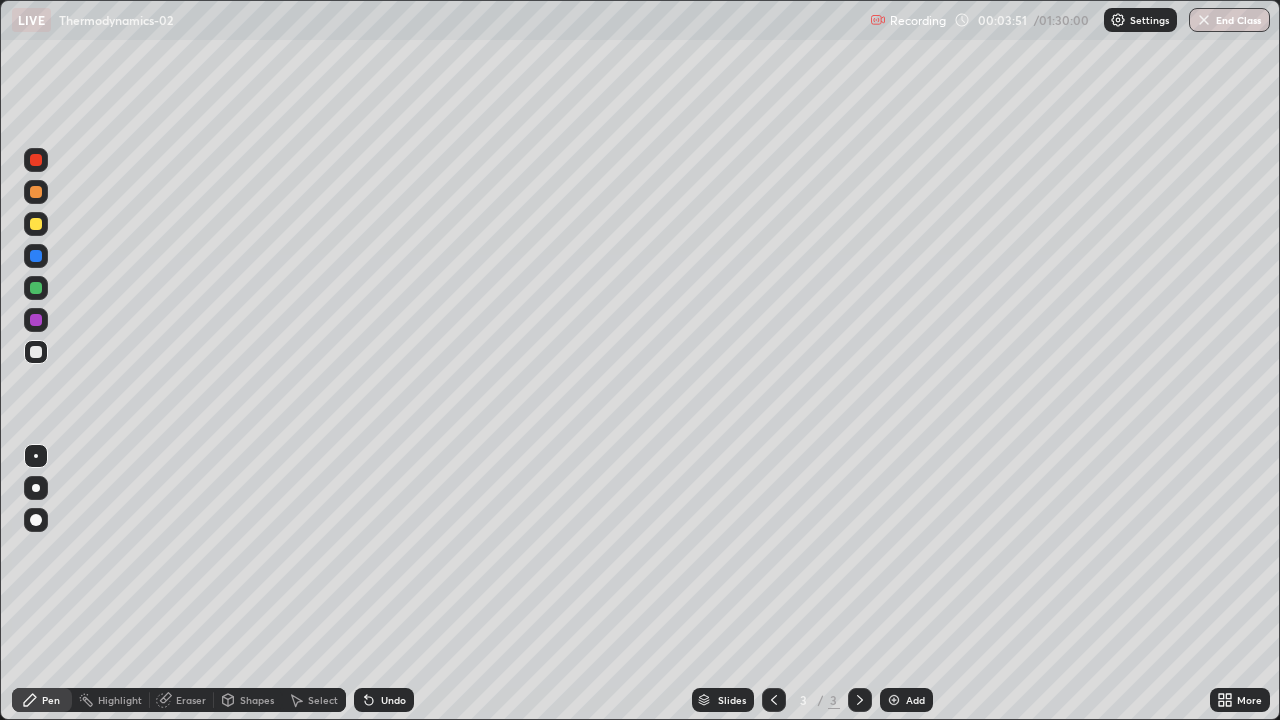 click at bounding box center [36, 224] 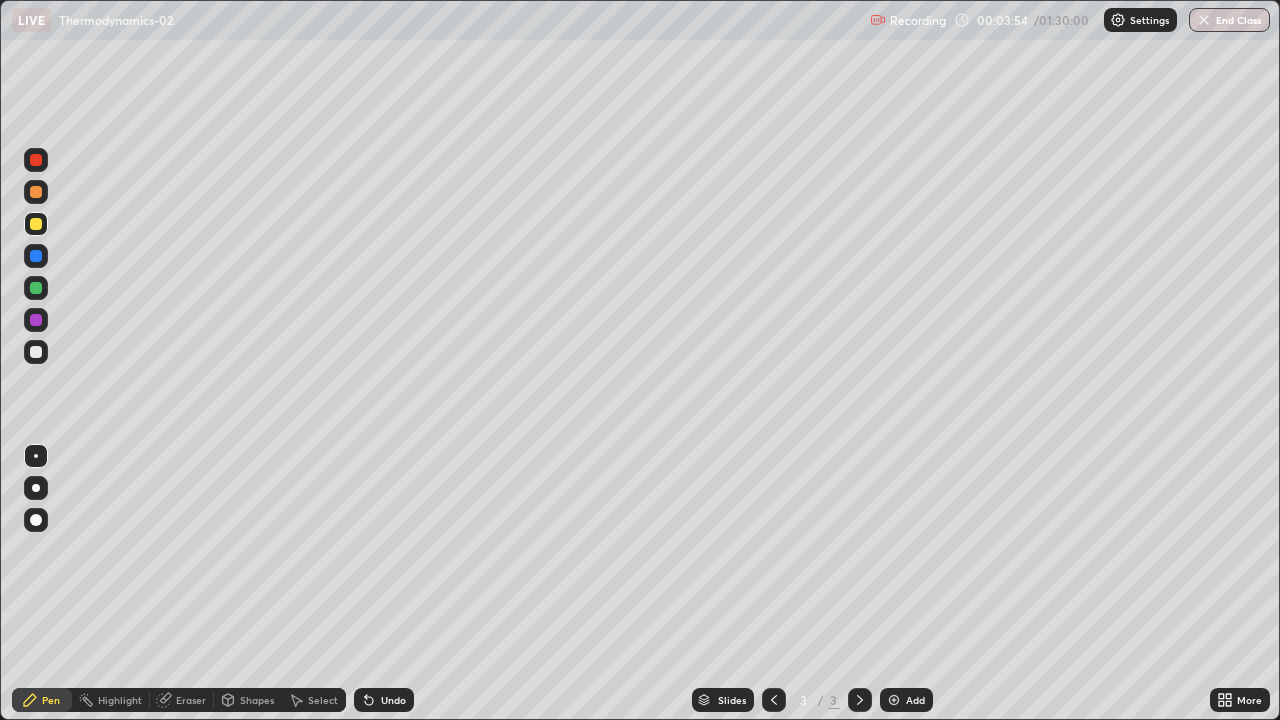 click at bounding box center [36, 520] 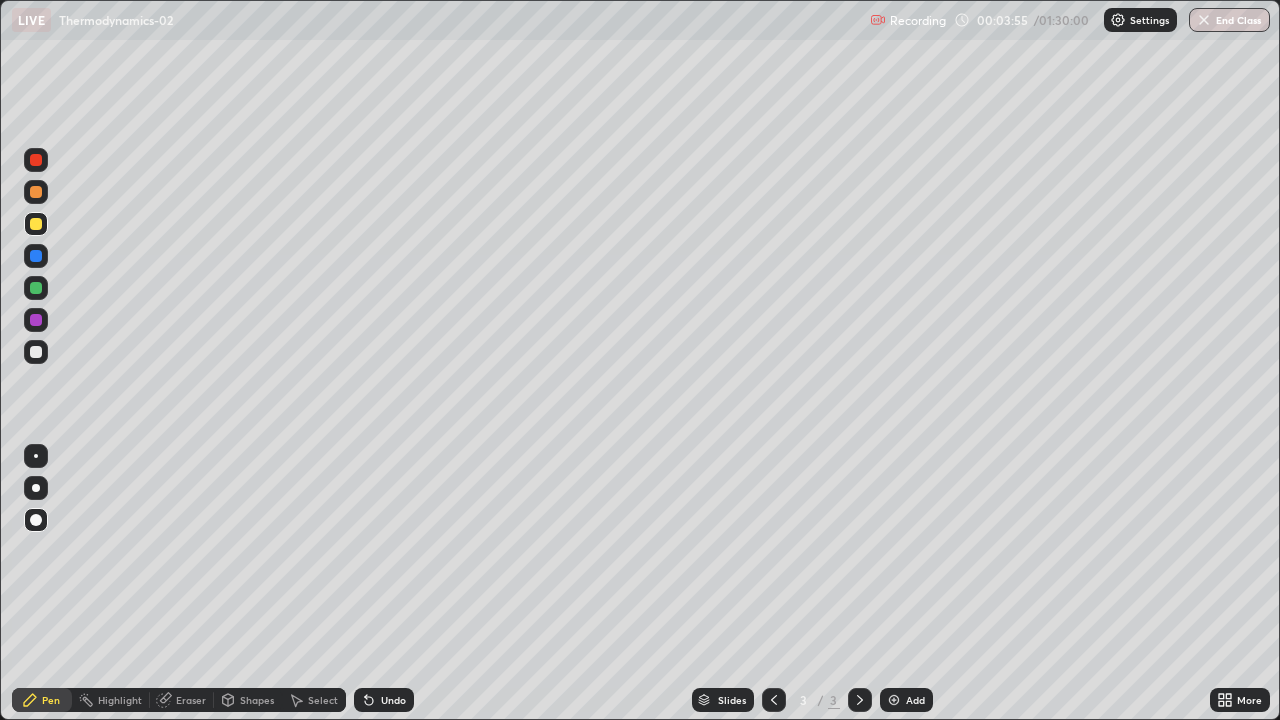 click on "Eraser" at bounding box center (191, 700) 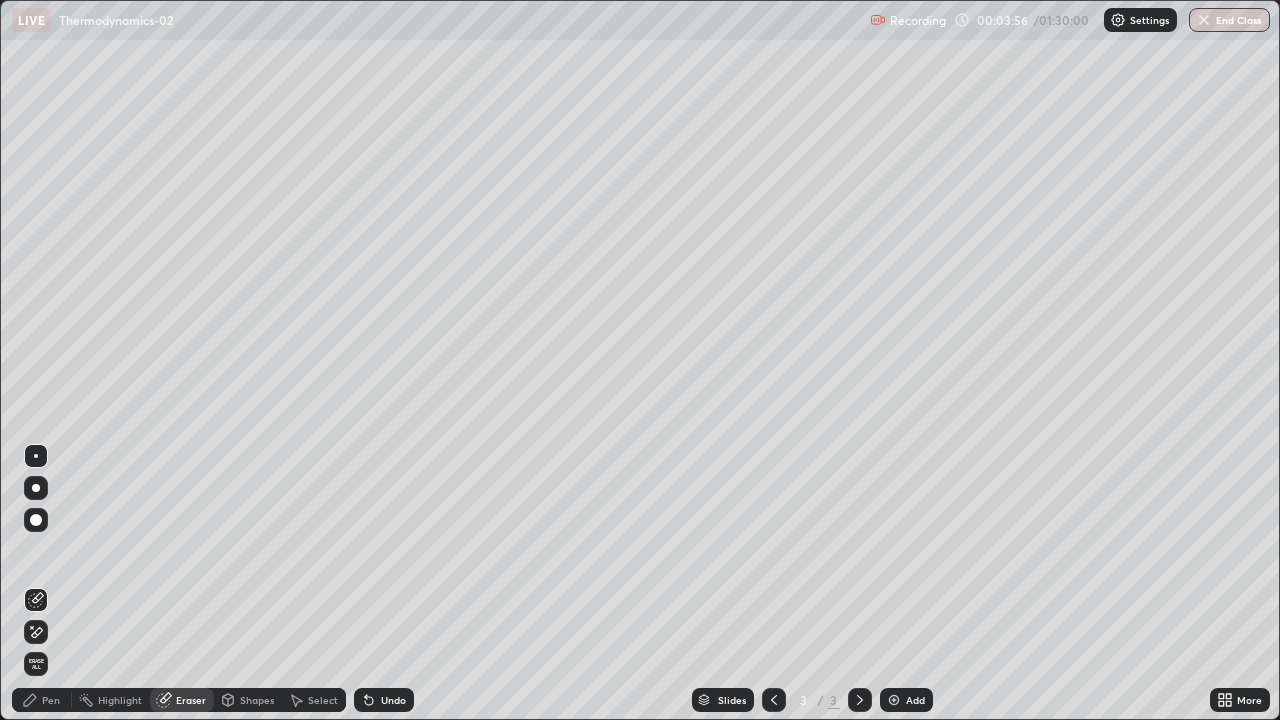 click on "Pen" at bounding box center [51, 700] 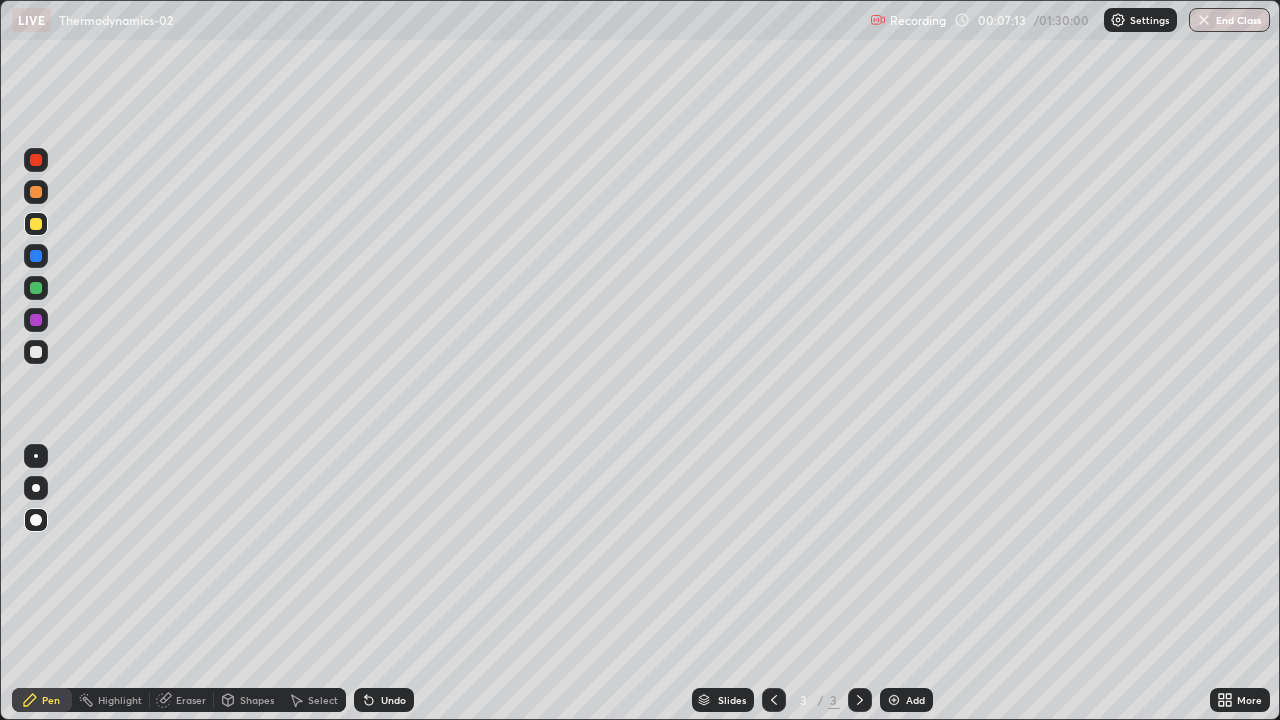 click at bounding box center [36, 288] 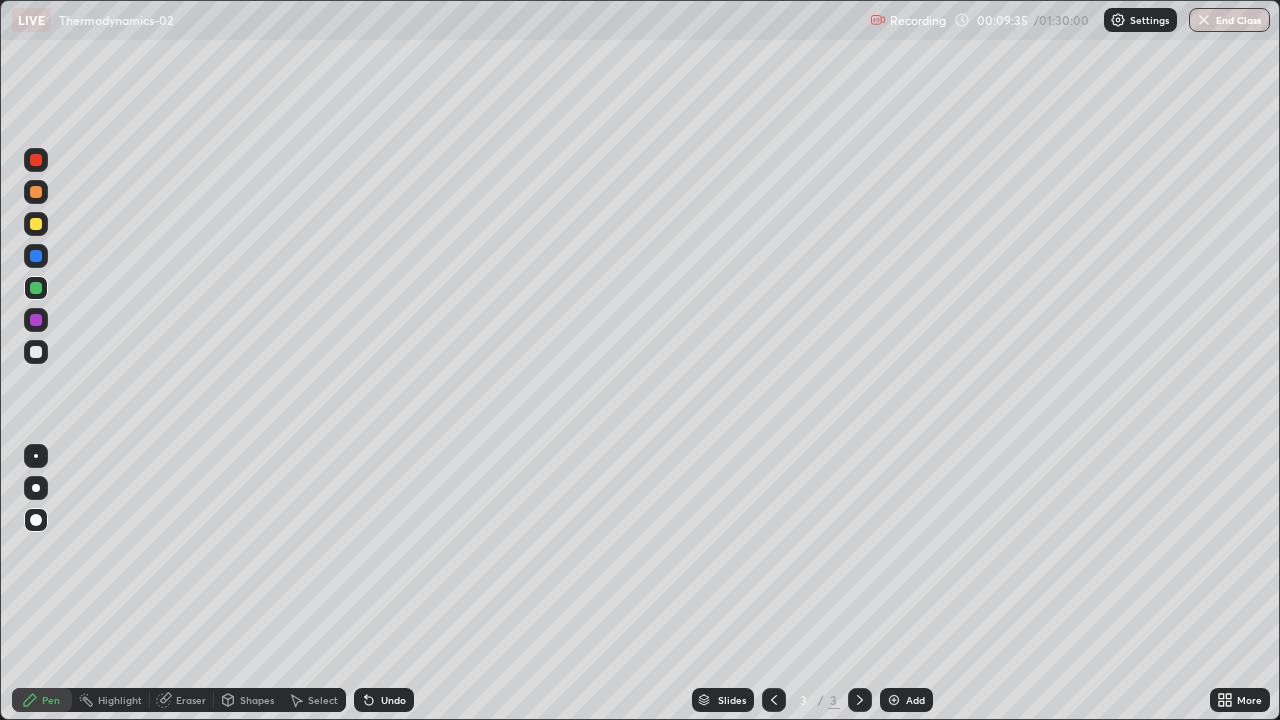 click on "Shapes" at bounding box center (257, 700) 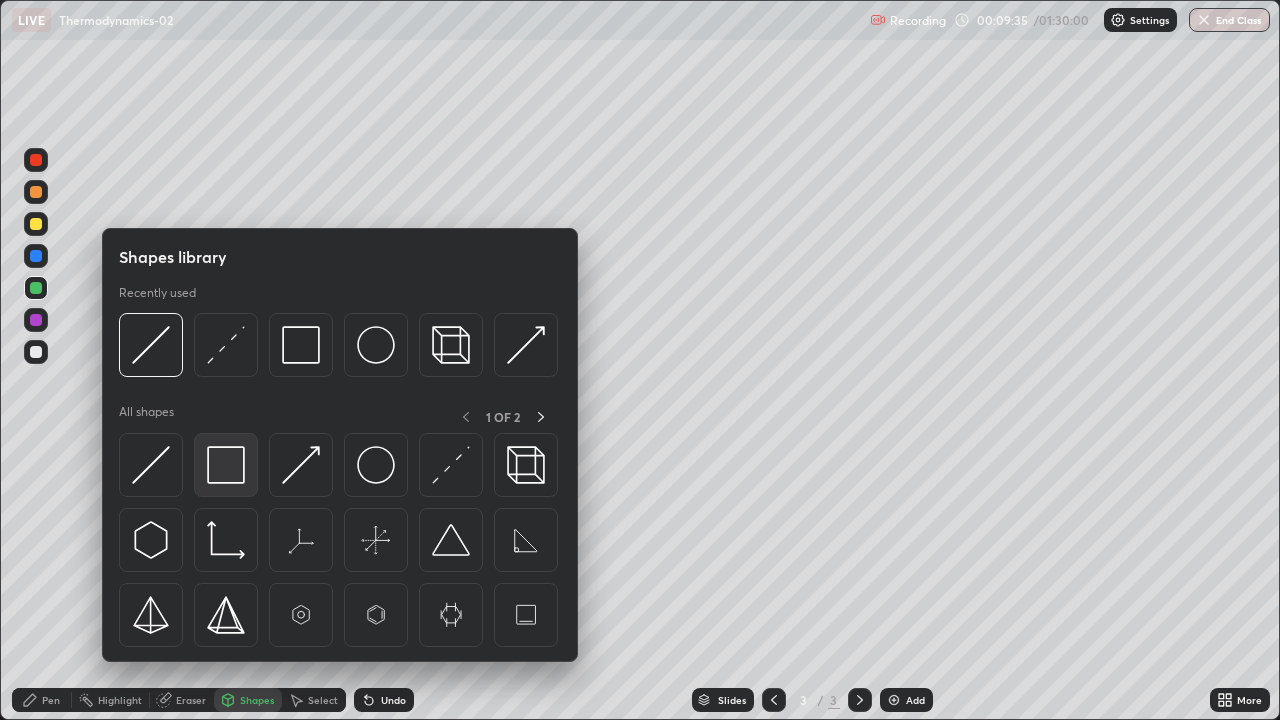 click at bounding box center (226, 465) 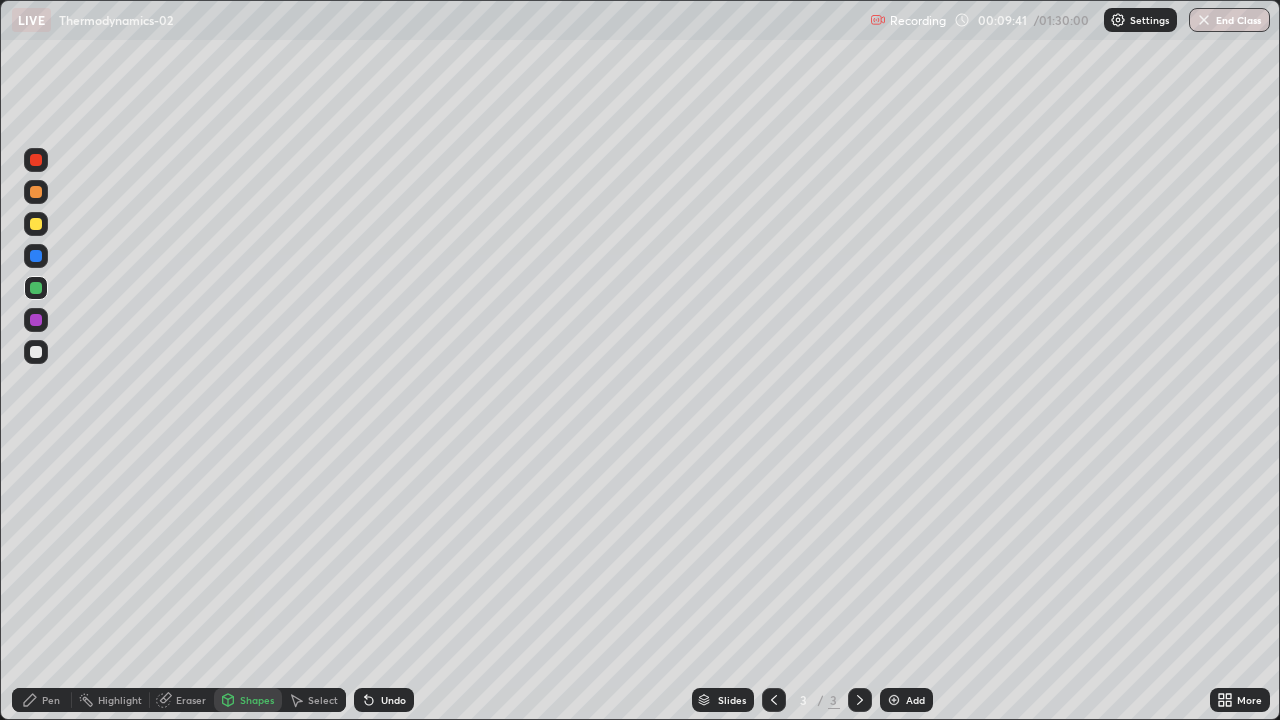 click on "Pen" at bounding box center [51, 700] 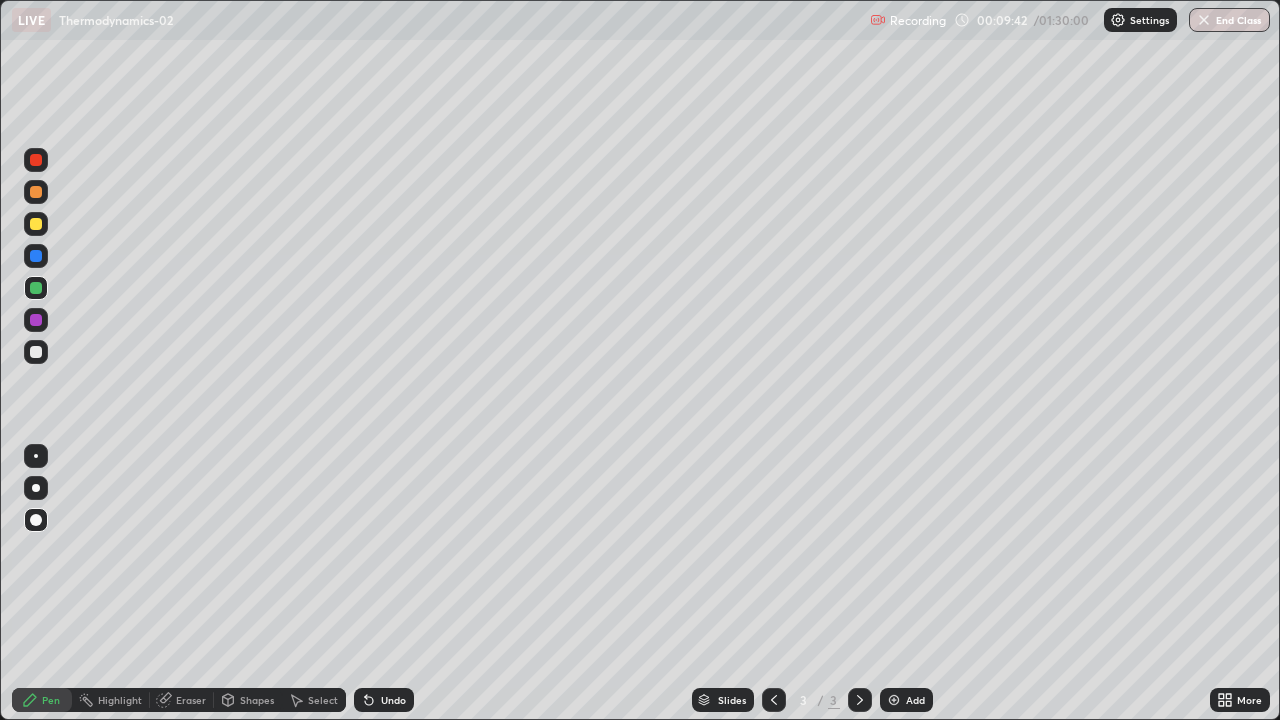 click at bounding box center (36, 352) 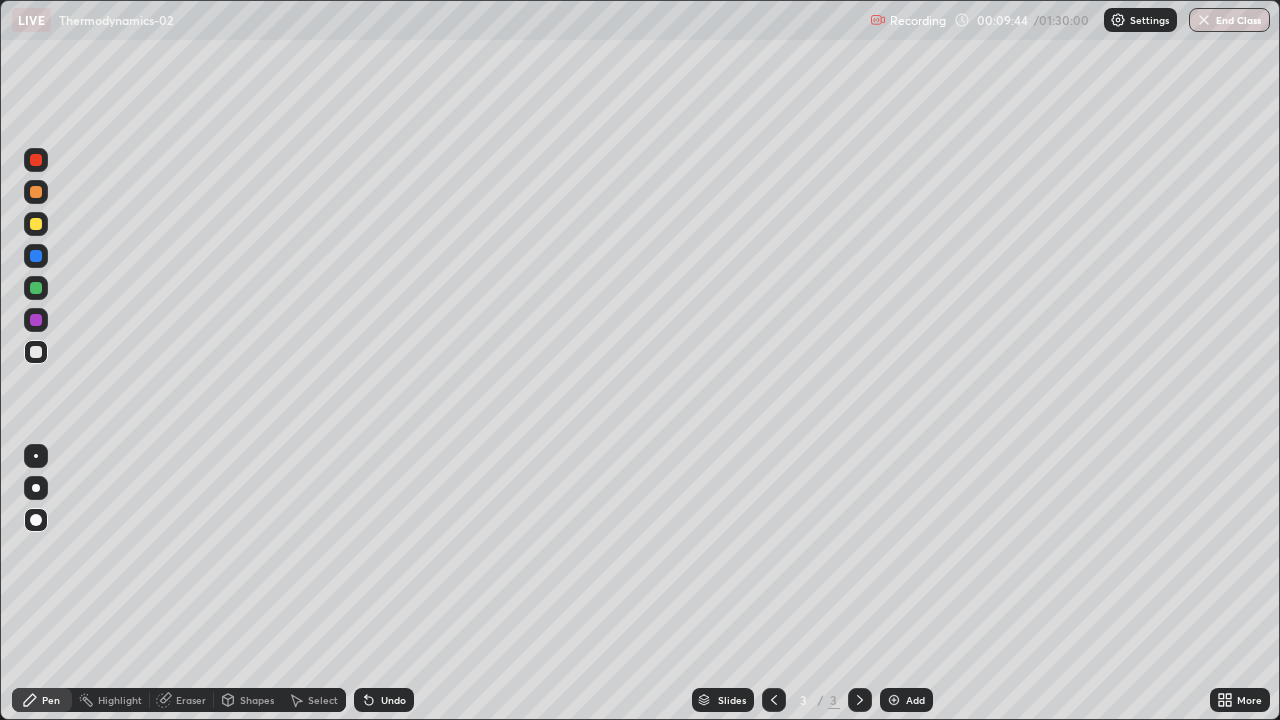 click on "Shapes" at bounding box center [257, 700] 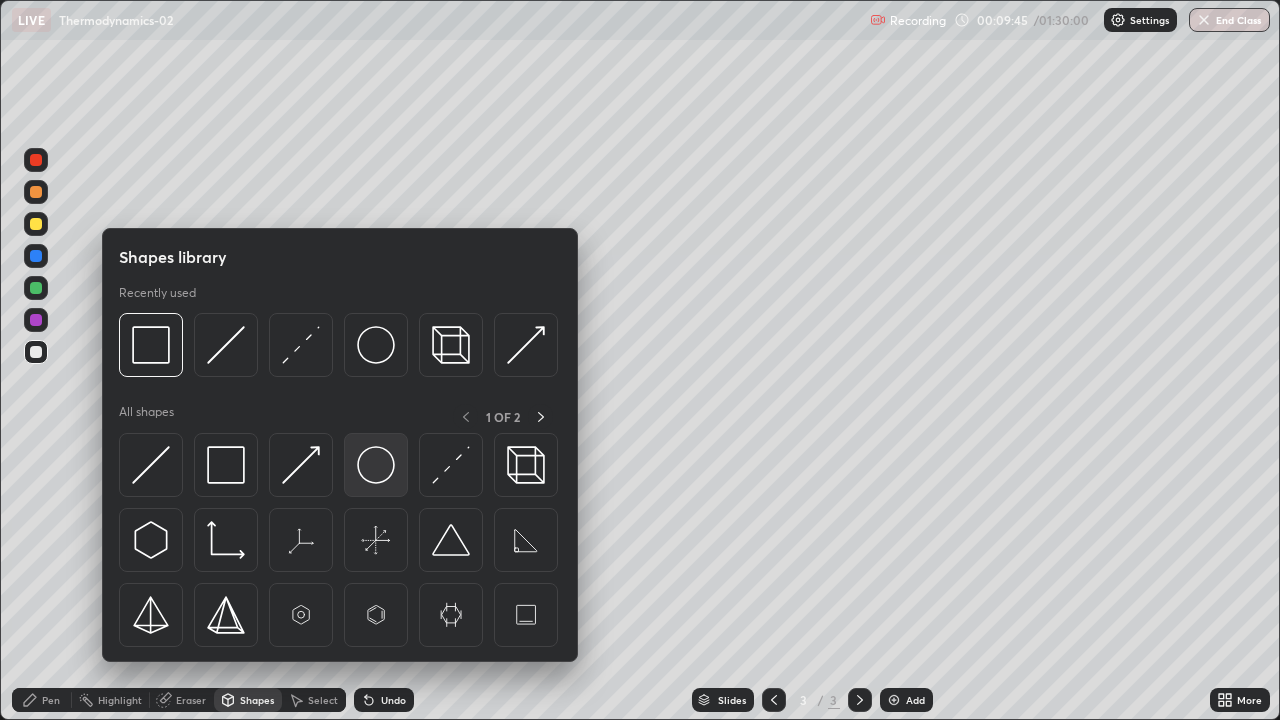 click at bounding box center [376, 465] 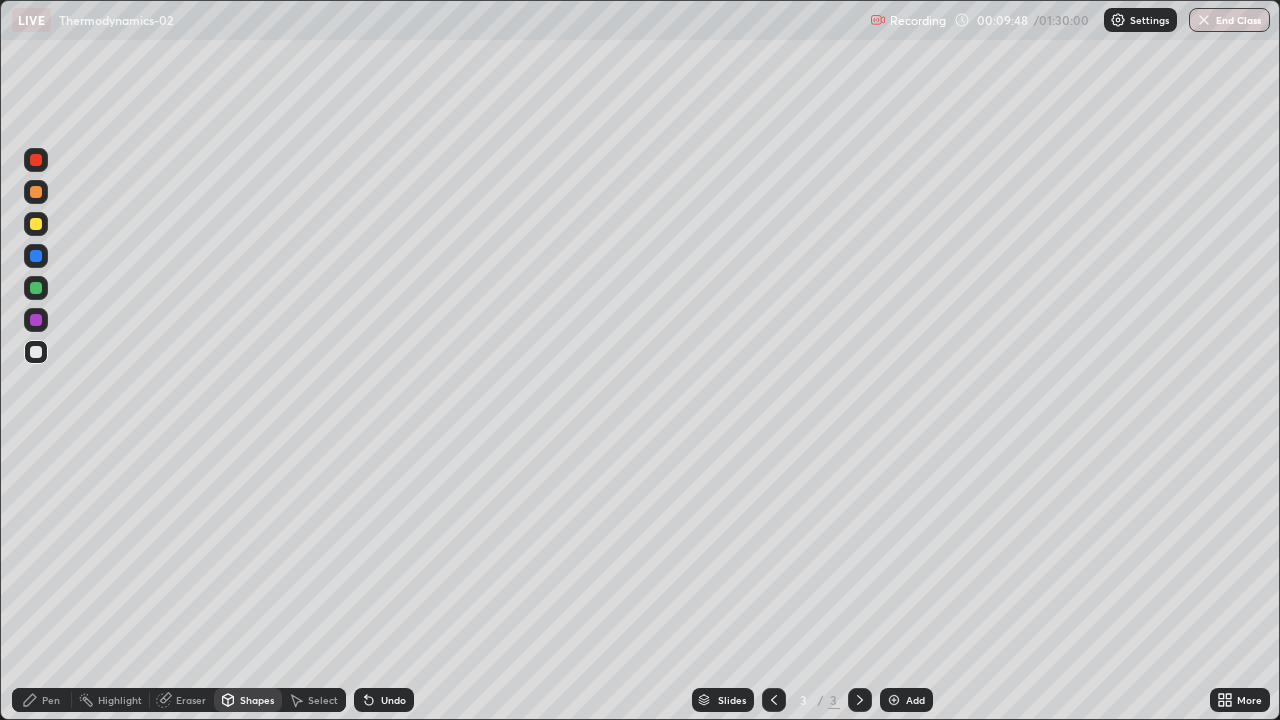 click on "Pen" at bounding box center (51, 700) 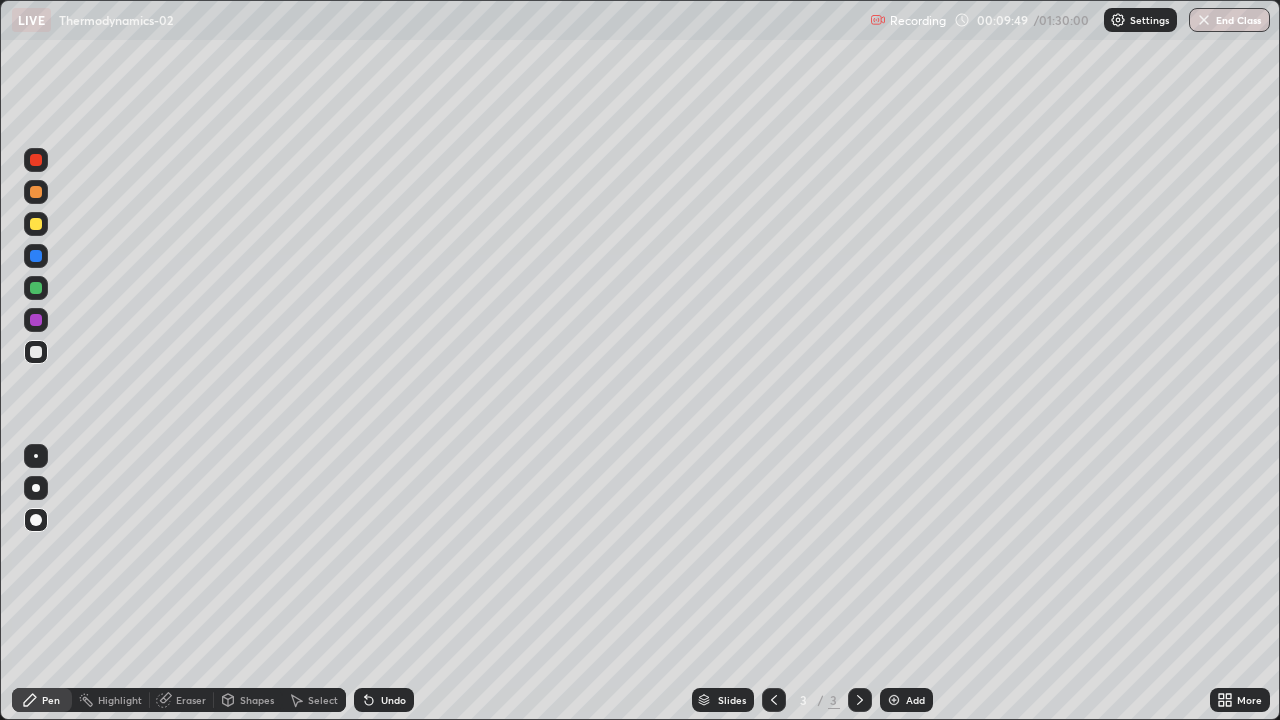 click at bounding box center (36, 320) 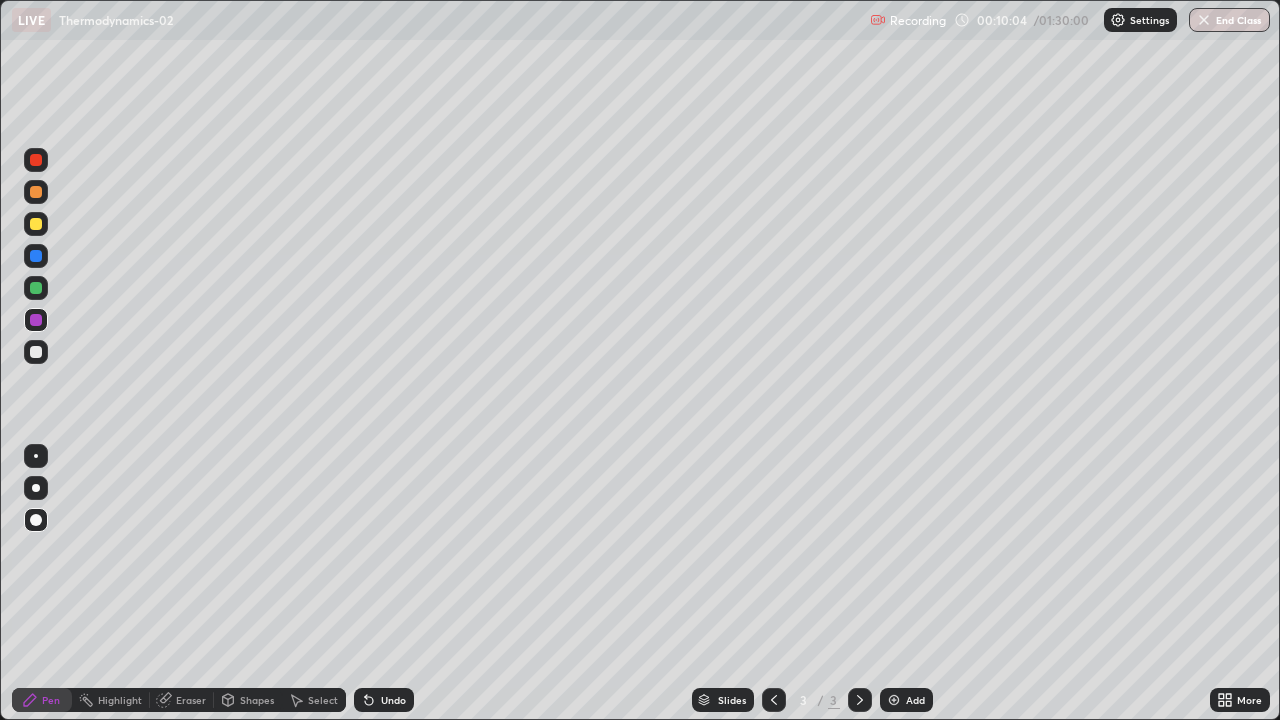 click on "Undo" at bounding box center (393, 700) 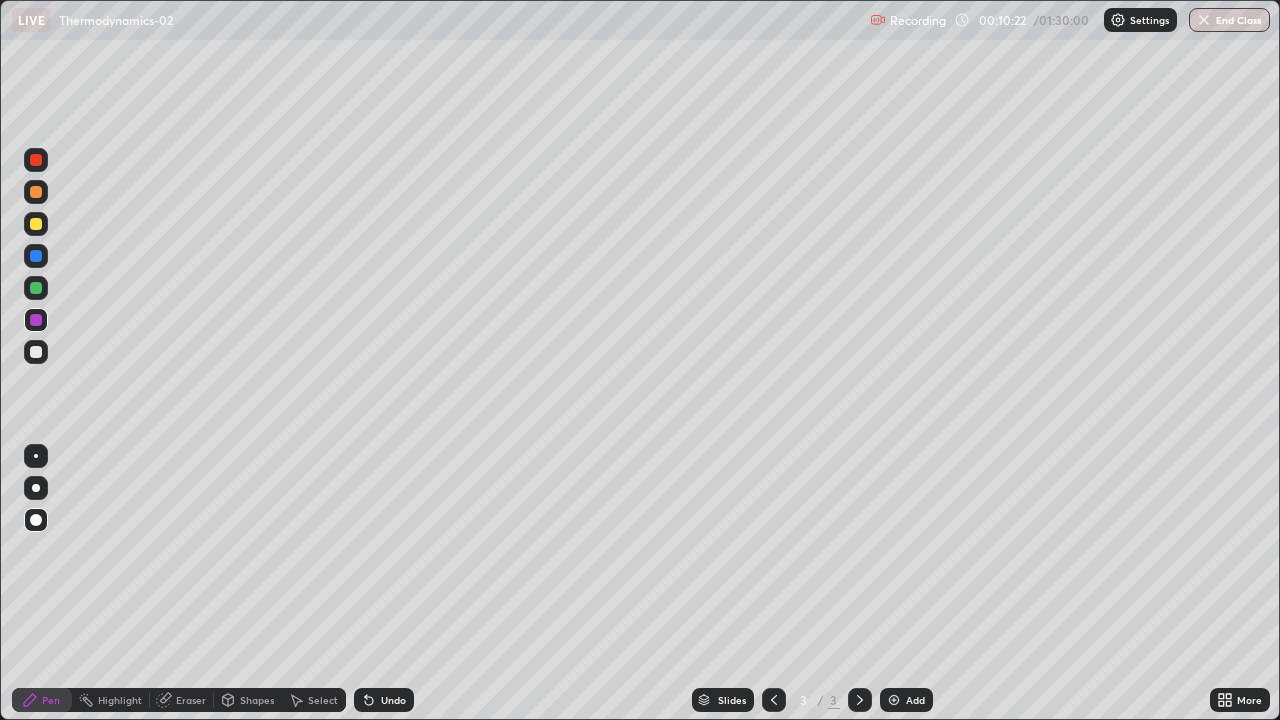 click at bounding box center [36, 224] 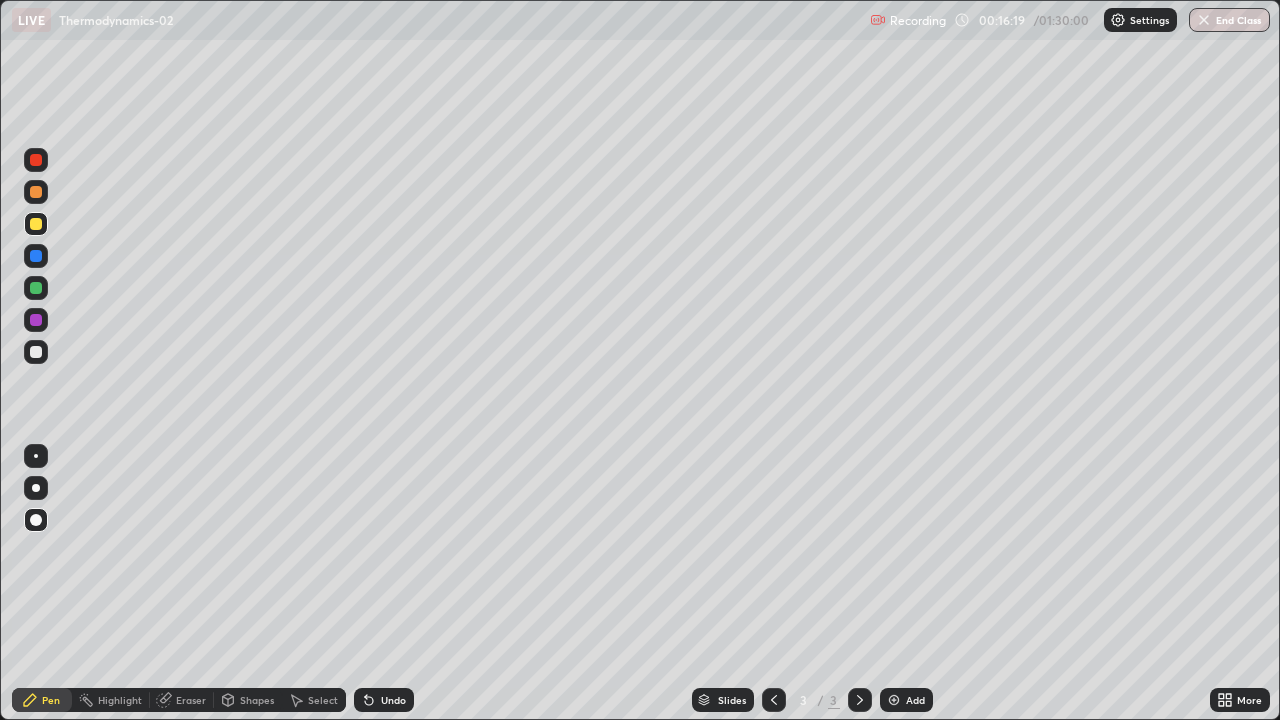 click on "Add" at bounding box center (915, 700) 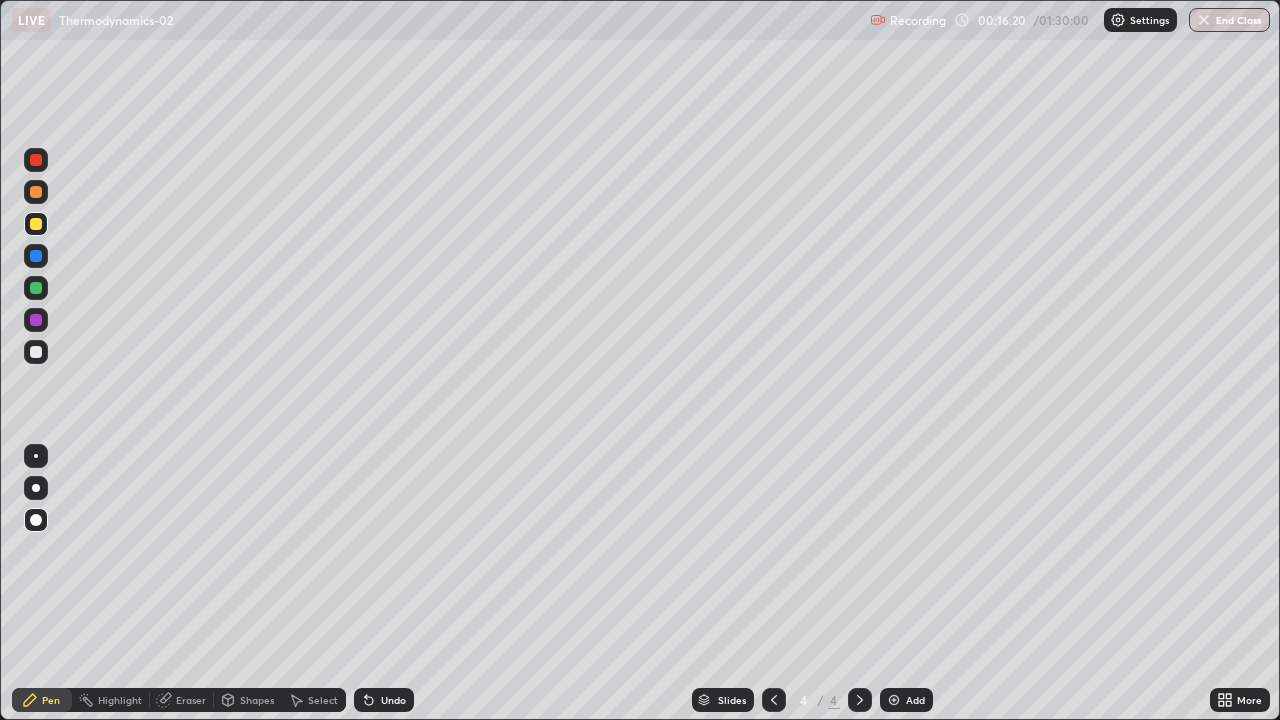 click on "Pen" at bounding box center (42, 700) 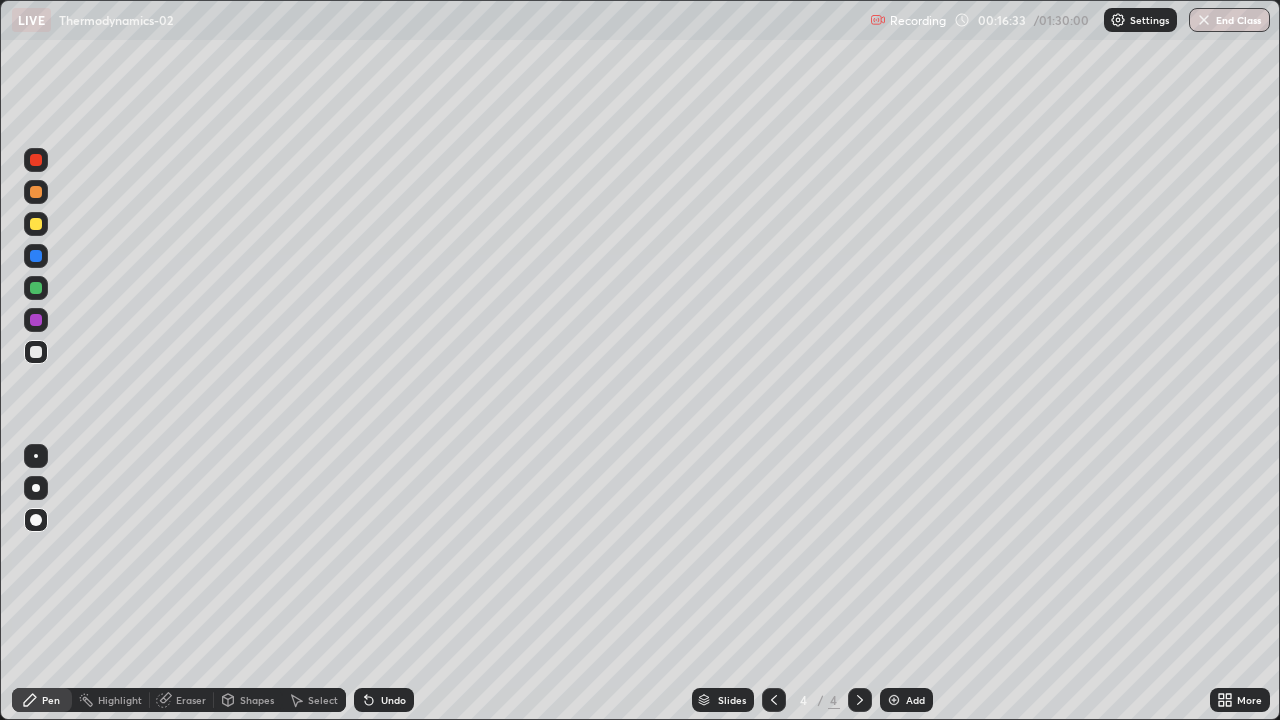 click at bounding box center [36, 224] 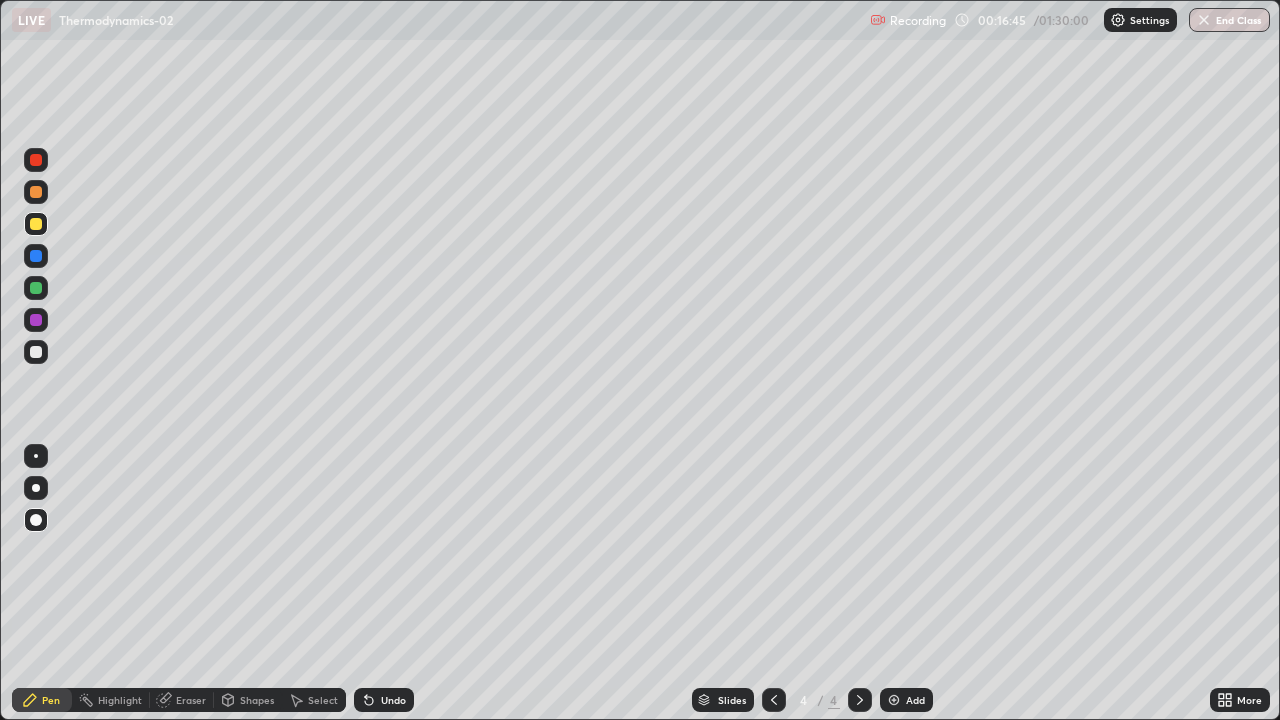 click on "Shapes" at bounding box center [257, 700] 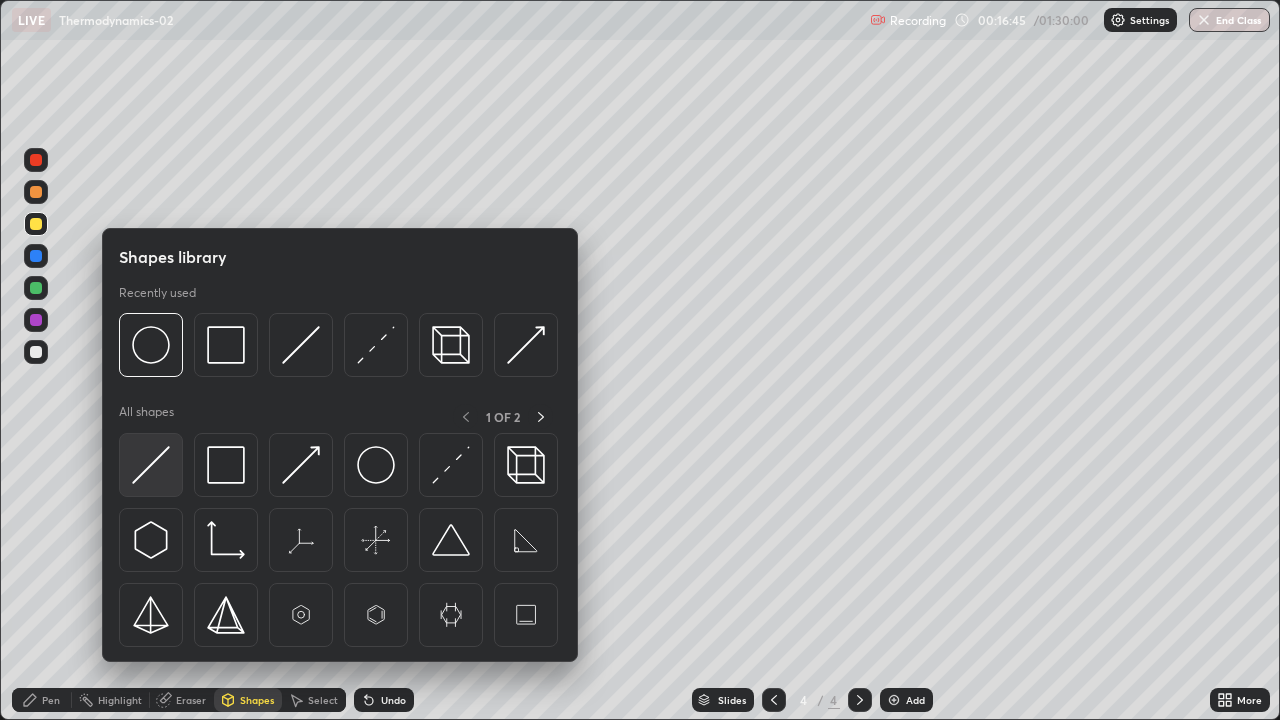 click at bounding box center [151, 465] 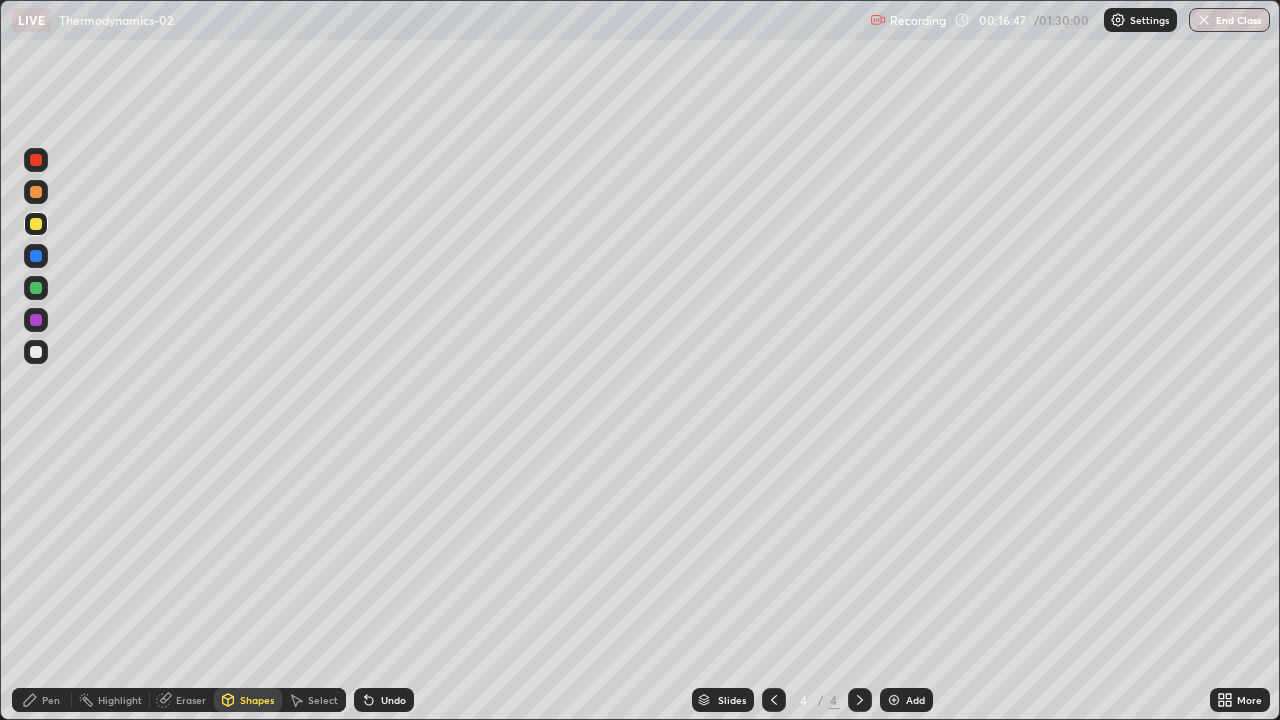 click on "Shapes" at bounding box center [257, 700] 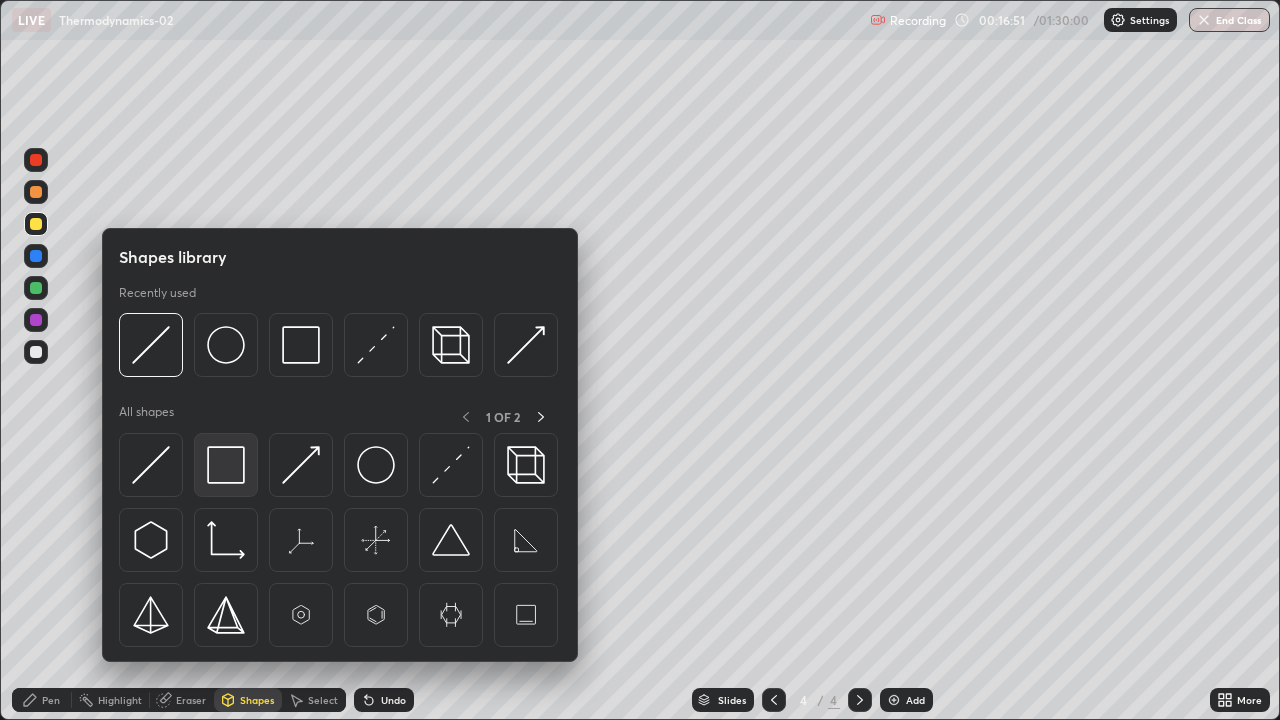 click at bounding box center (226, 465) 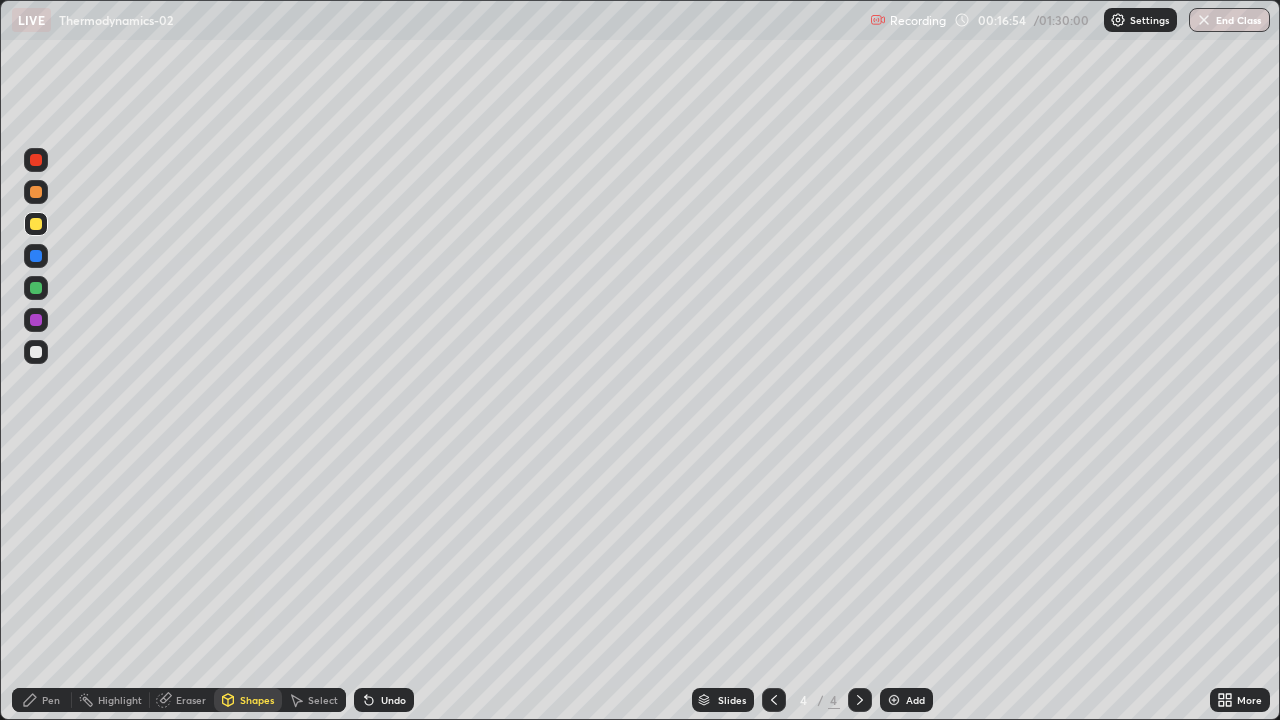 click 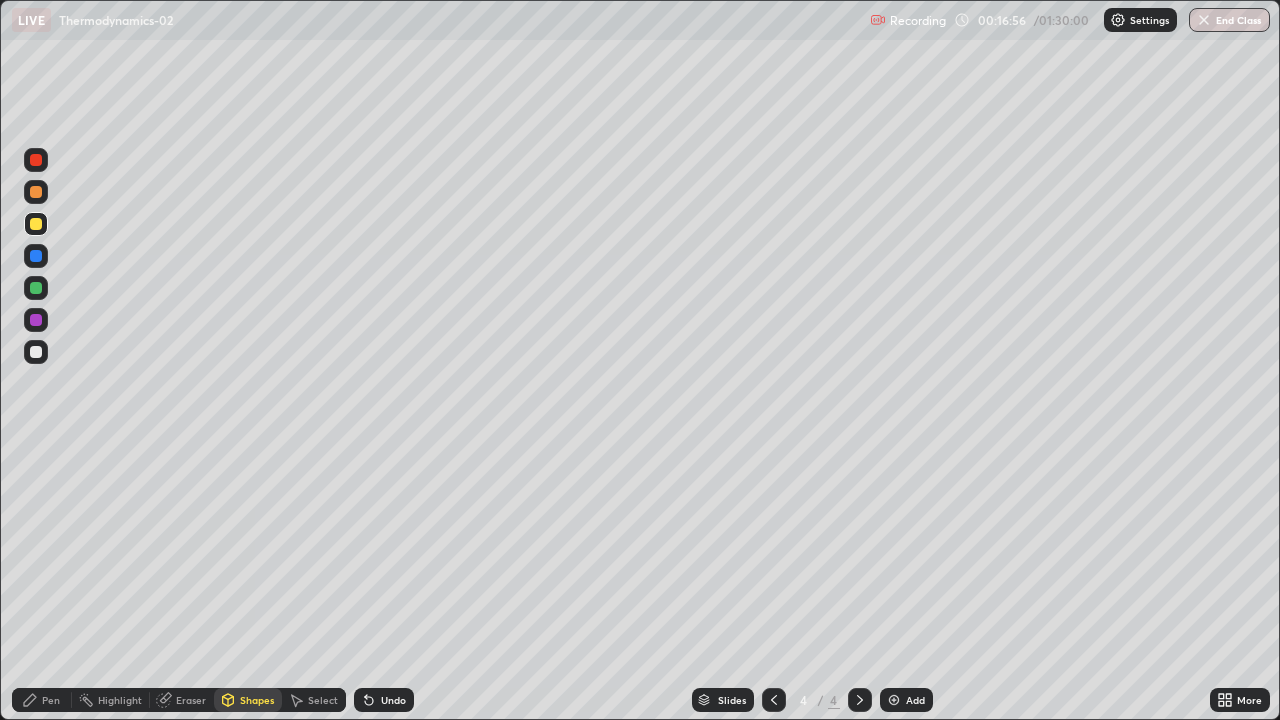 click on "Eraser" at bounding box center (191, 700) 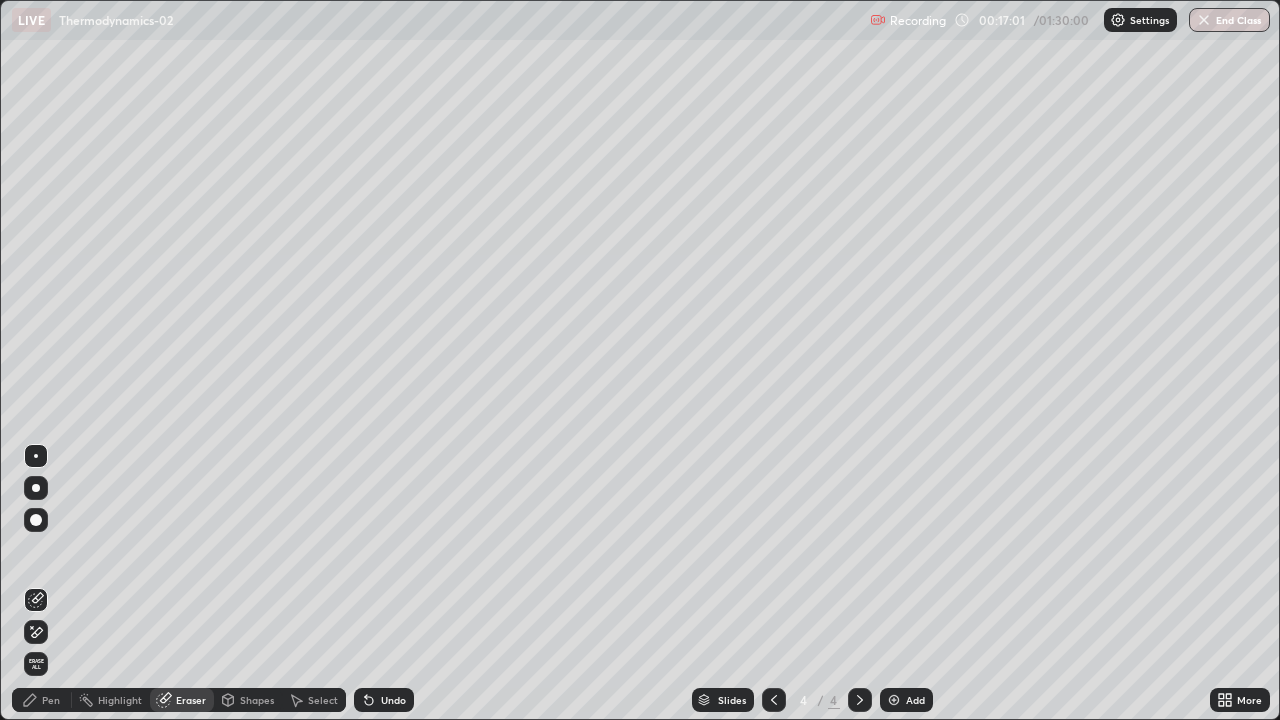 click on "Eraser" at bounding box center (191, 700) 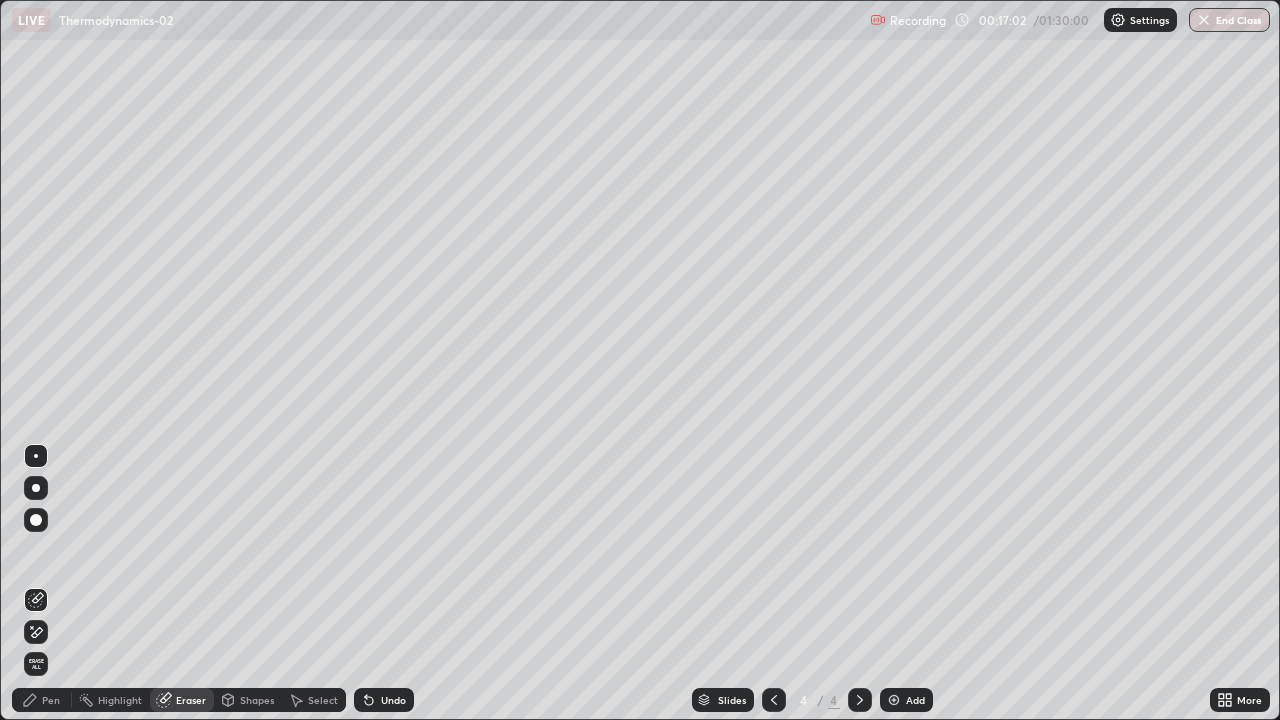 click on "Shapes" at bounding box center [257, 700] 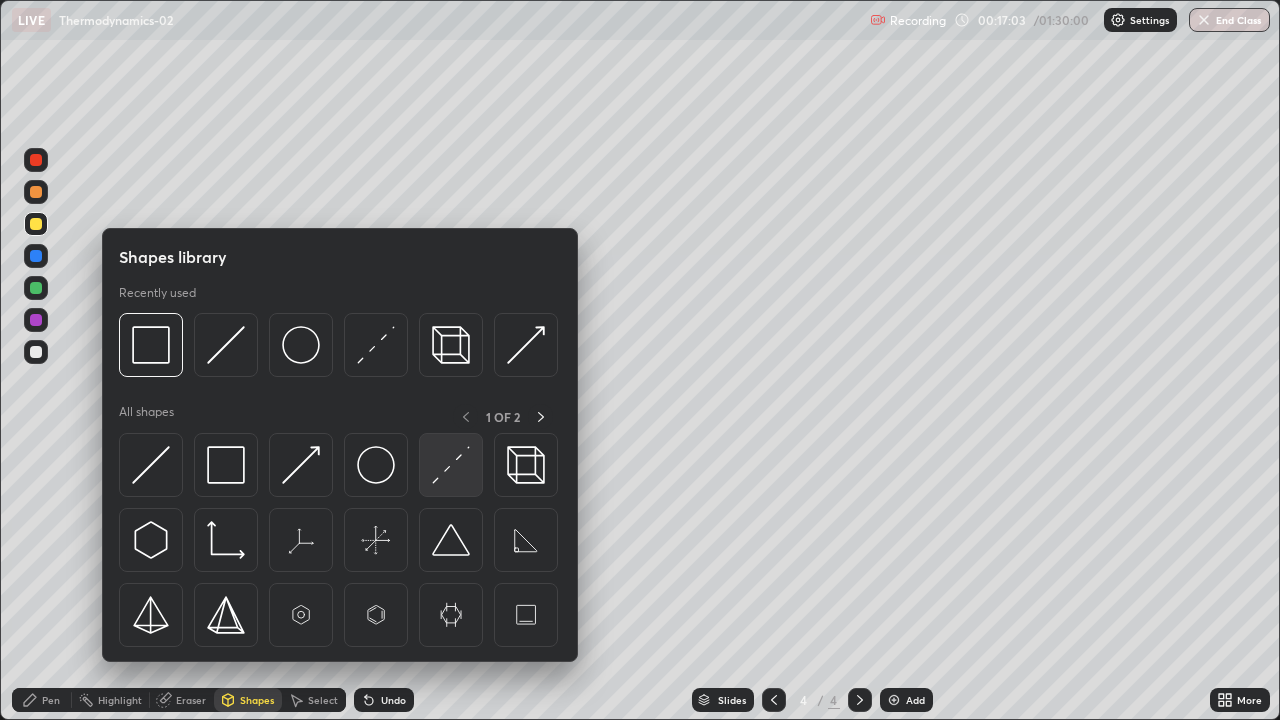 click at bounding box center [451, 465] 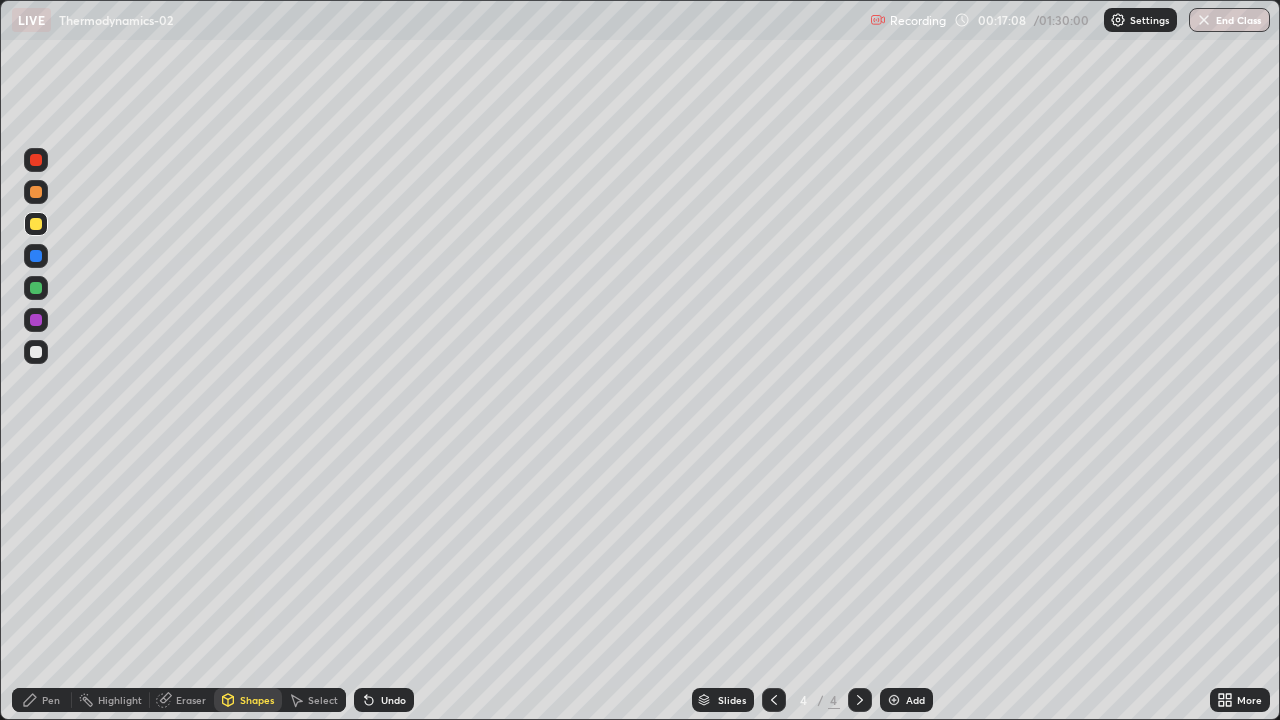 click on "Pen" at bounding box center [51, 700] 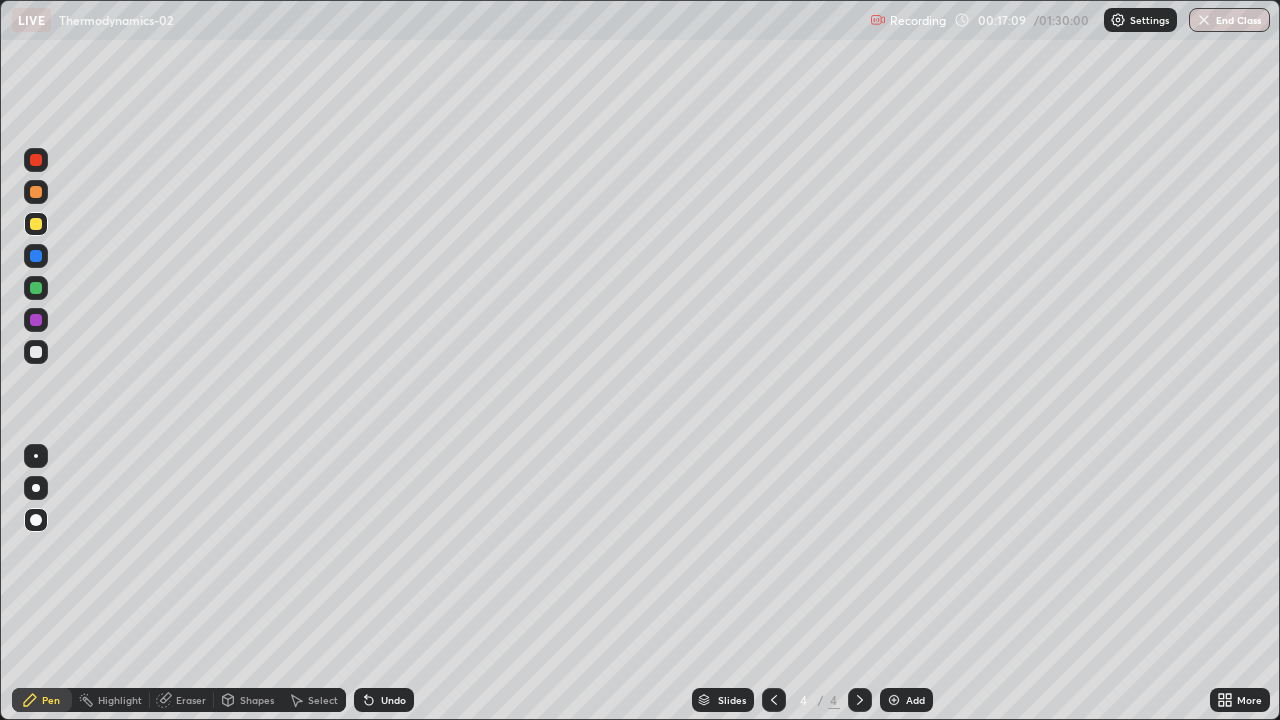 click at bounding box center [36, 352] 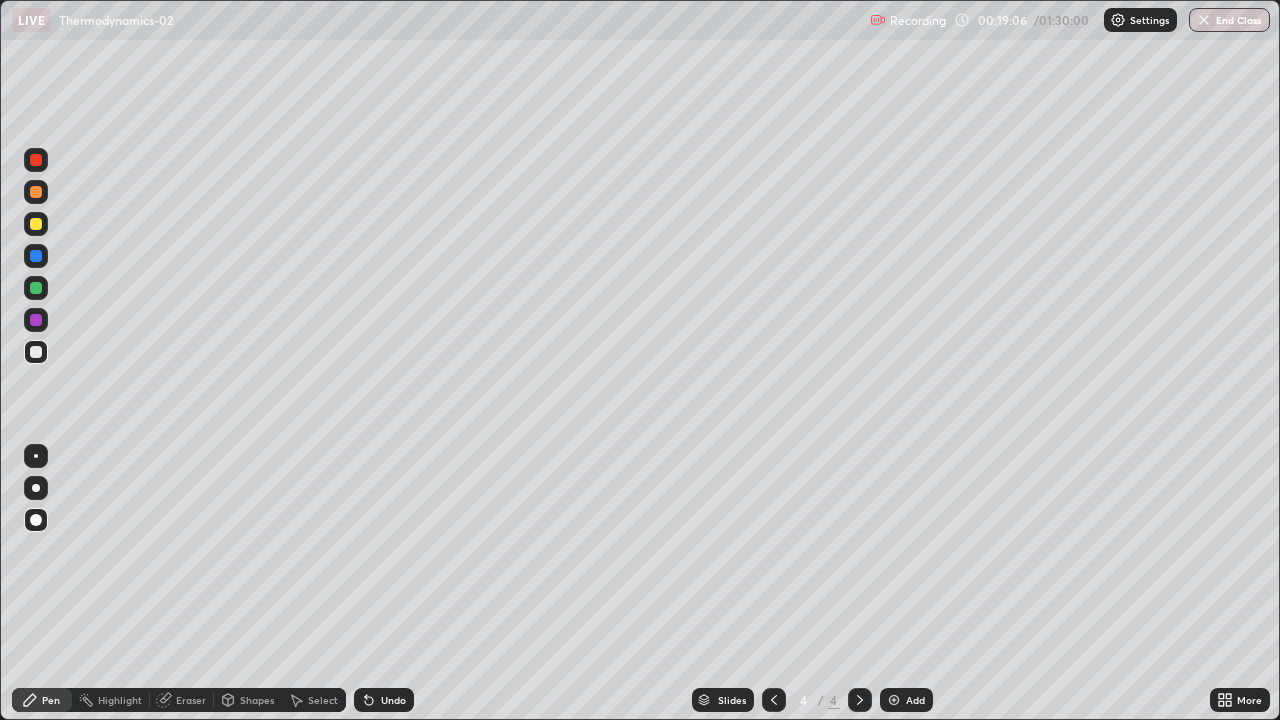 click at bounding box center [36, 320] 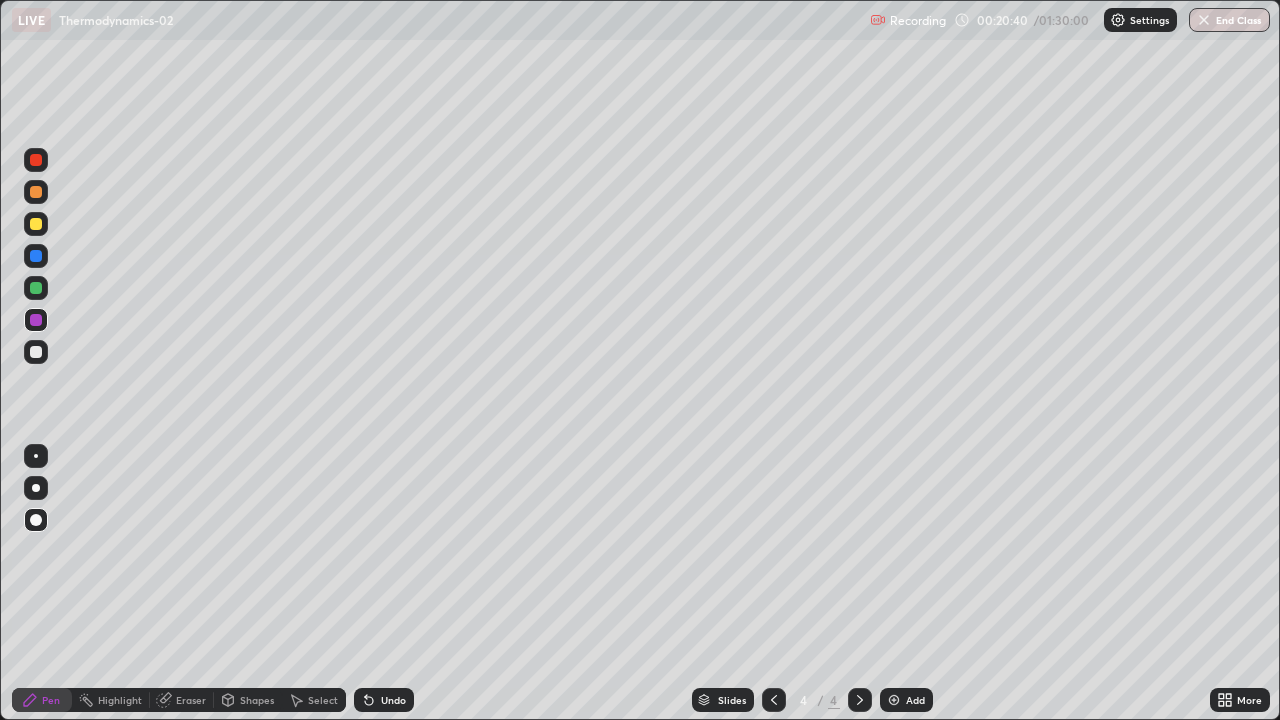 click on "Shapes" at bounding box center [248, 700] 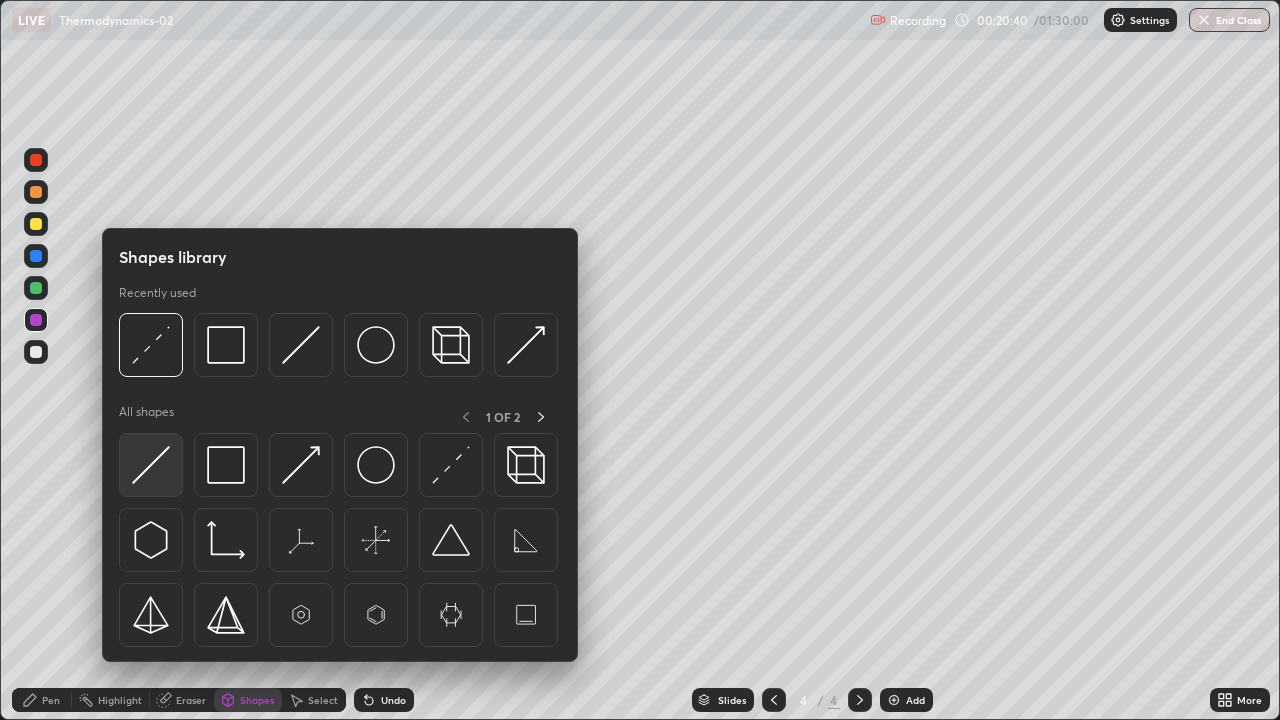 click at bounding box center [151, 465] 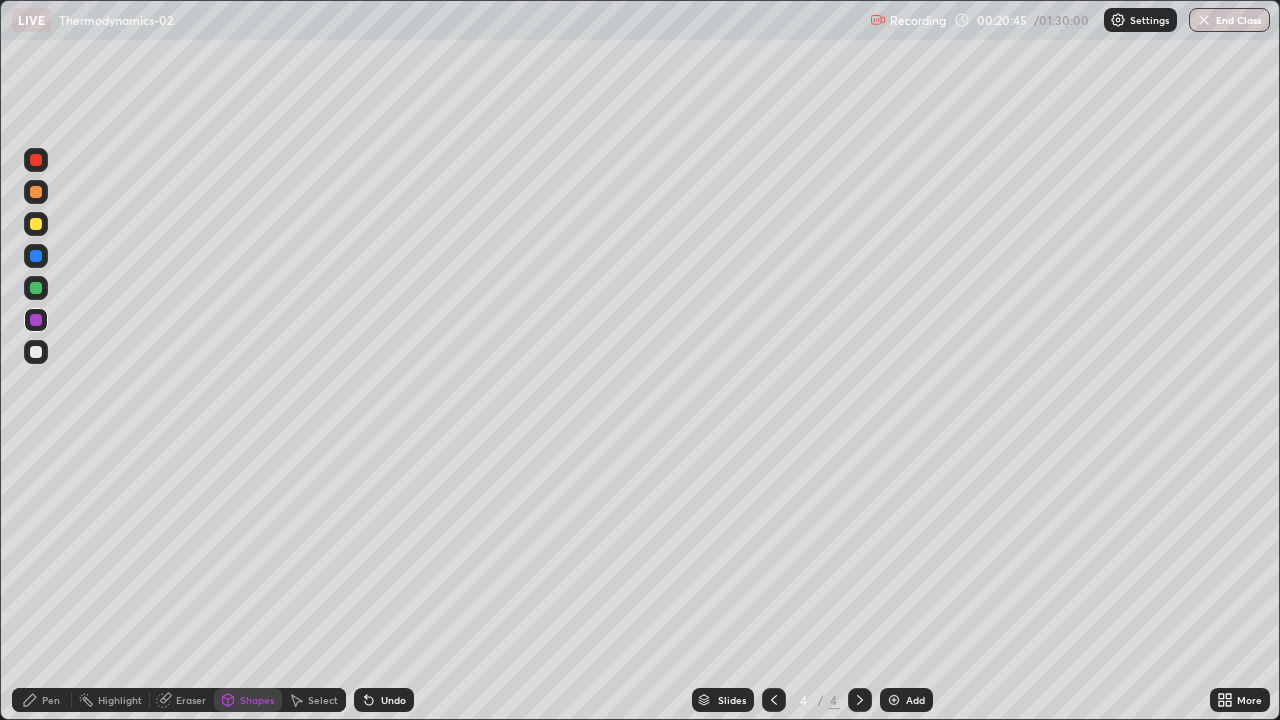 click 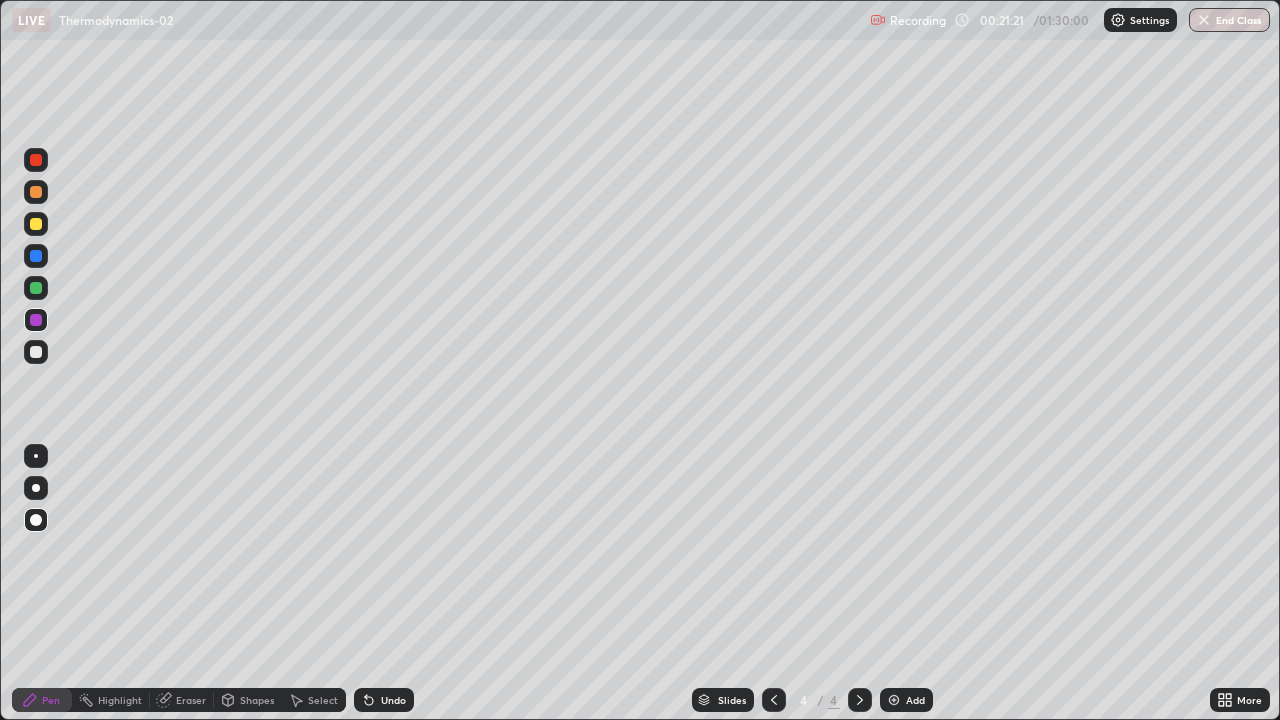 click 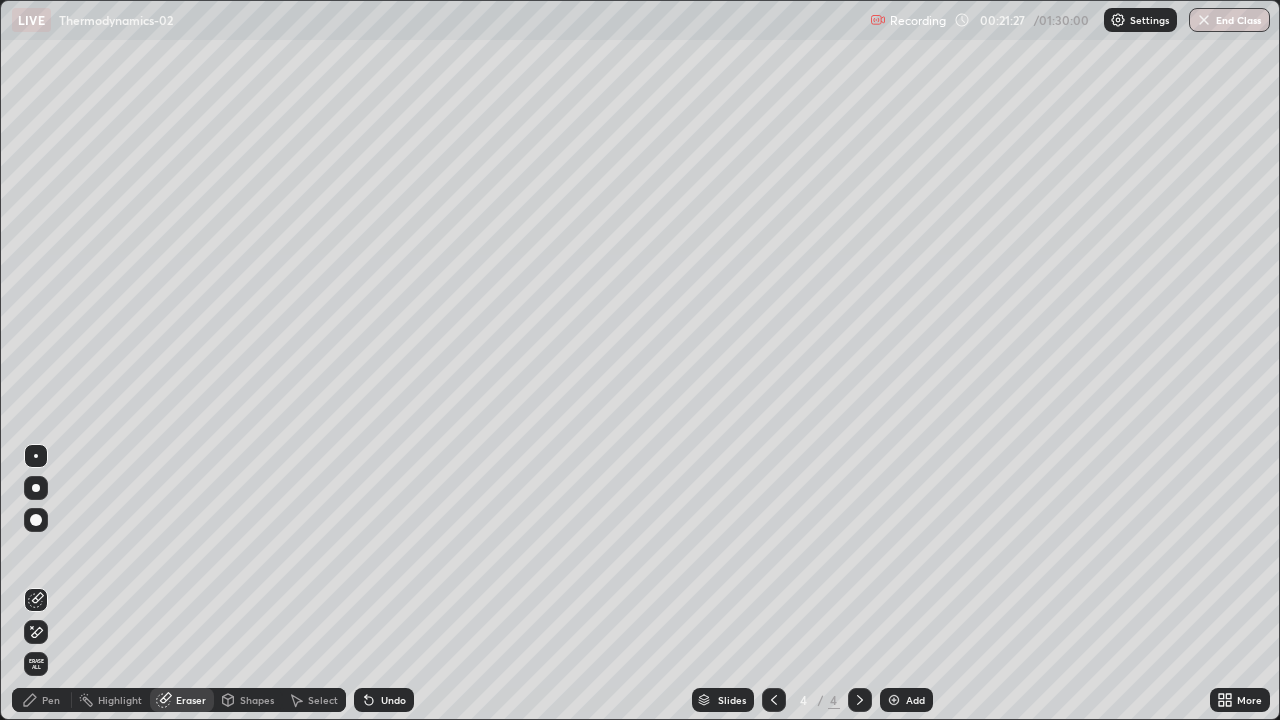click on "Pen" at bounding box center (51, 700) 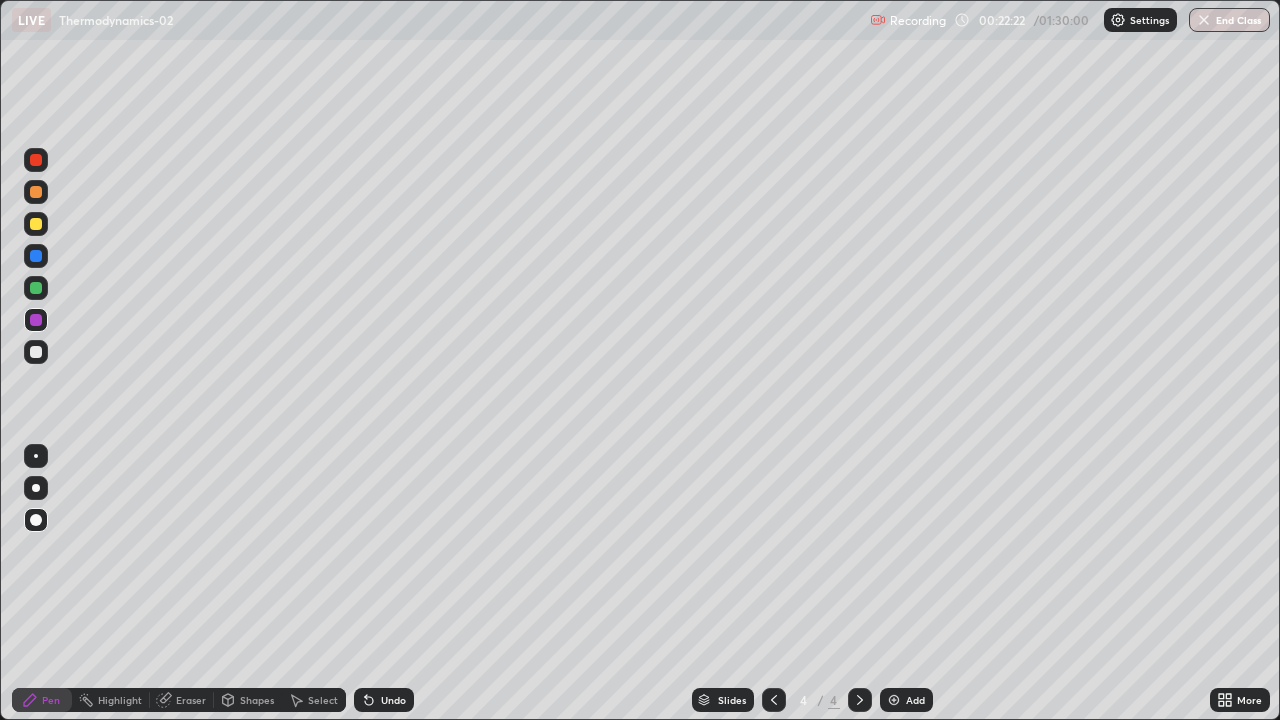 click on "Undo" at bounding box center (393, 700) 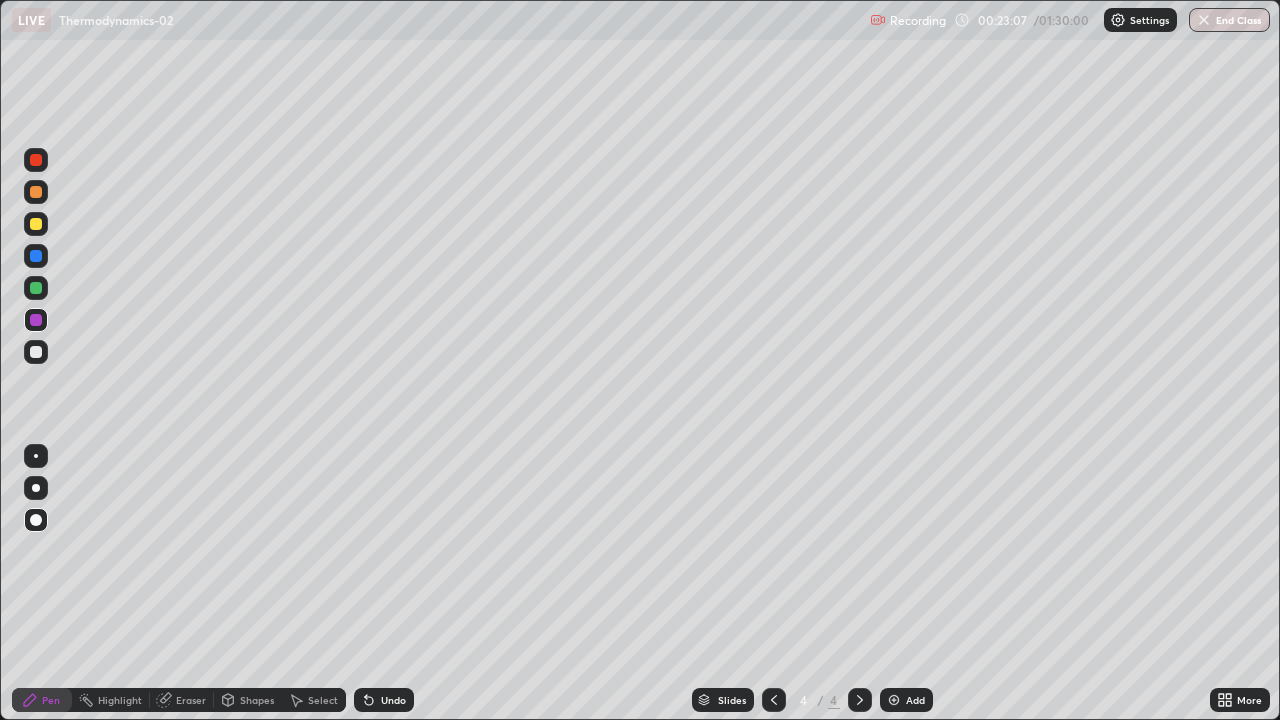click at bounding box center (894, 700) 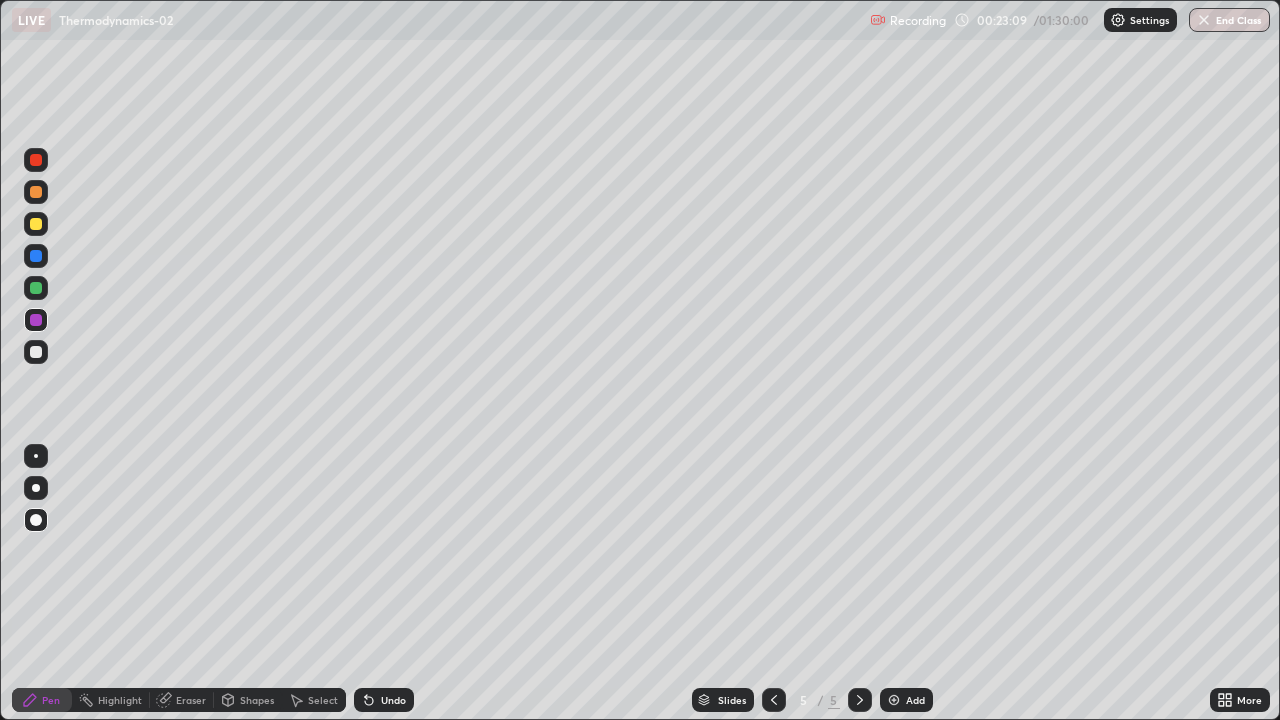 click at bounding box center (36, 224) 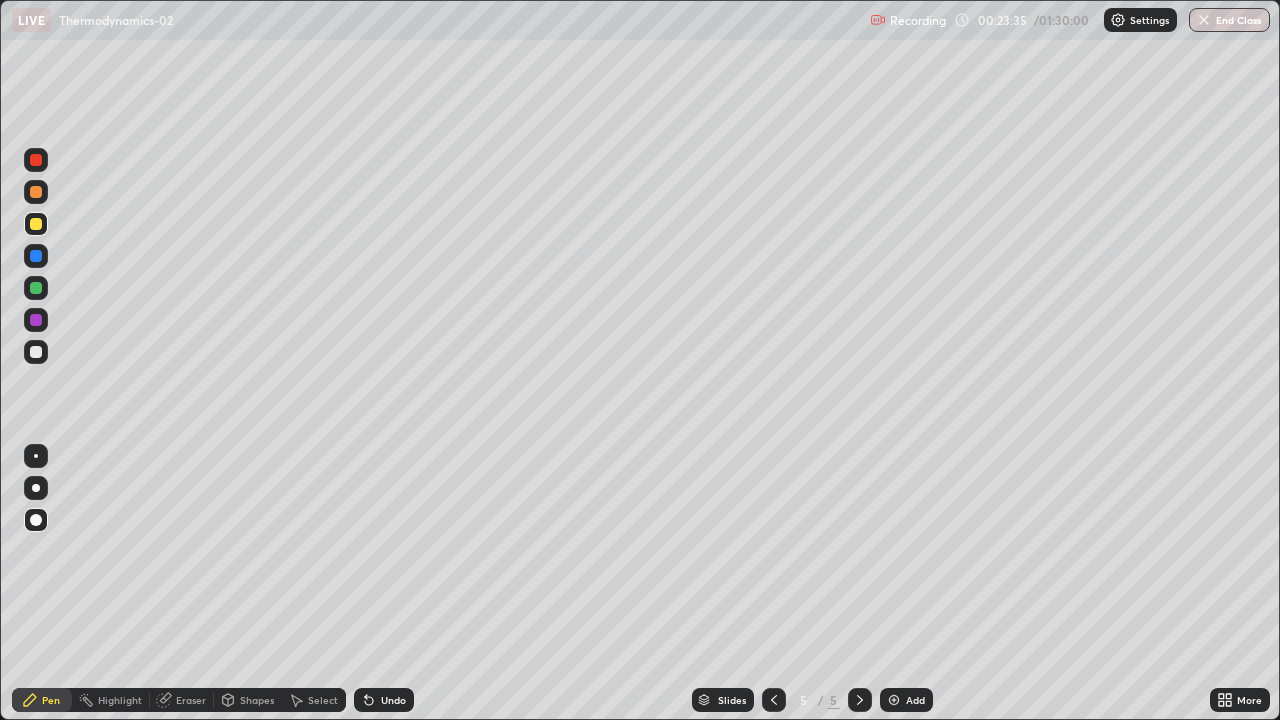 click on "Shapes" at bounding box center (257, 700) 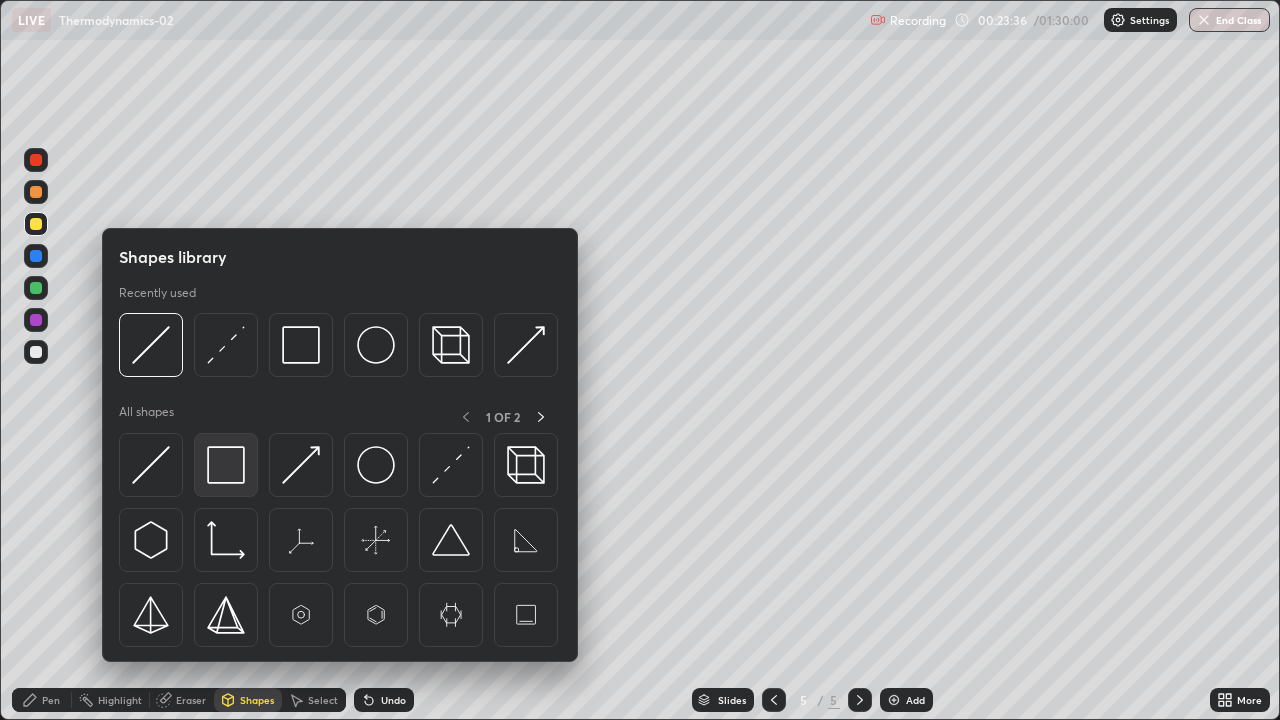 click at bounding box center (226, 465) 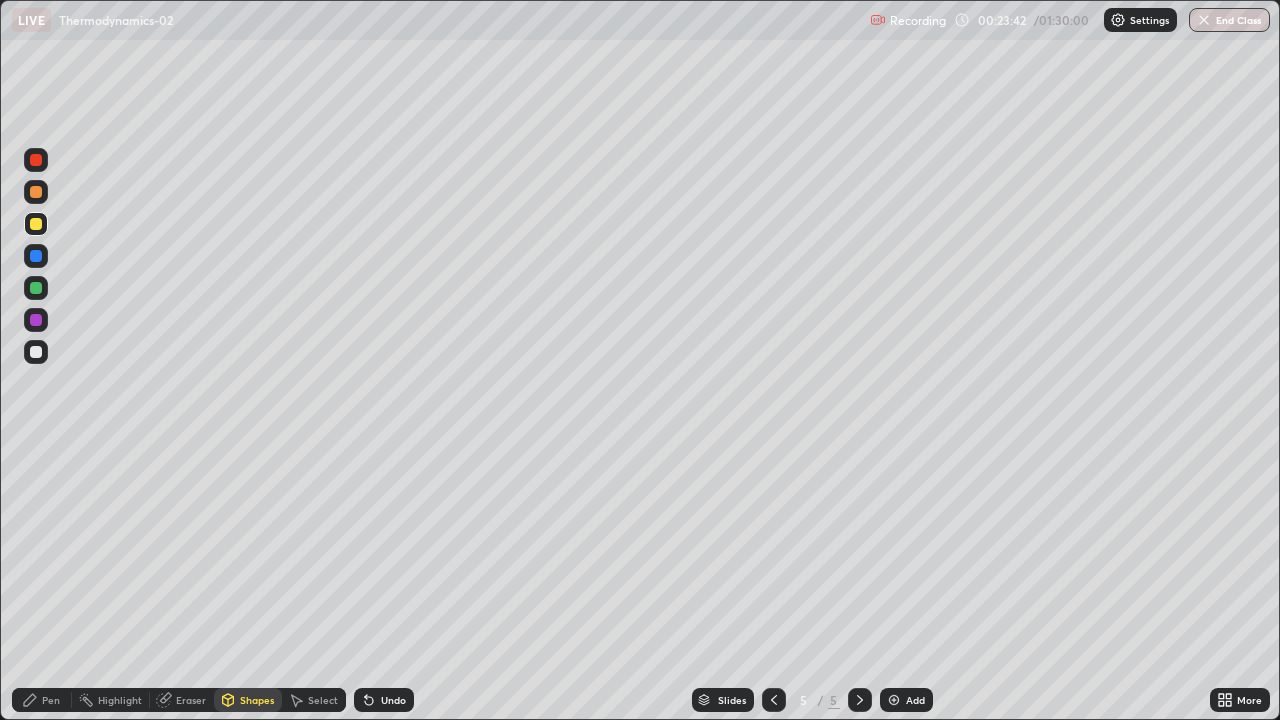 click on "Pen" at bounding box center (42, 700) 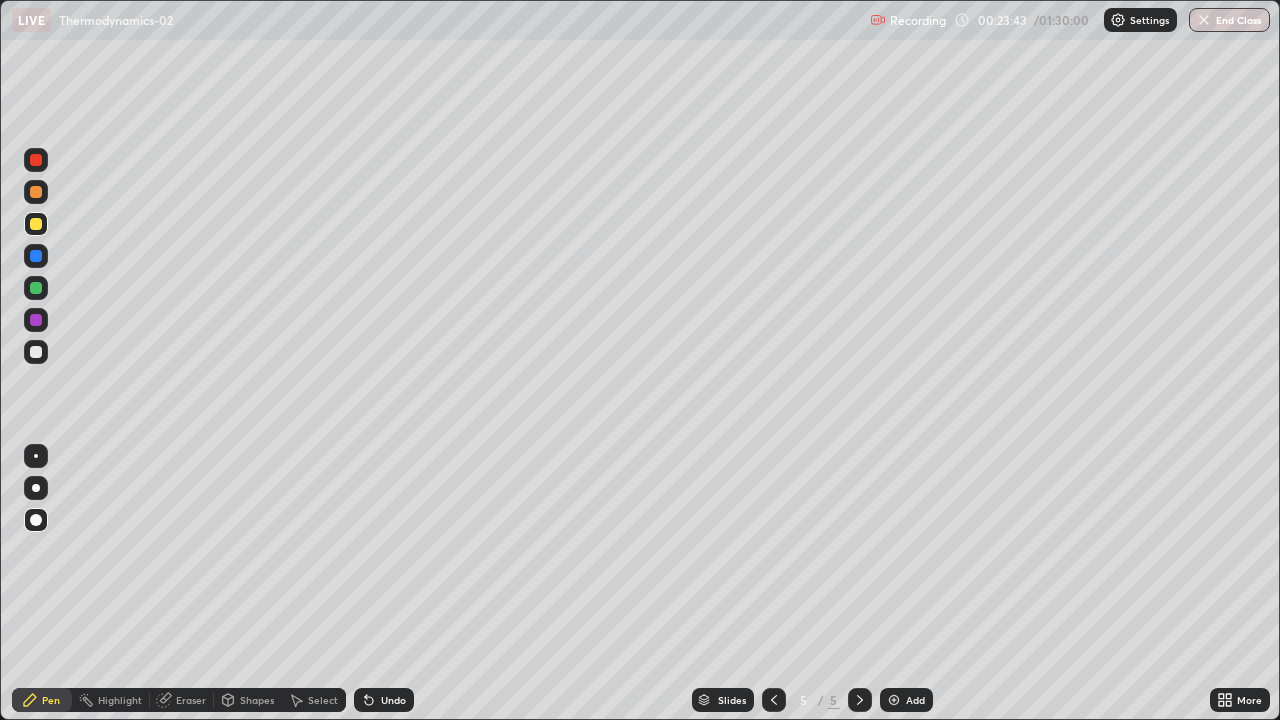 click at bounding box center [36, 352] 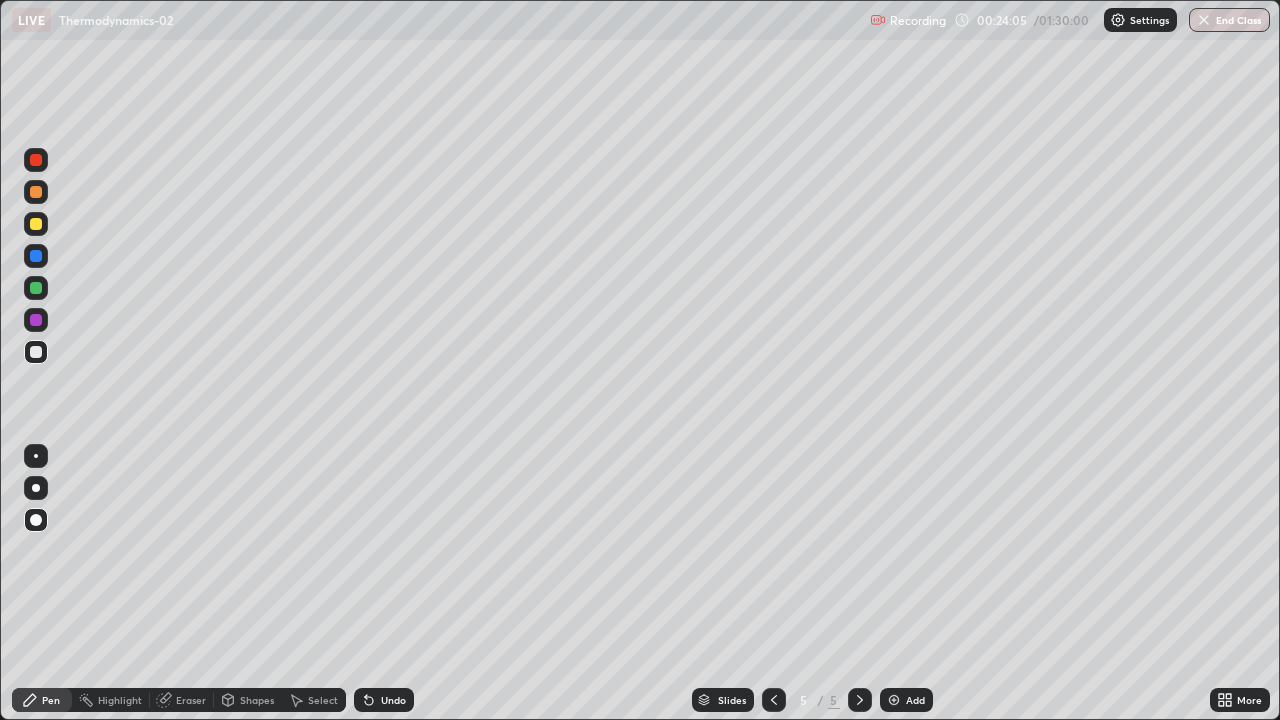 click at bounding box center (36, 224) 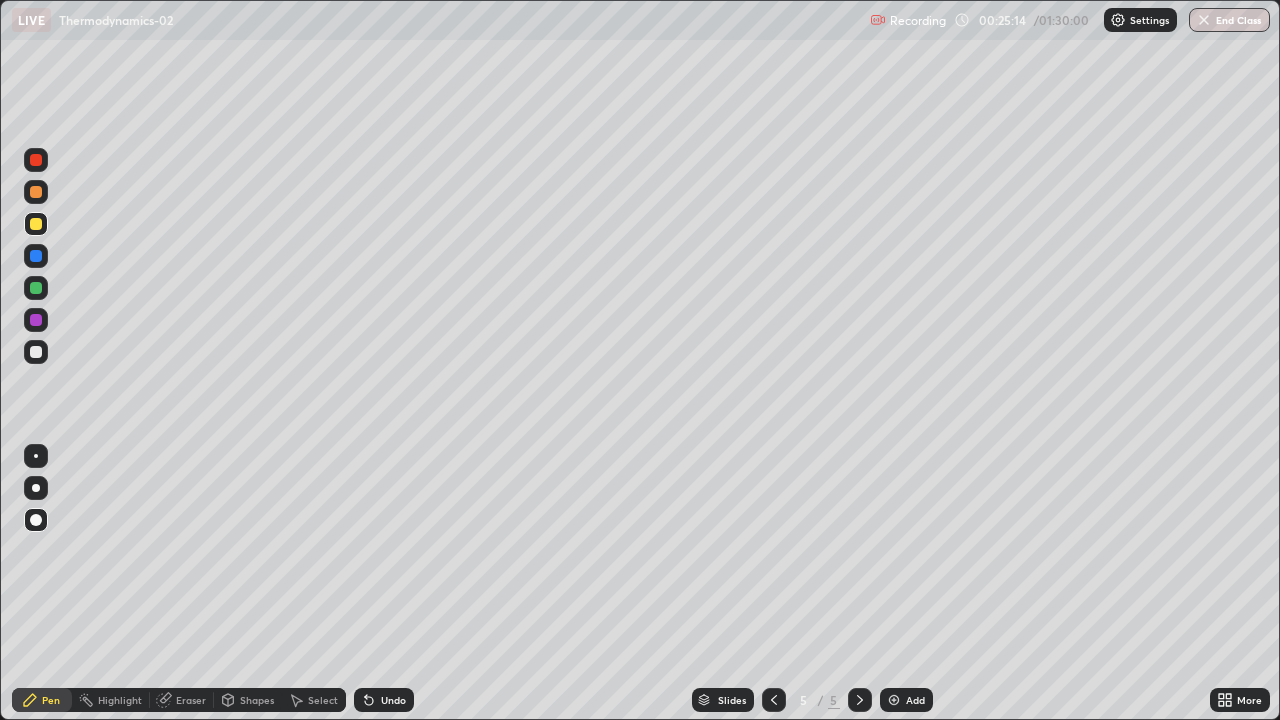 click at bounding box center (36, 288) 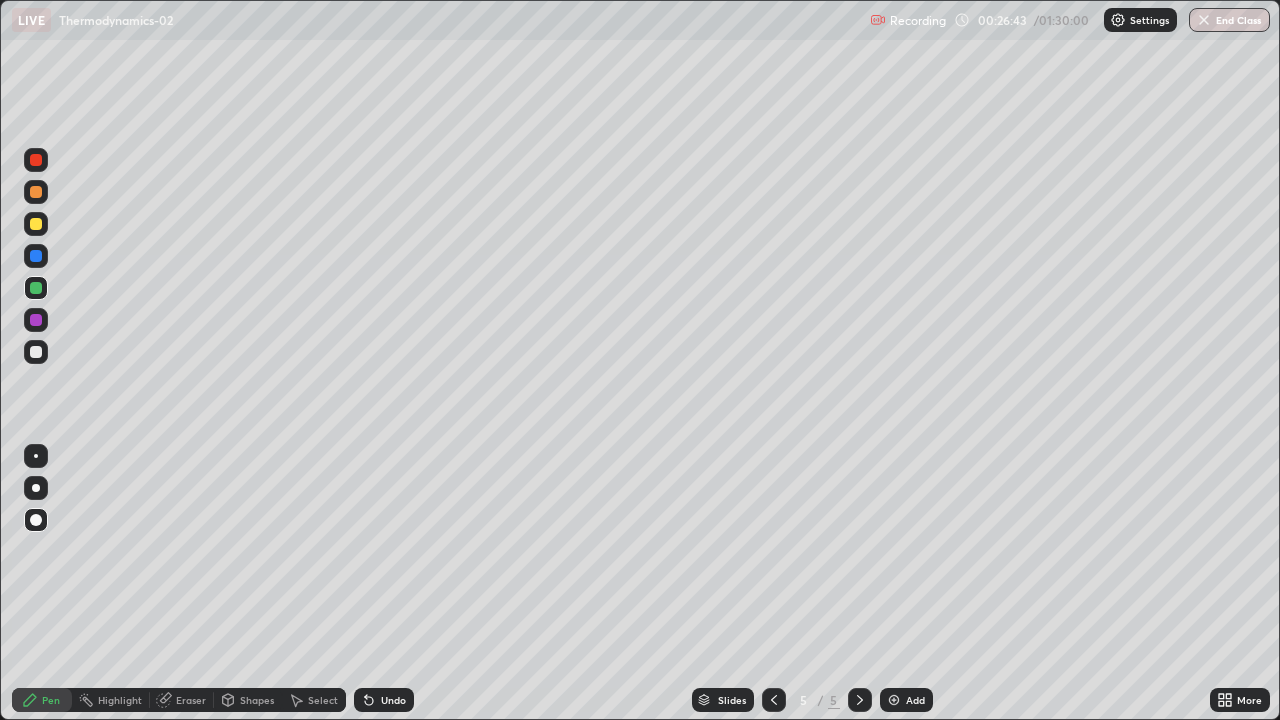 click on "Add" at bounding box center [906, 700] 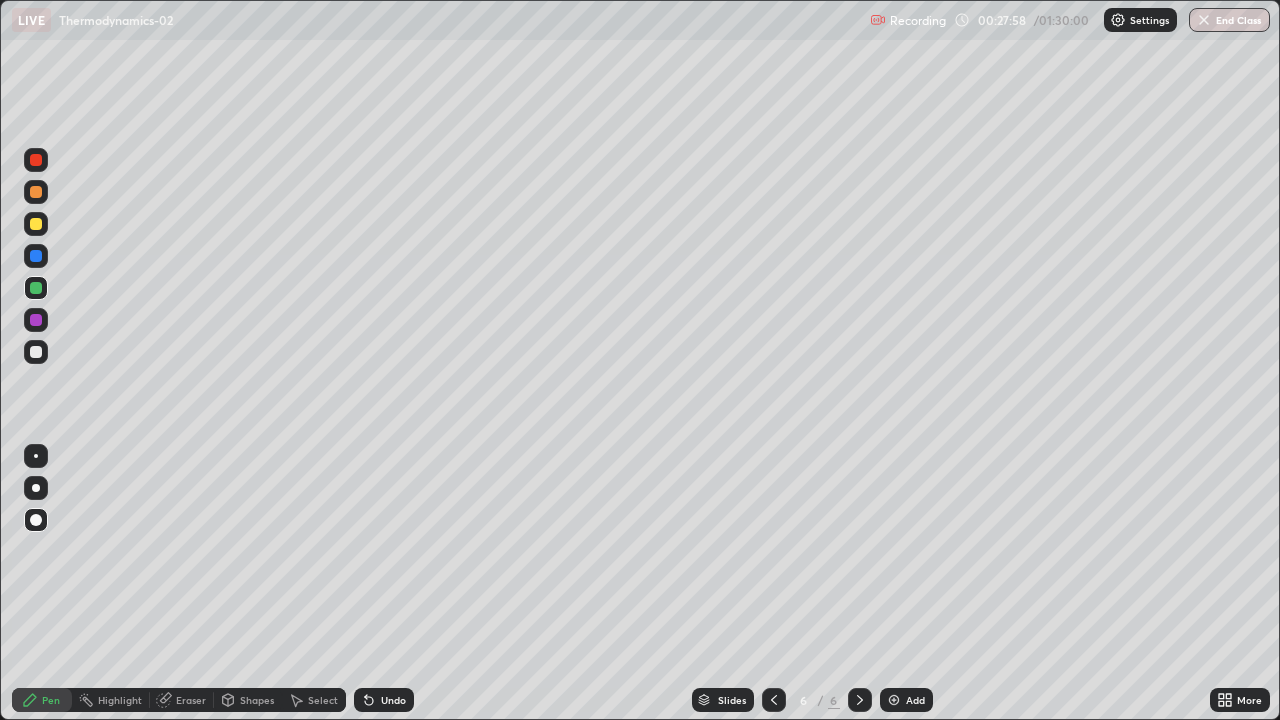 click on "Pen" at bounding box center [42, 700] 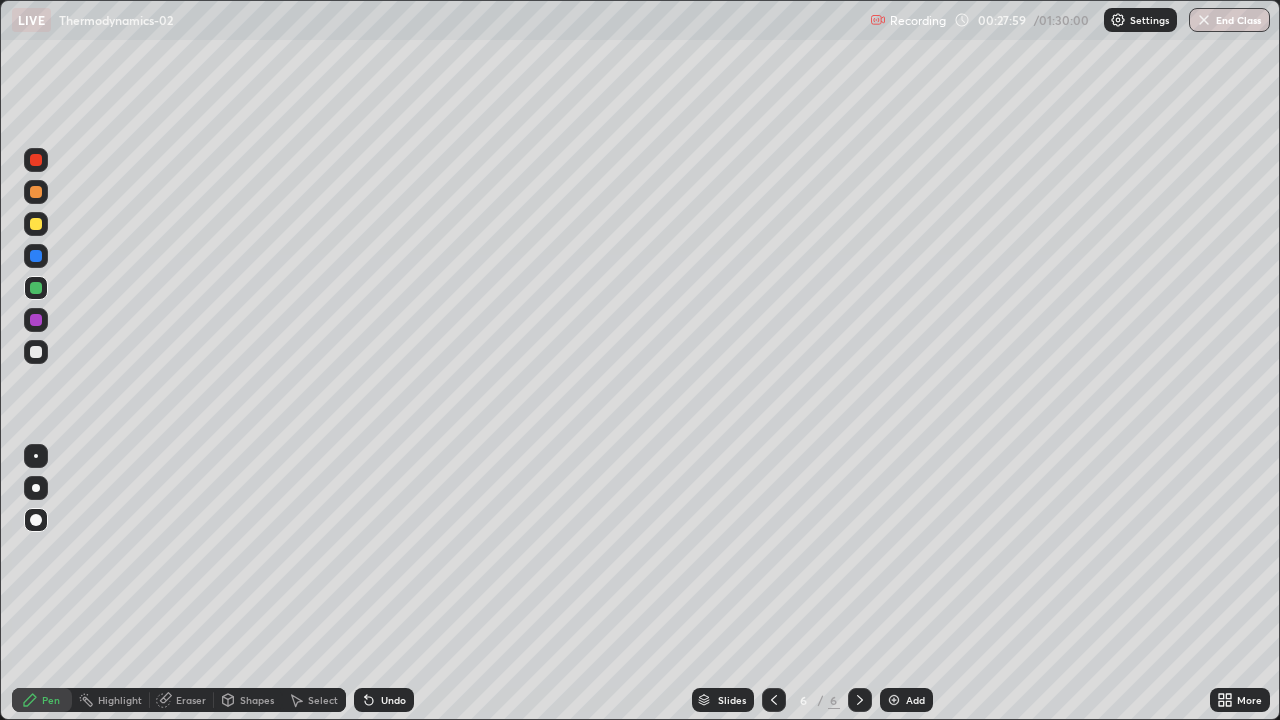 click at bounding box center [36, 352] 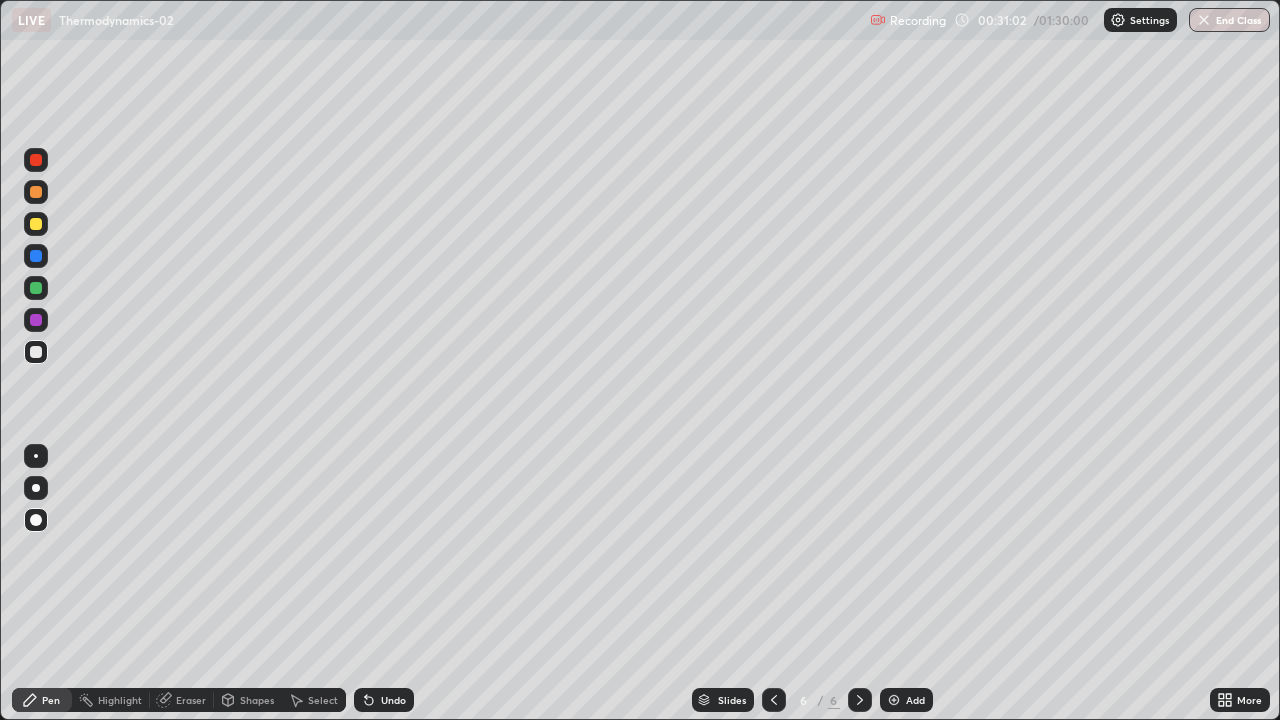 click 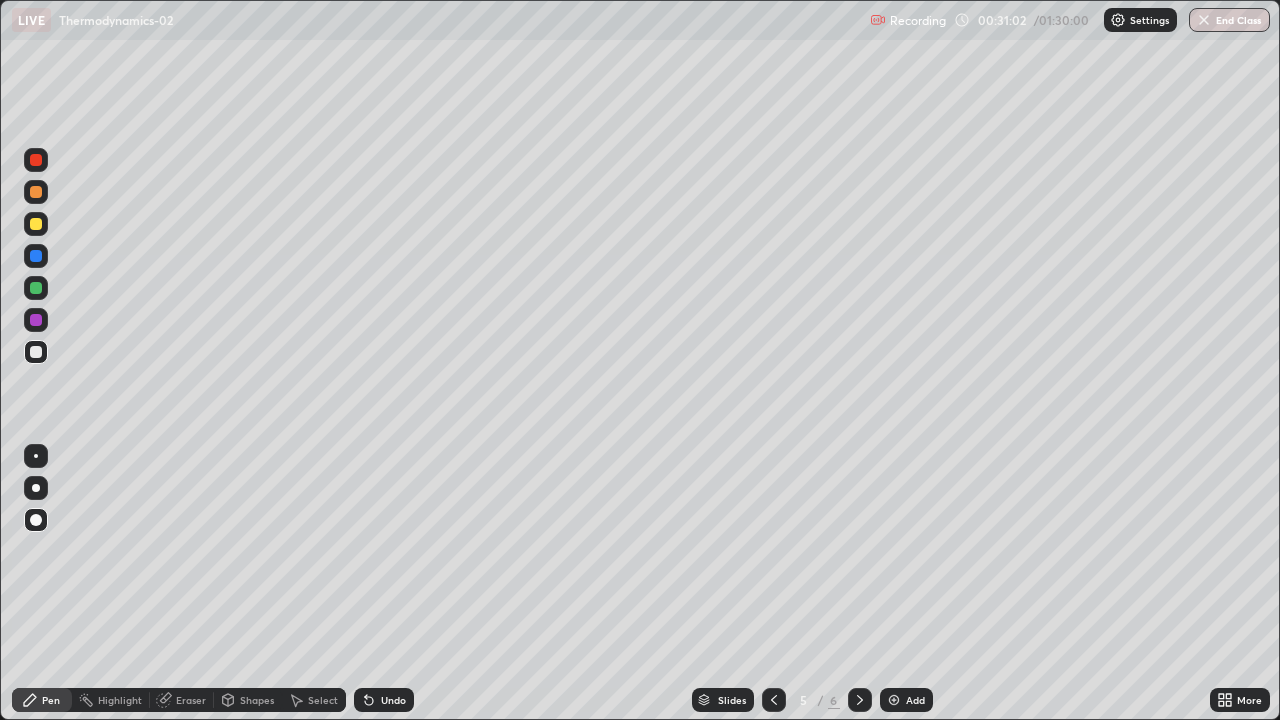 click 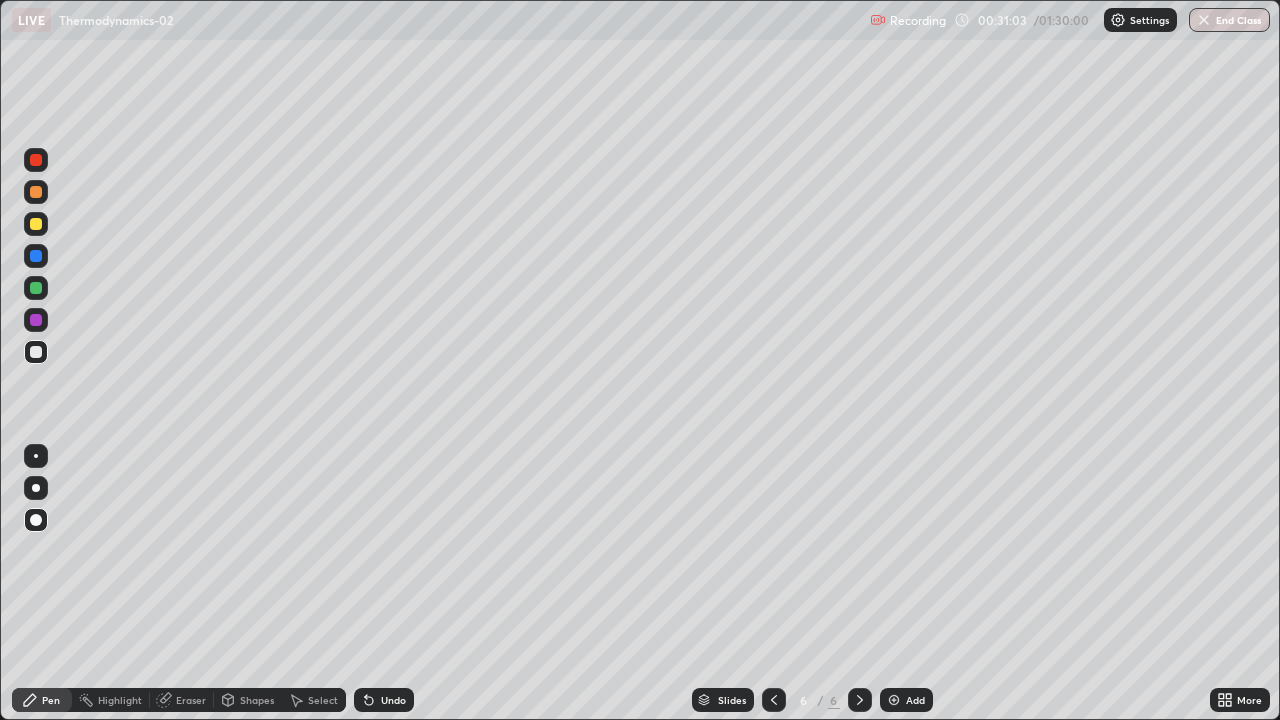 click on "Add" at bounding box center (915, 700) 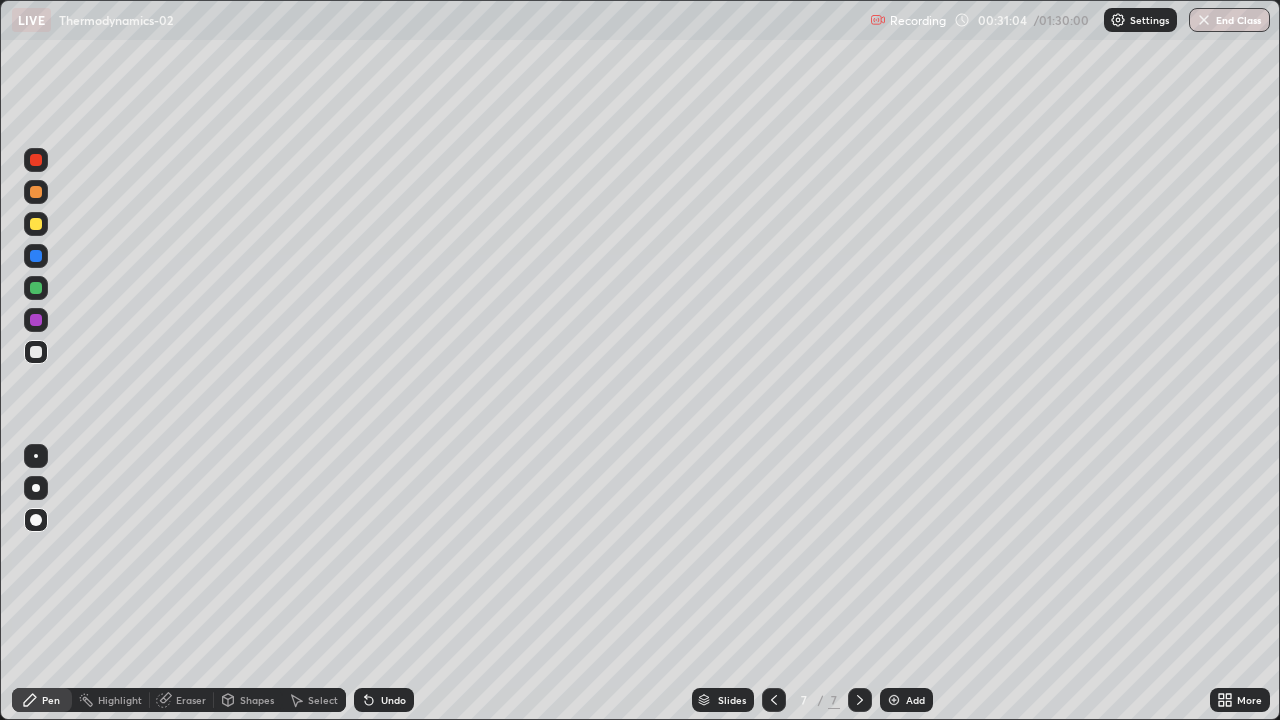 click on "Pen" at bounding box center (51, 700) 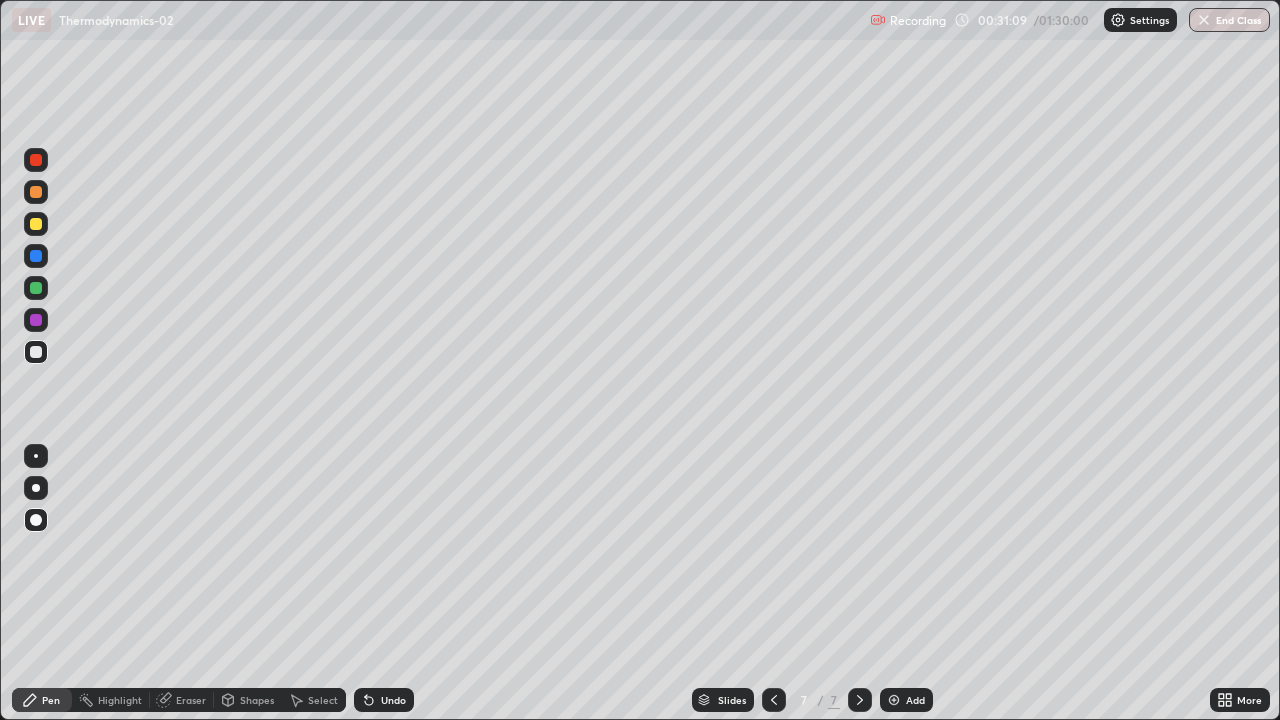 click at bounding box center (36, 224) 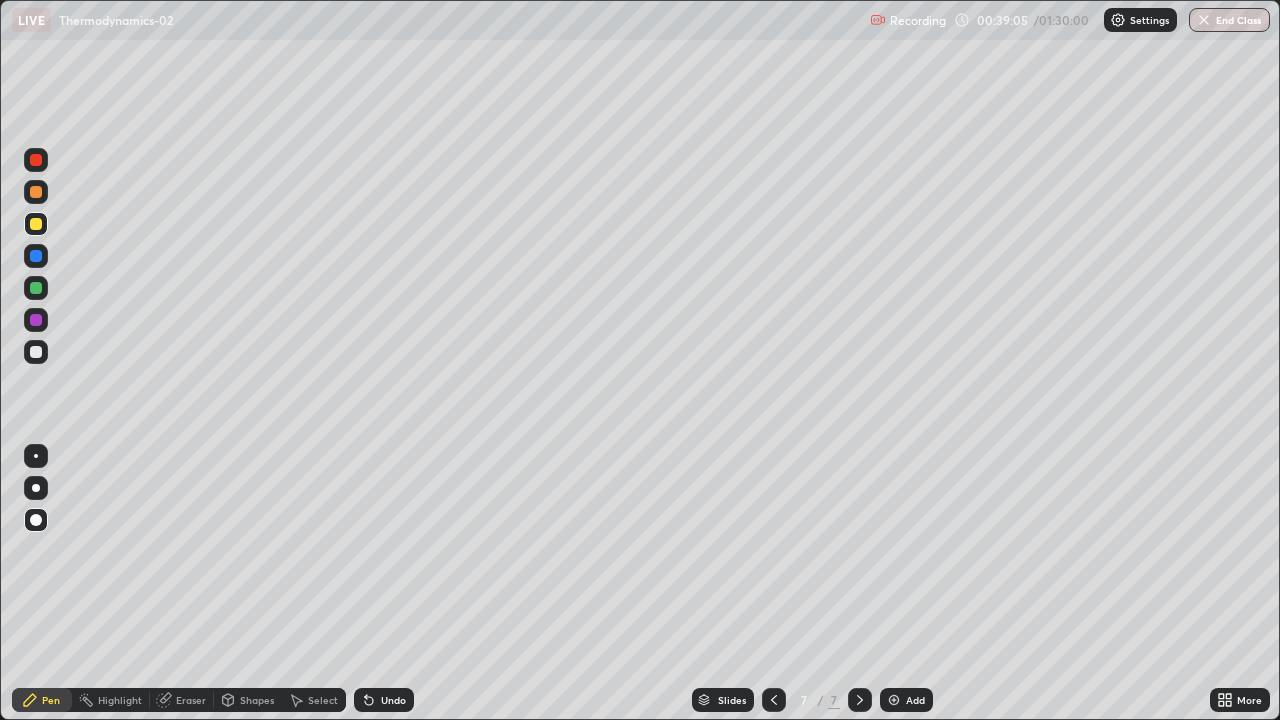 click on "Add" at bounding box center (906, 700) 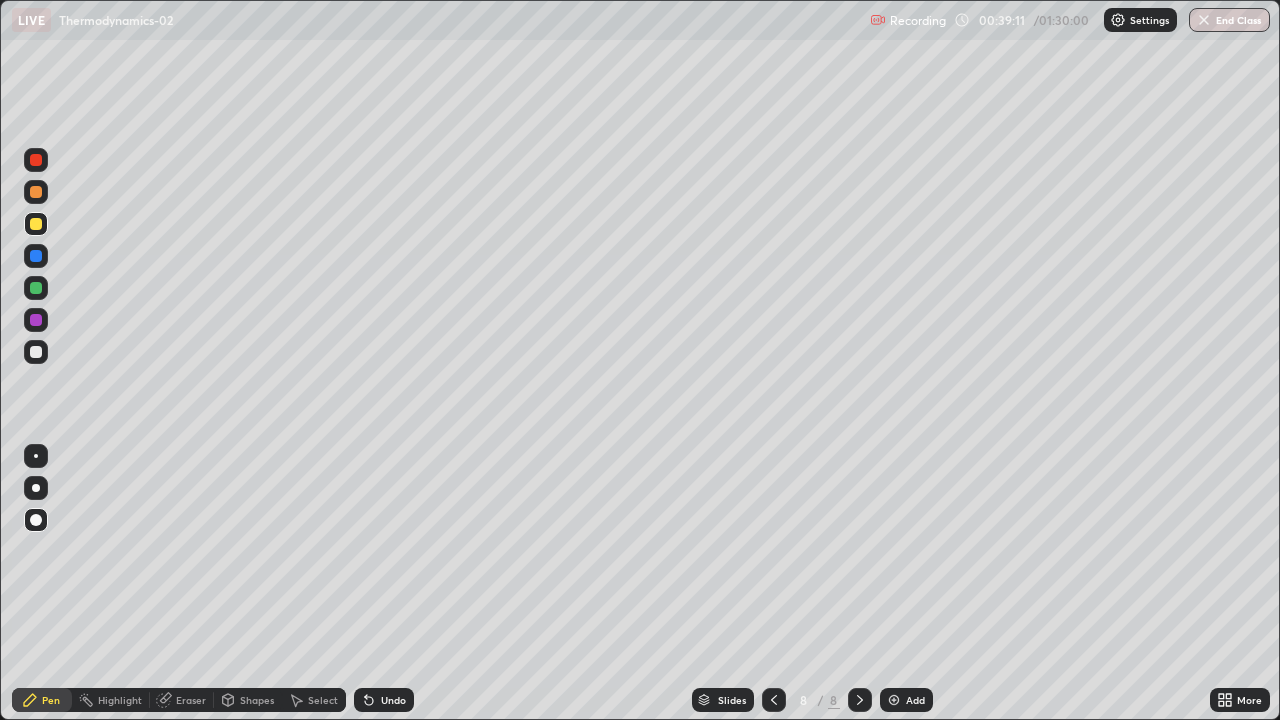 click on "Undo" at bounding box center (393, 700) 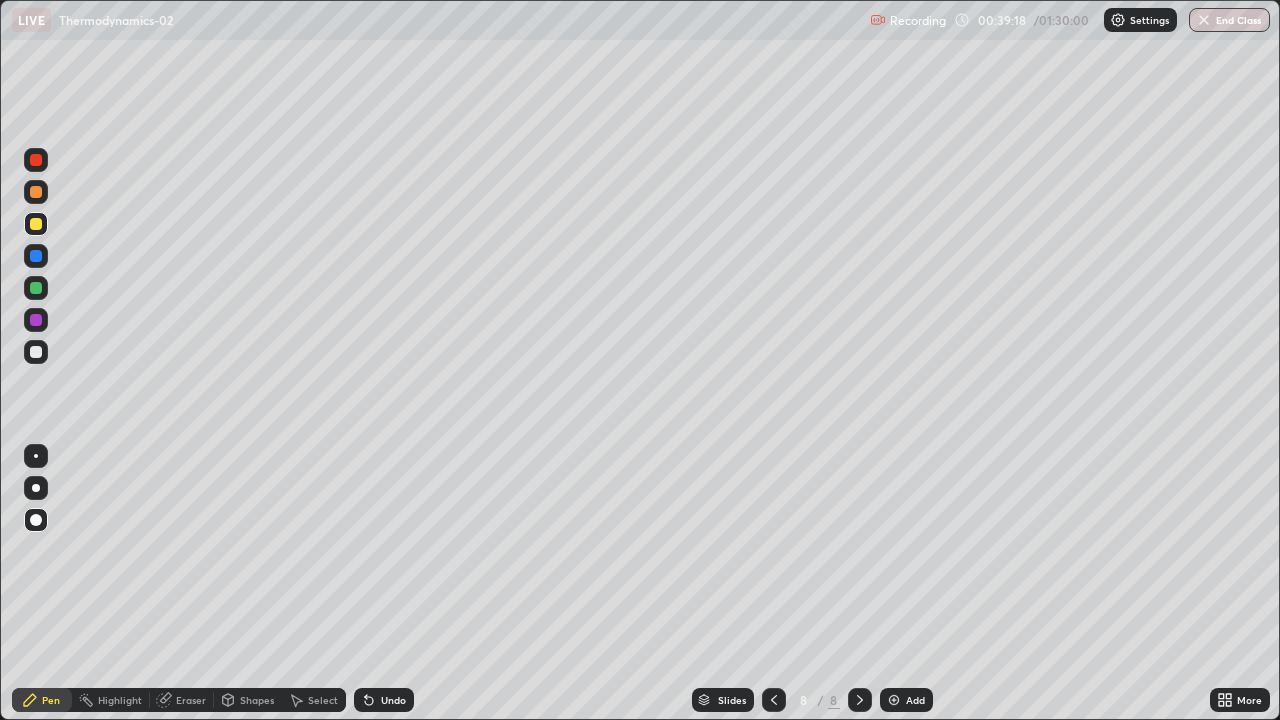click at bounding box center (36, 256) 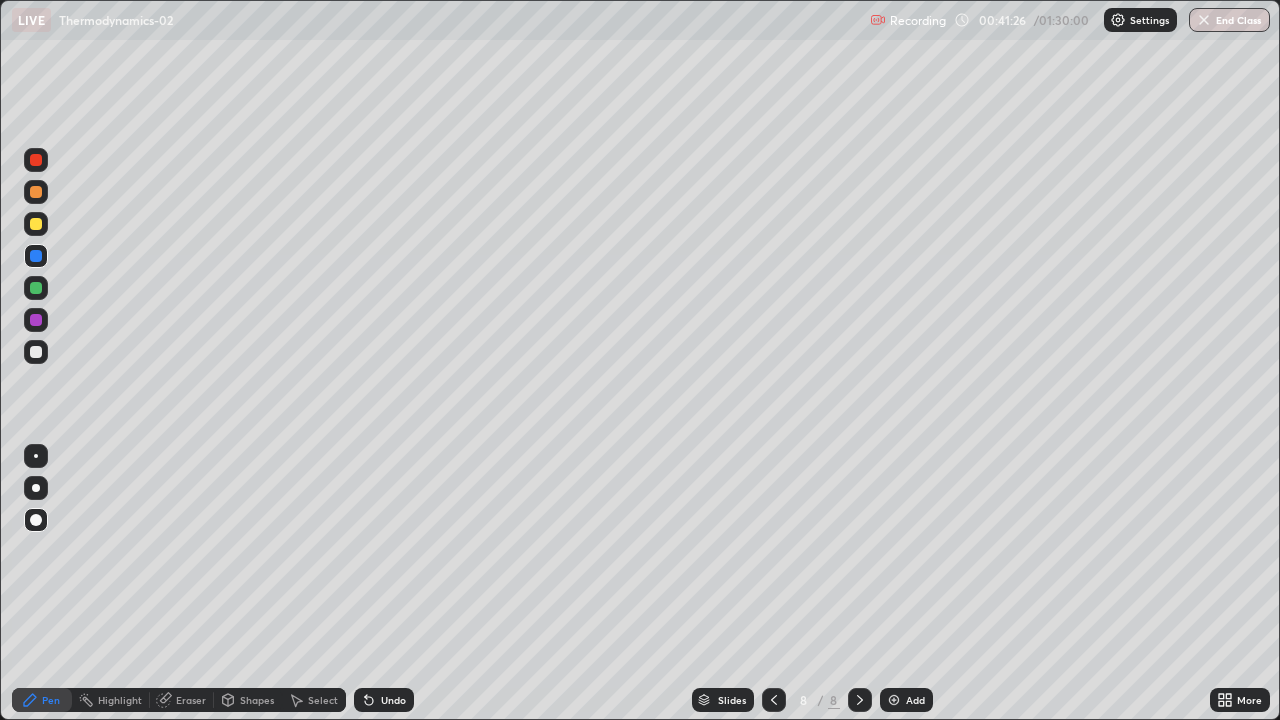 click on "Add" at bounding box center (915, 700) 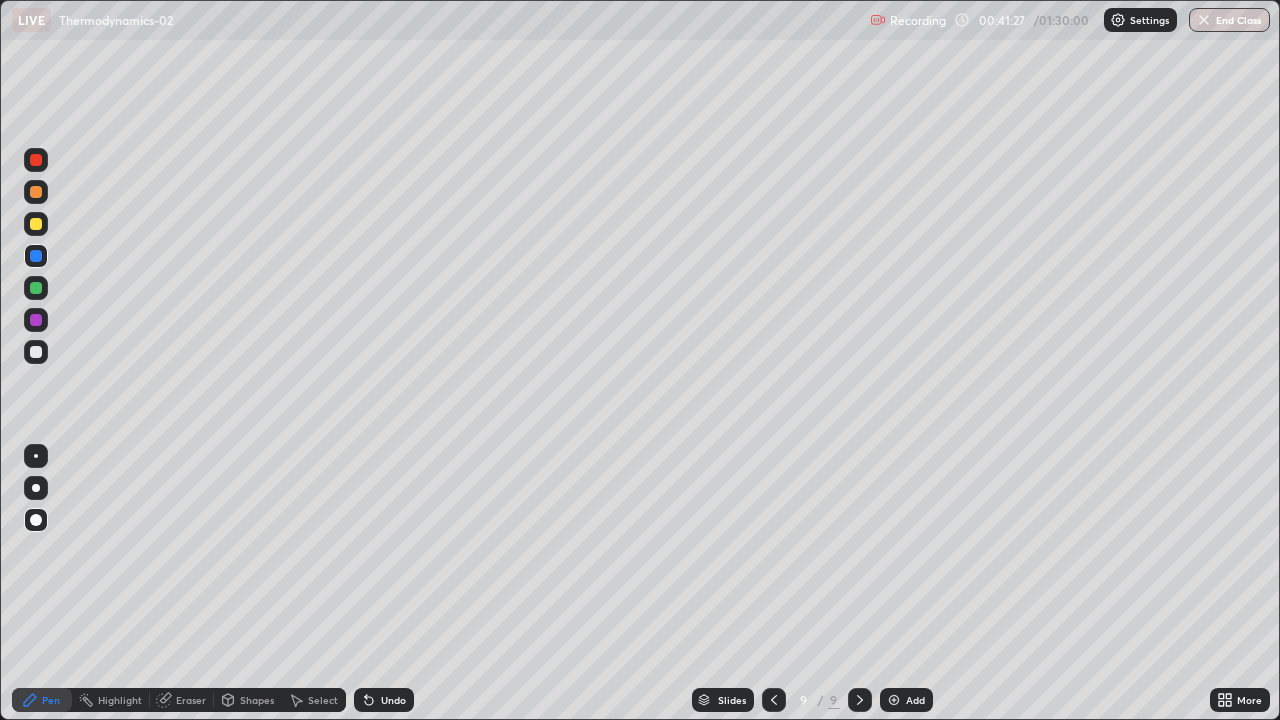 click at bounding box center (36, 352) 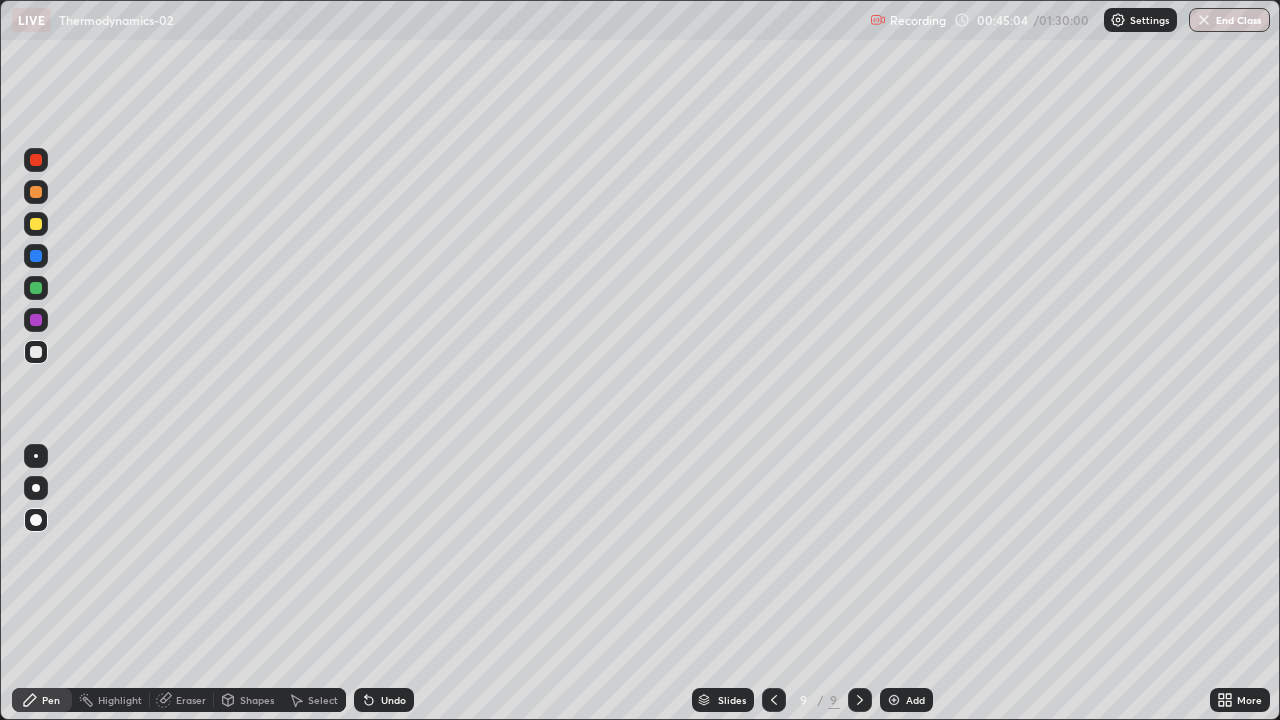 click at bounding box center [36, 288] 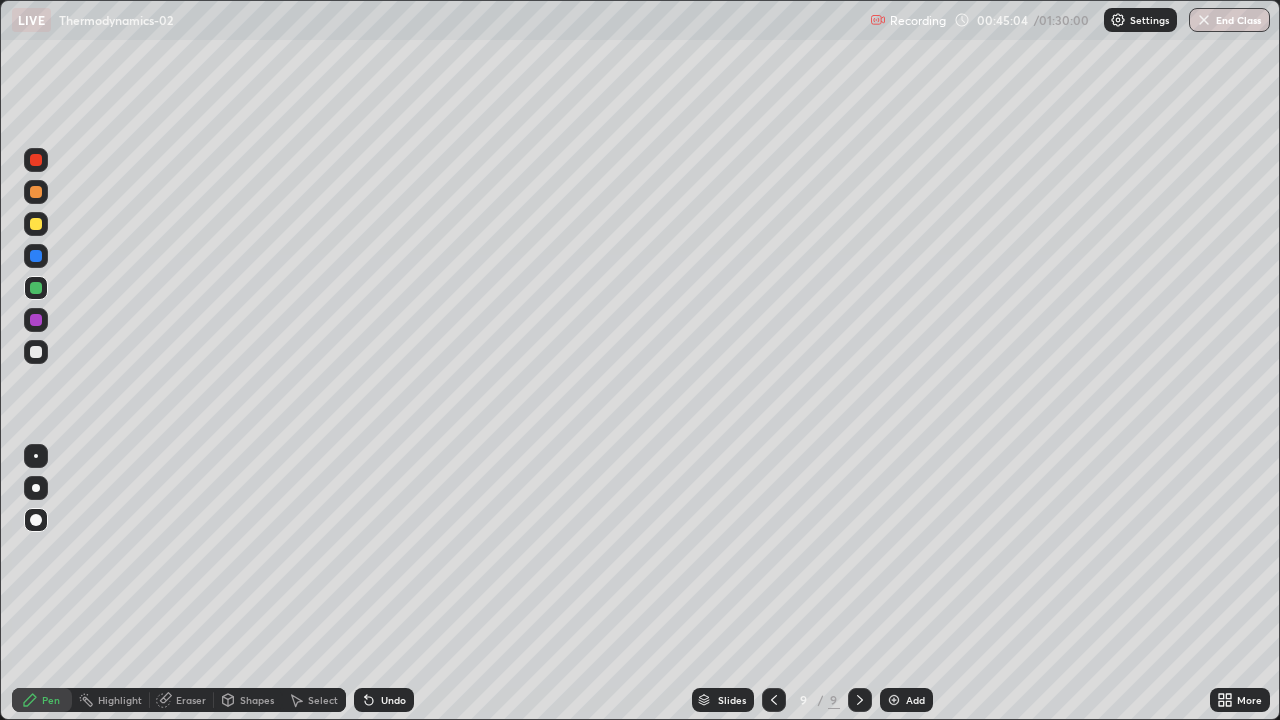 click at bounding box center (36, 256) 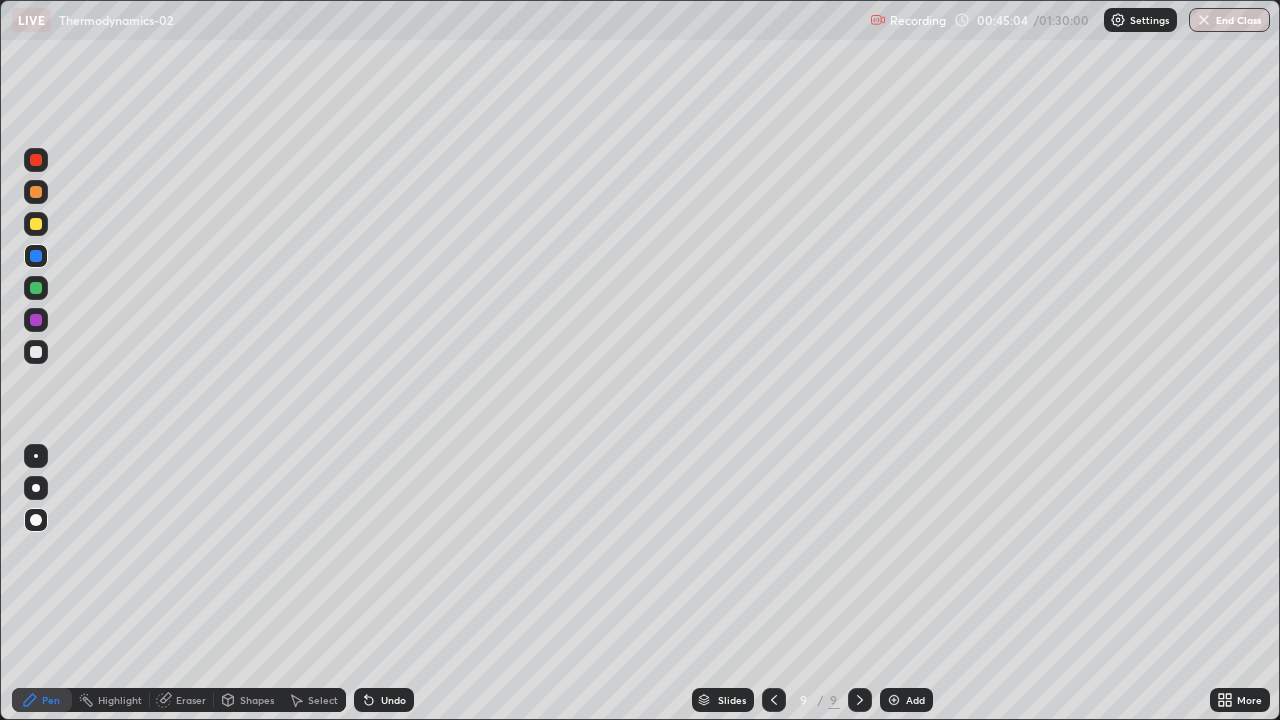 click at bounding box center [36, 224] 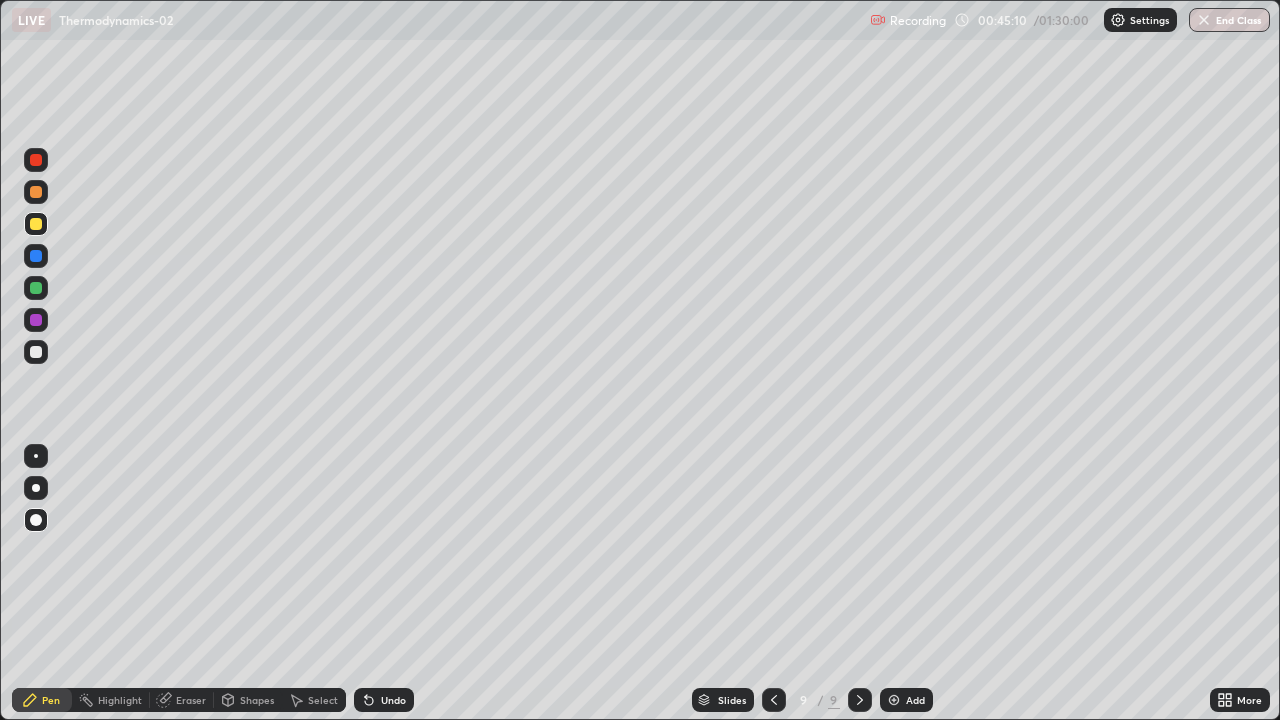 click at bounding box center [36, 224] 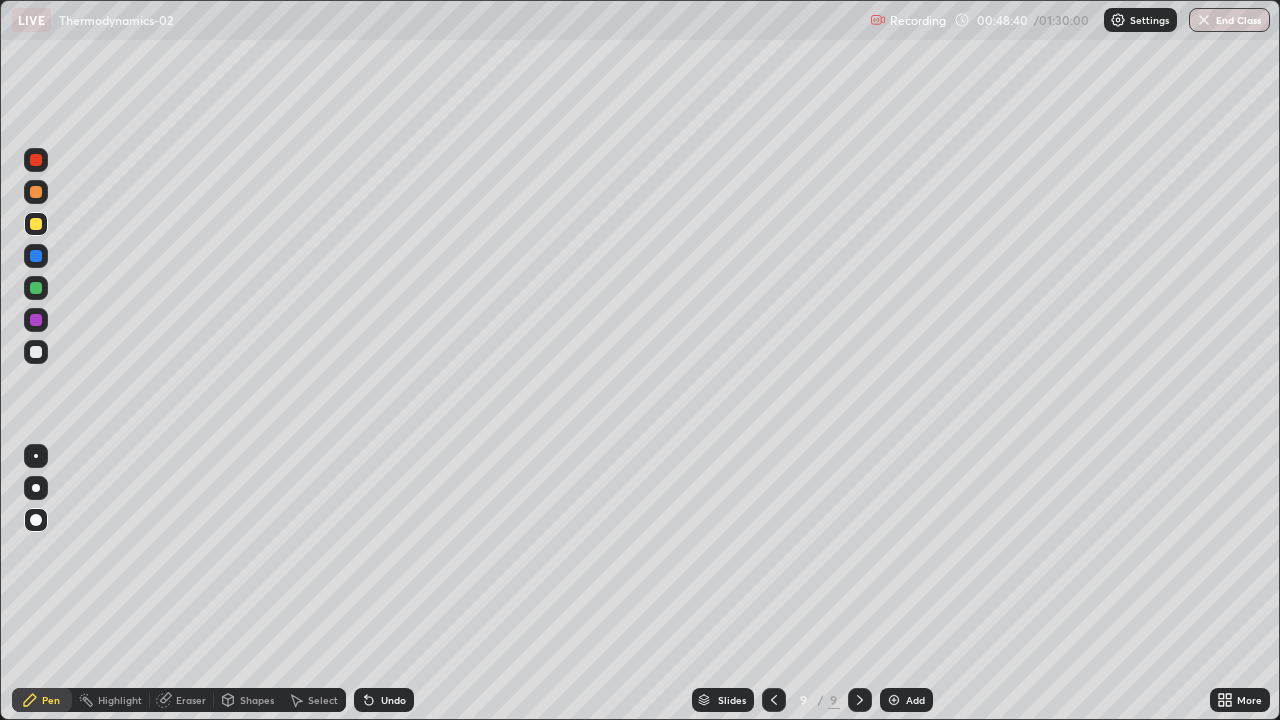 click at bounding box center [894, 700] 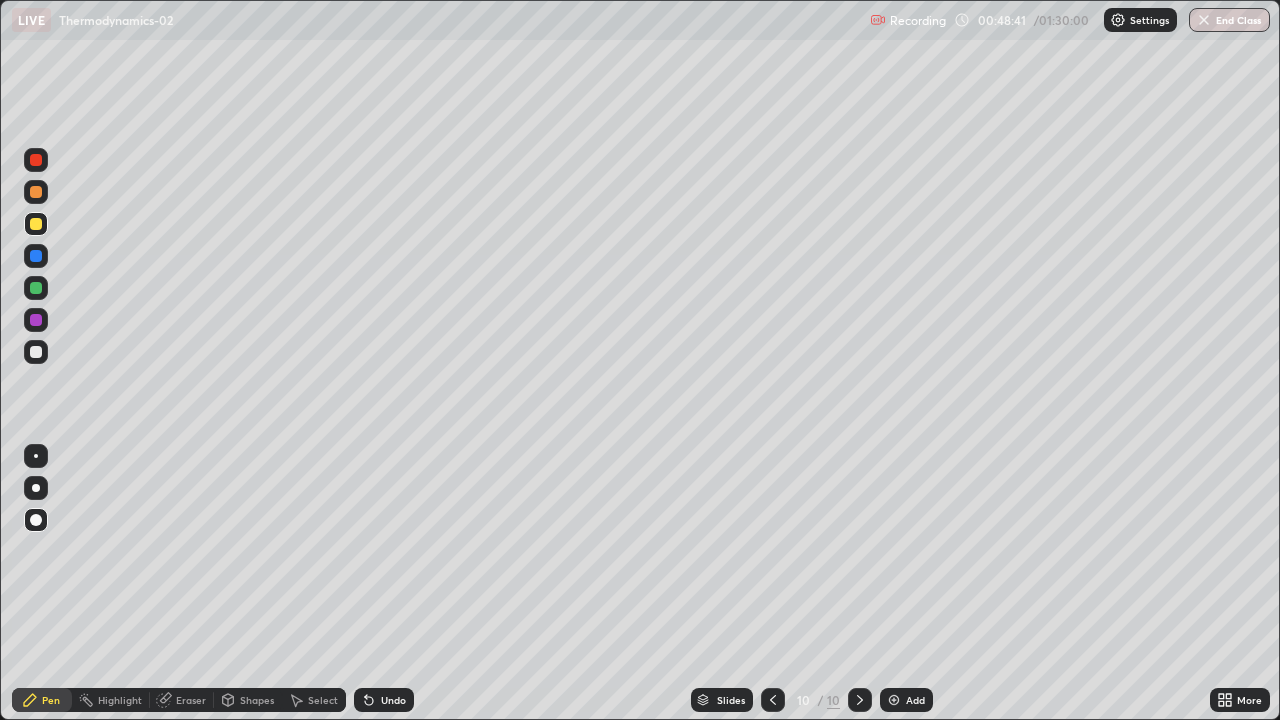click on "Pen" at bounding box center (51, 700) 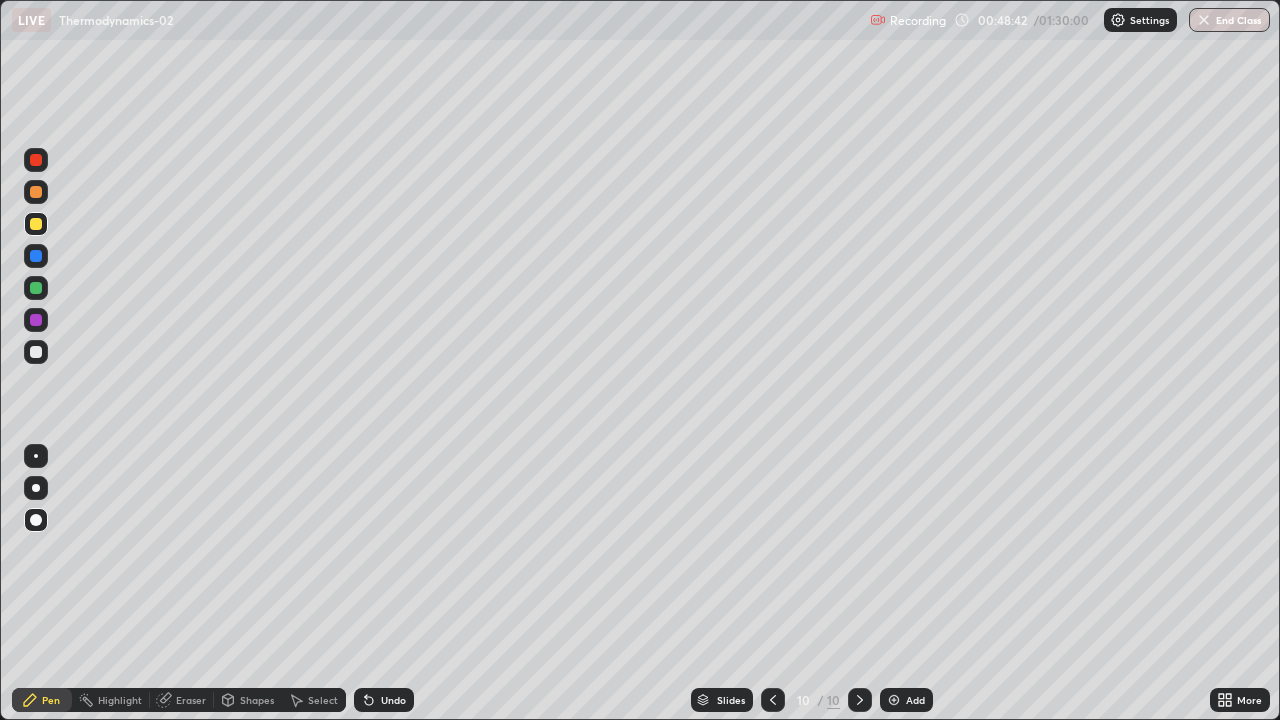 click at bounding box center (36, 352) 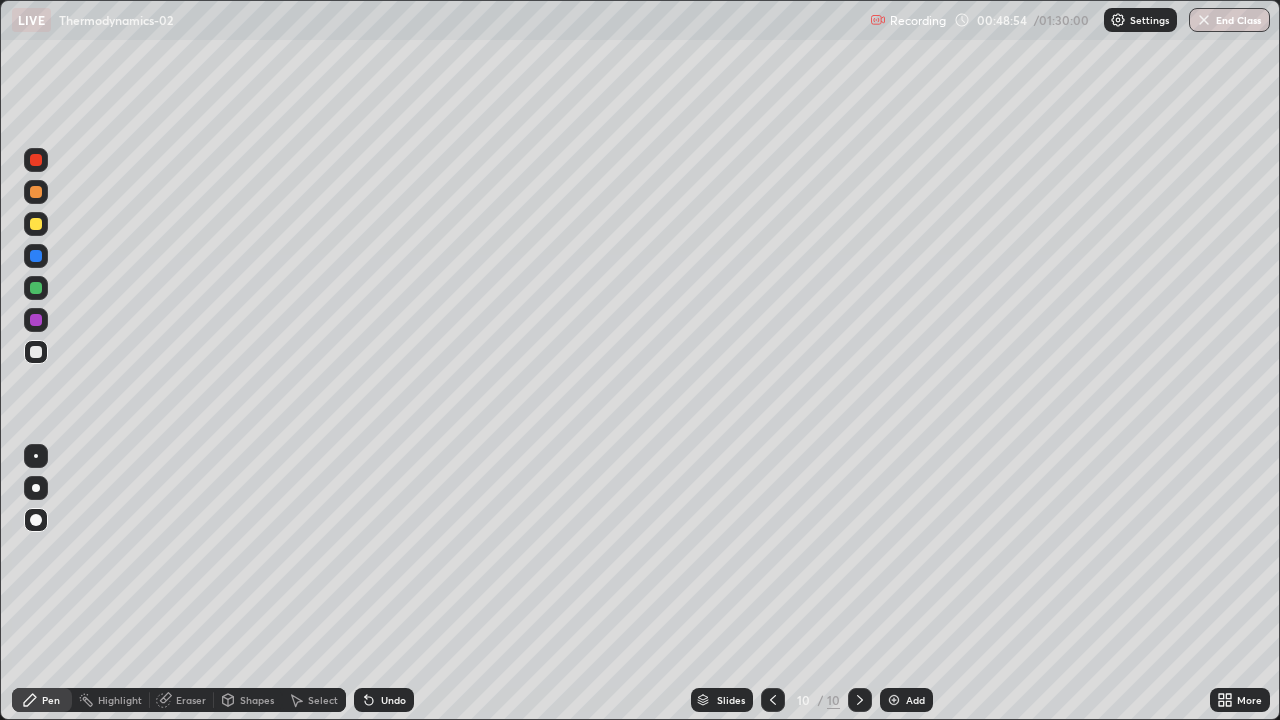 click at bounding box center (36, 224) 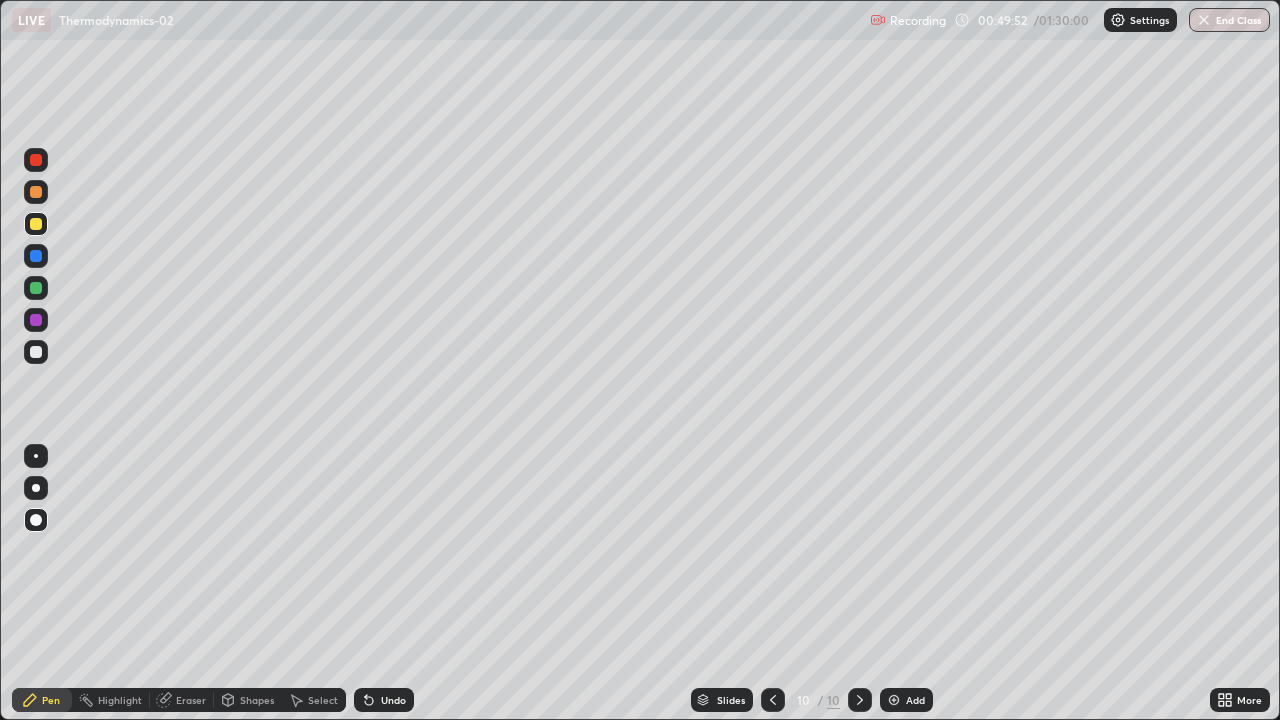 click at bounding box center (36, 288) 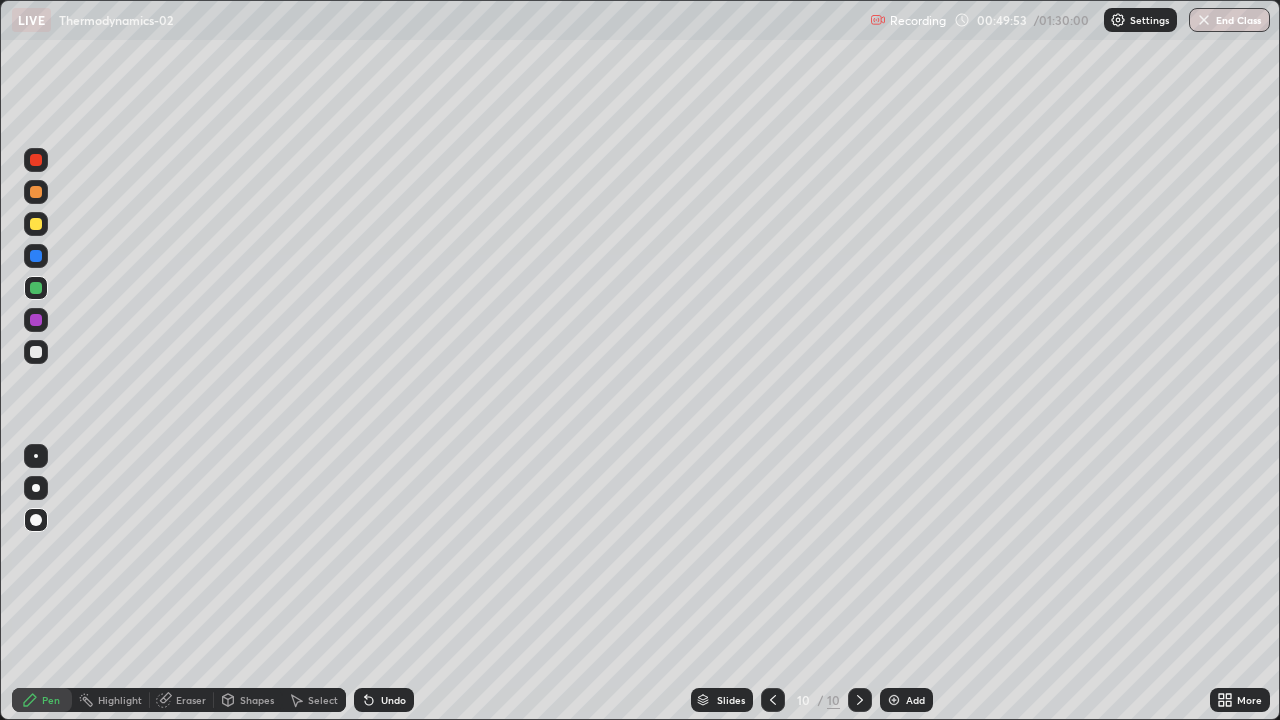 click 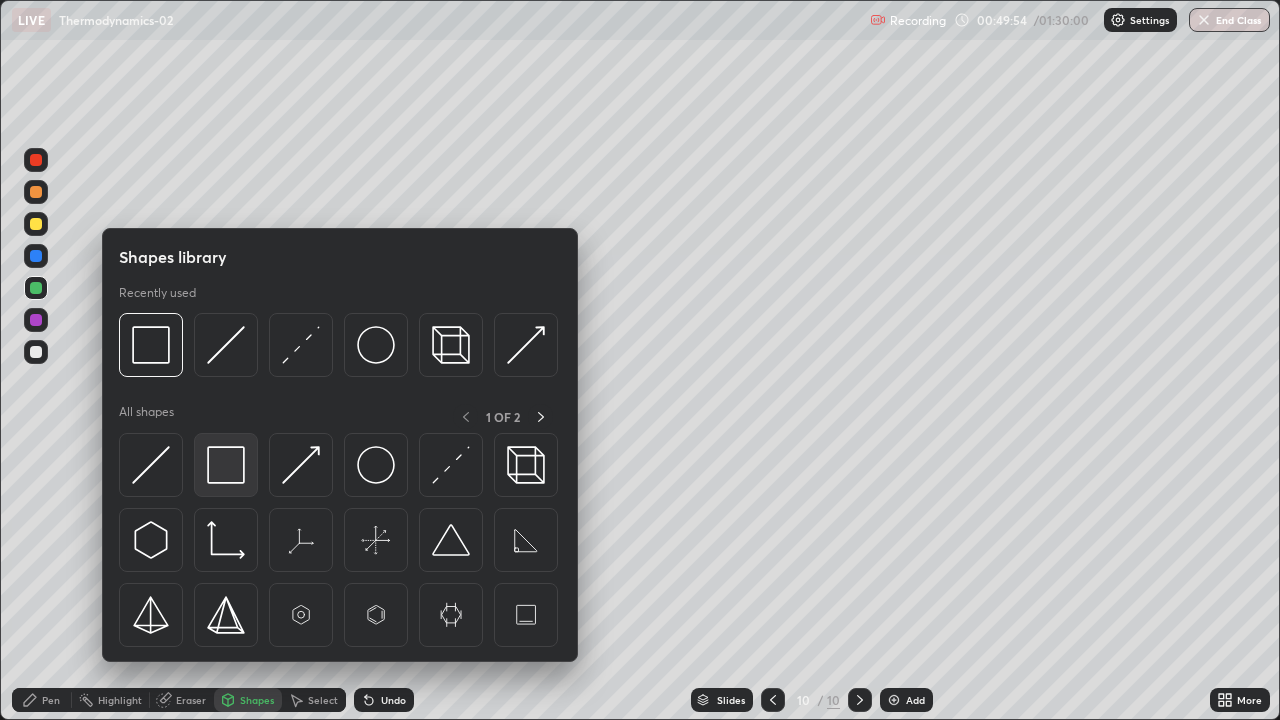click at bounding box center [226, 465] 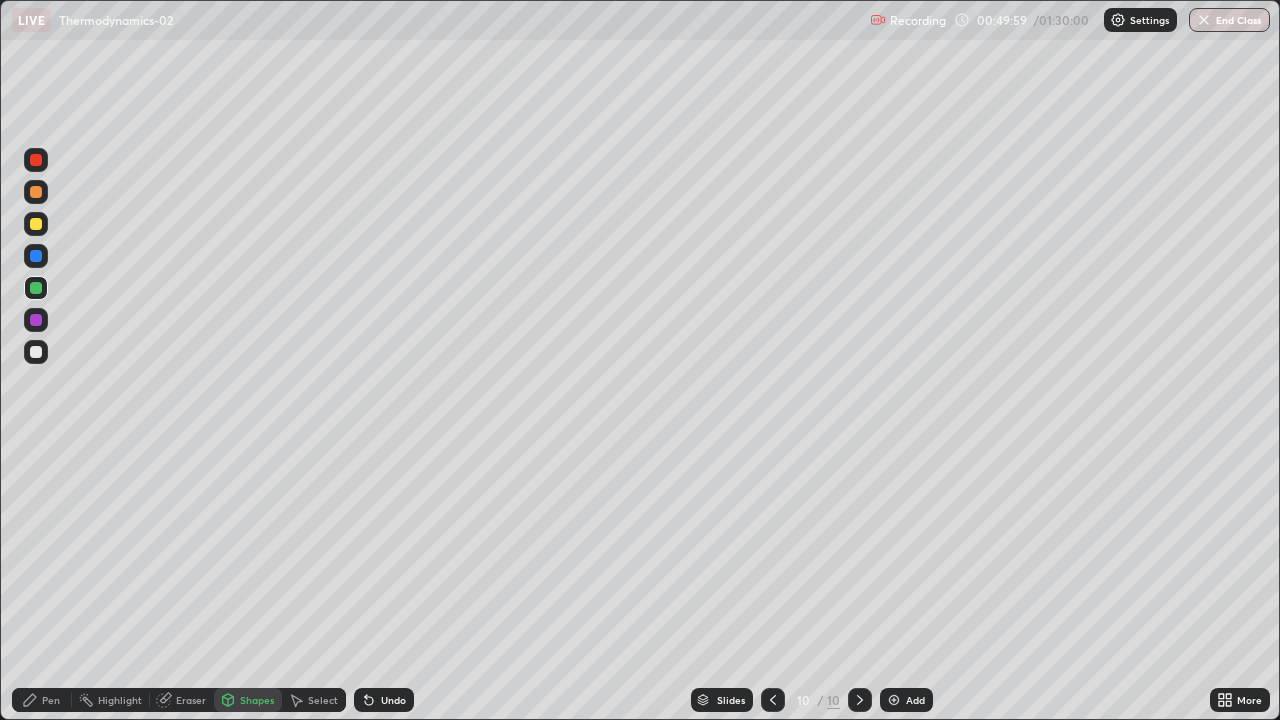 click on "Pen" at bounding box center [42, 700] 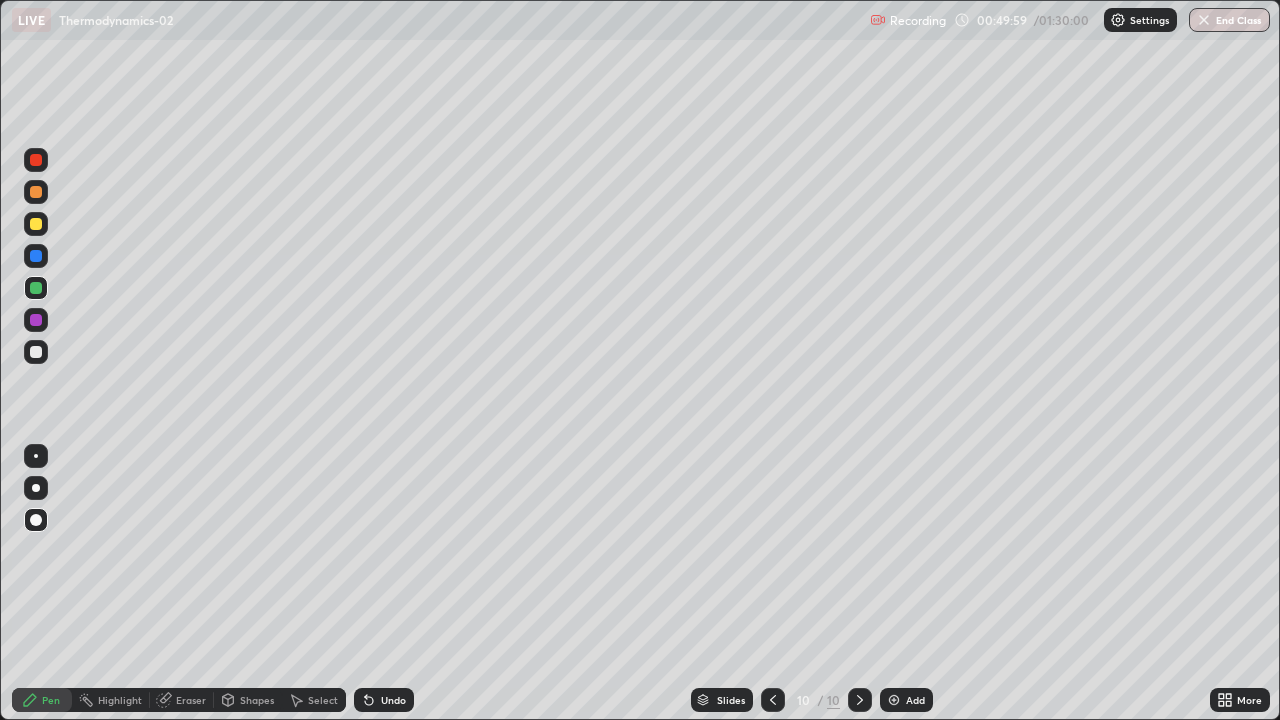 click at bounding box center [36, 352] 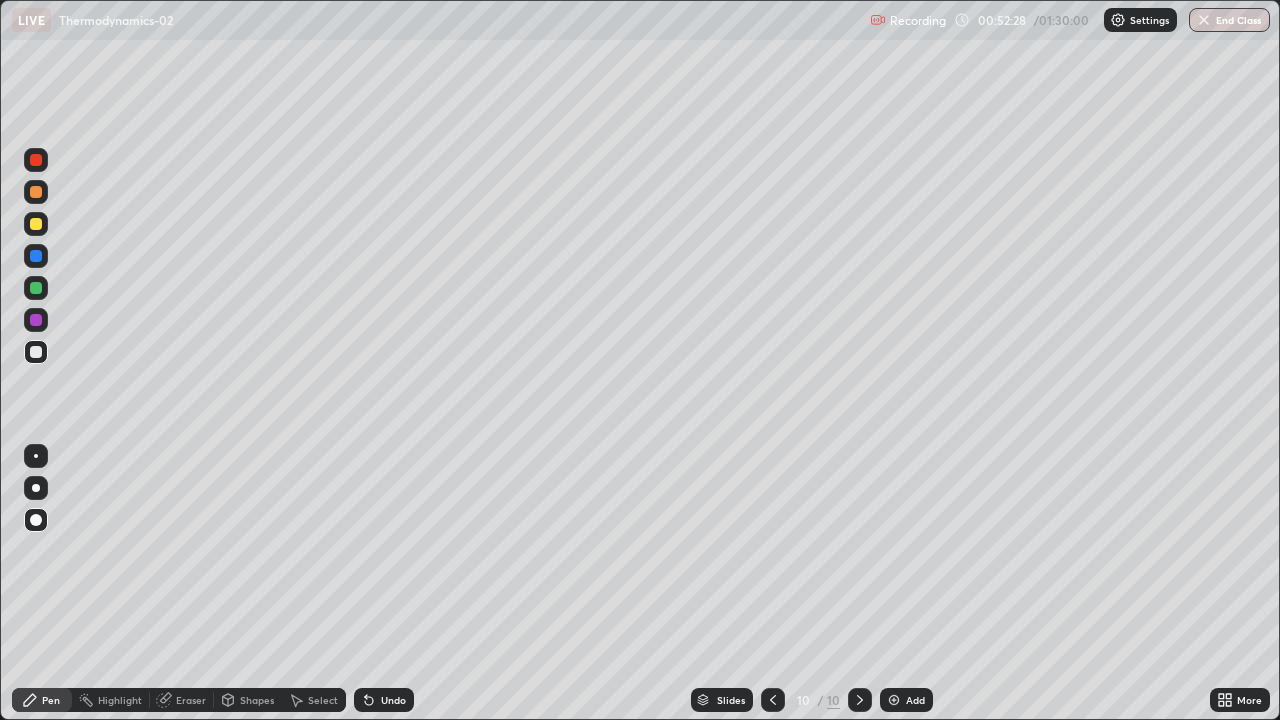 click on "Undo" at bounding box center (393, 700) 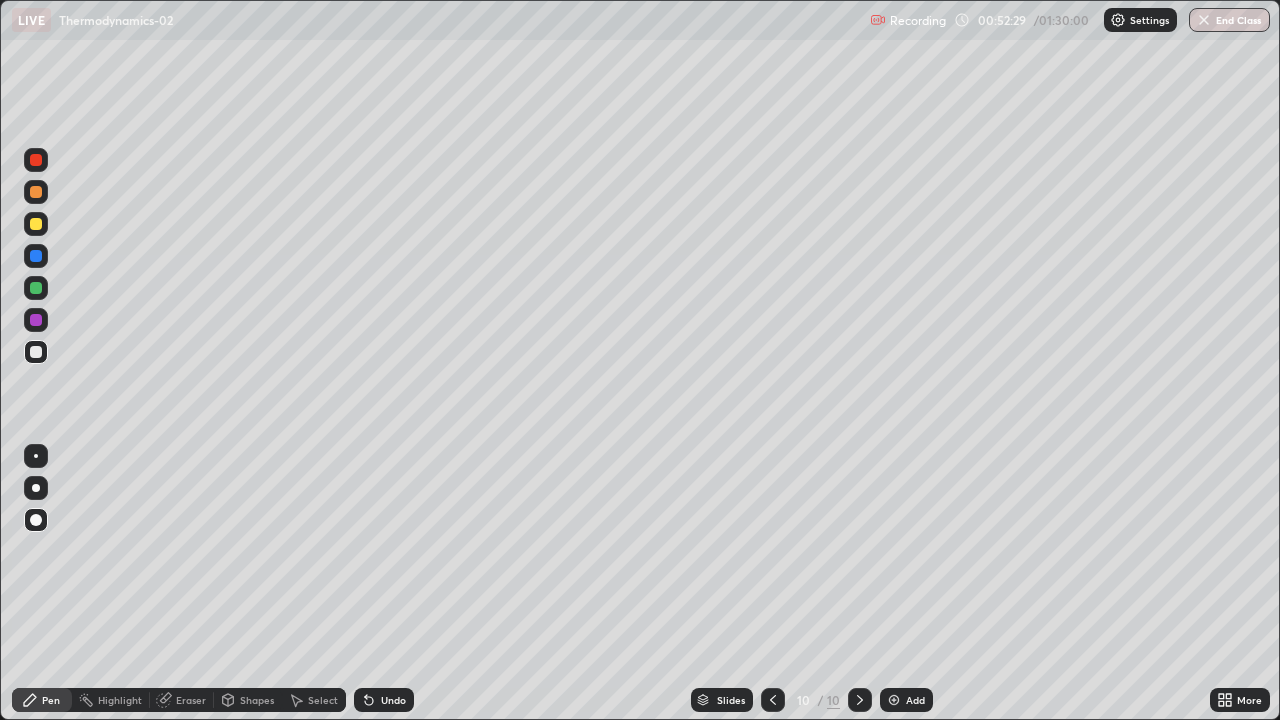 click on "Undo" at bounding box center (393, 700) 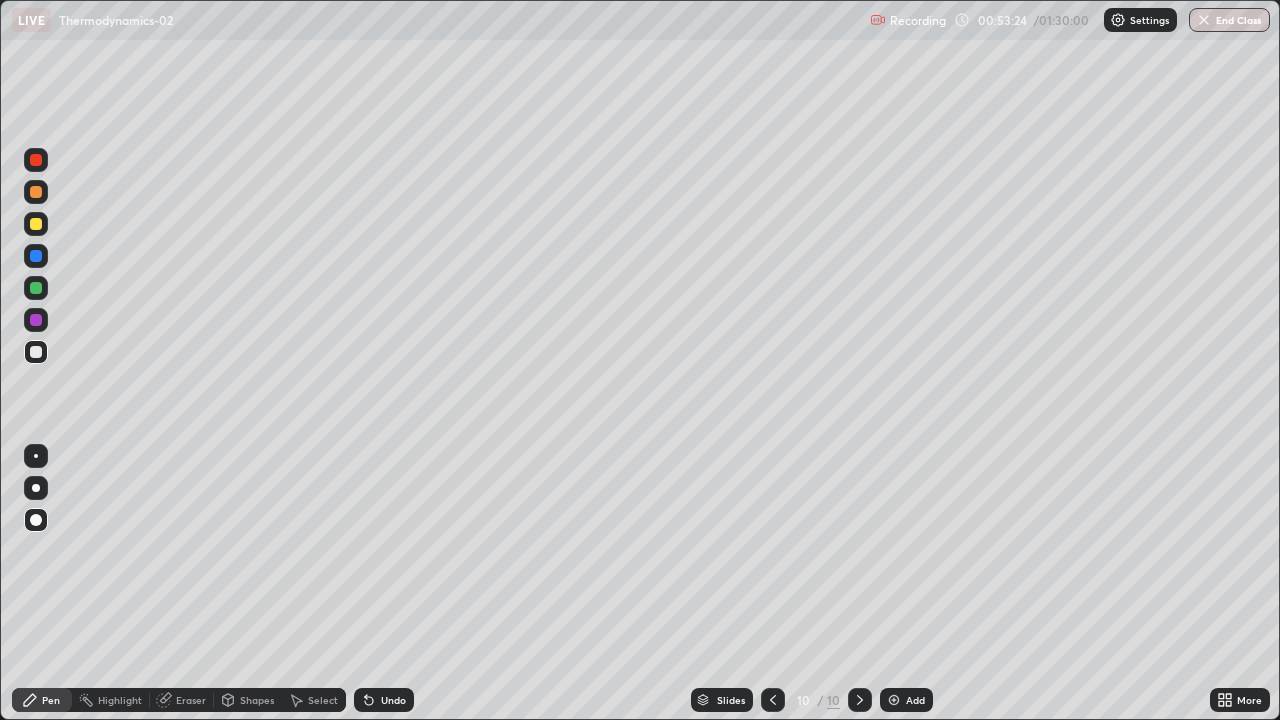 click on "Add" at bounding box center [915, 700] 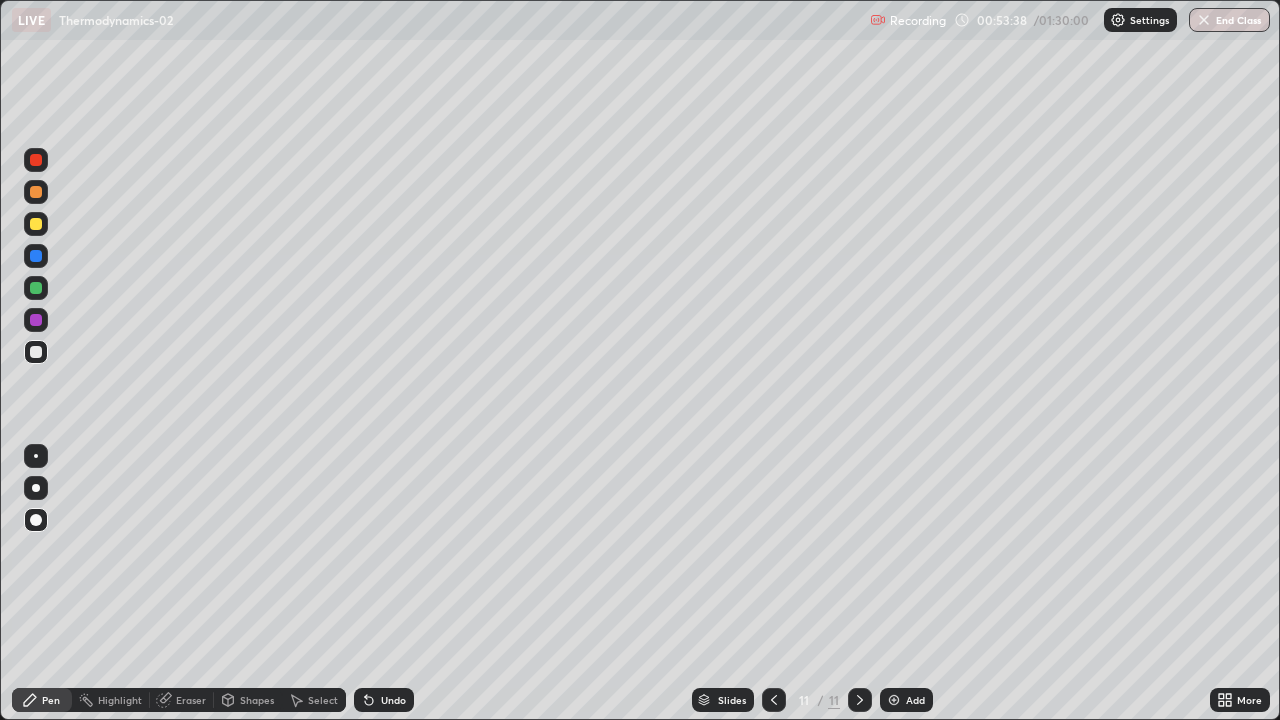 click on "Shapes" at bounding box center (248, 700) 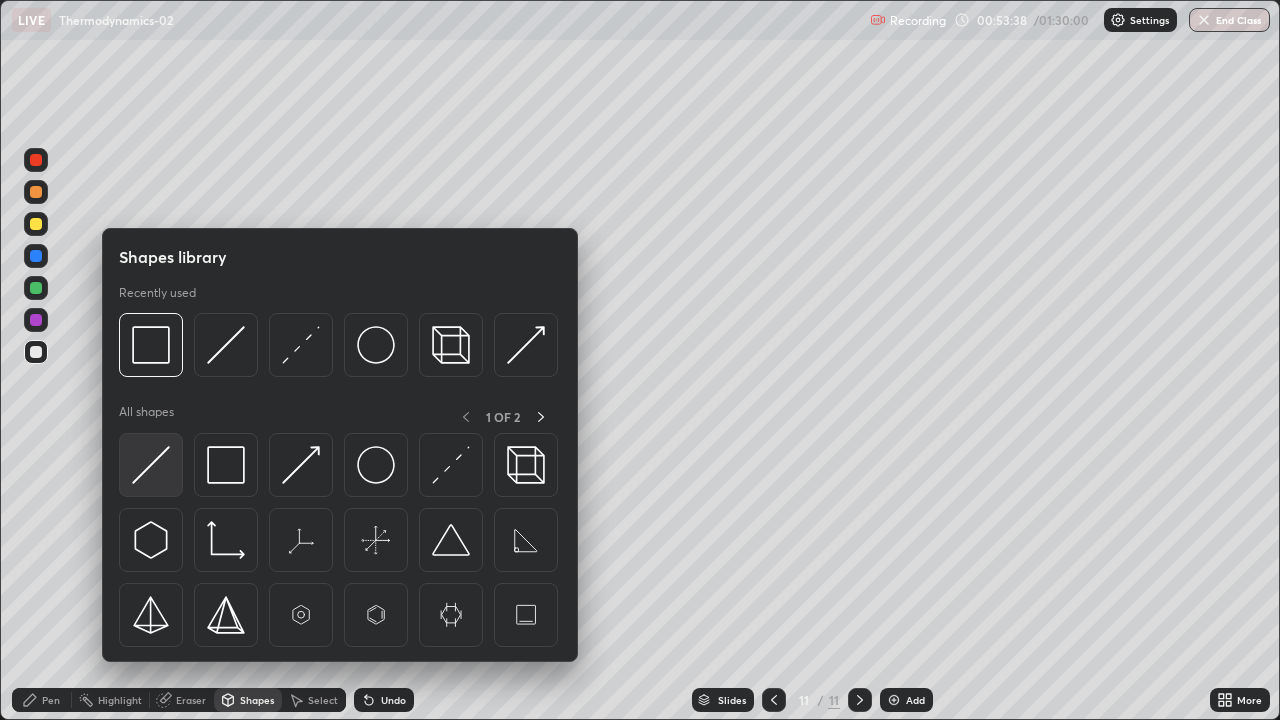 click at bounding box center [151, 465] 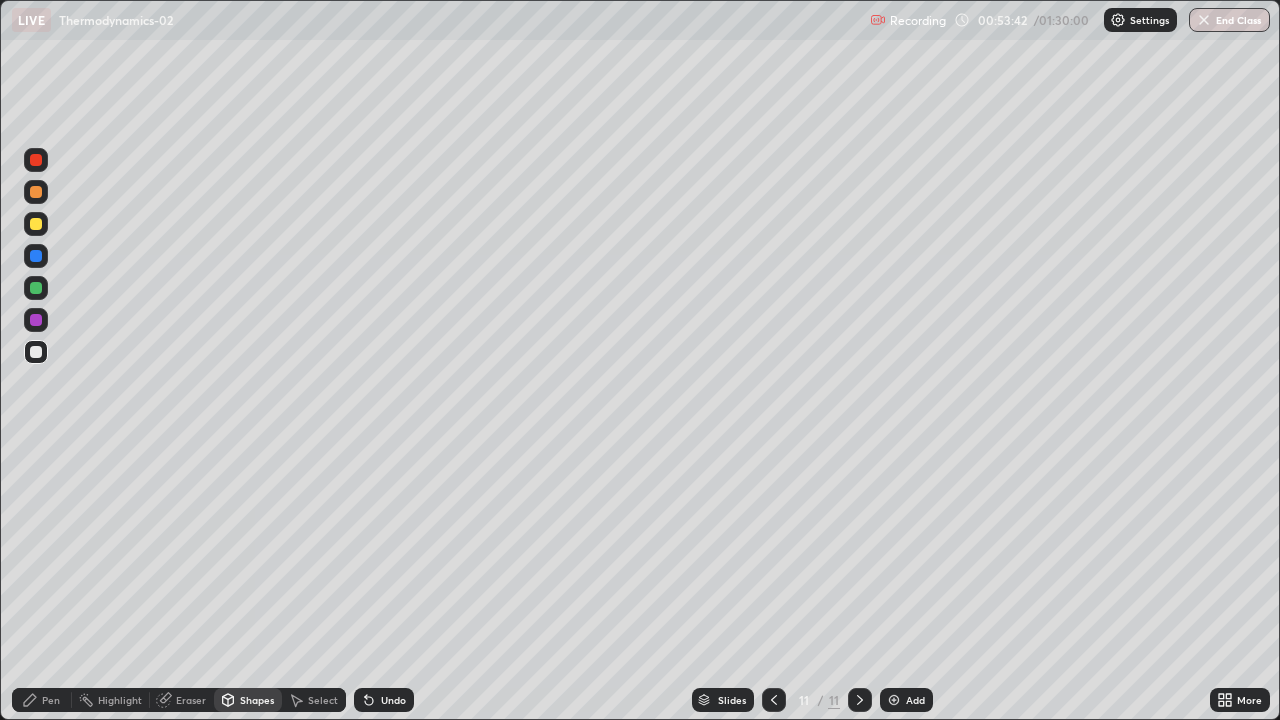 click on "Pen" at bounding box center (51, 700) 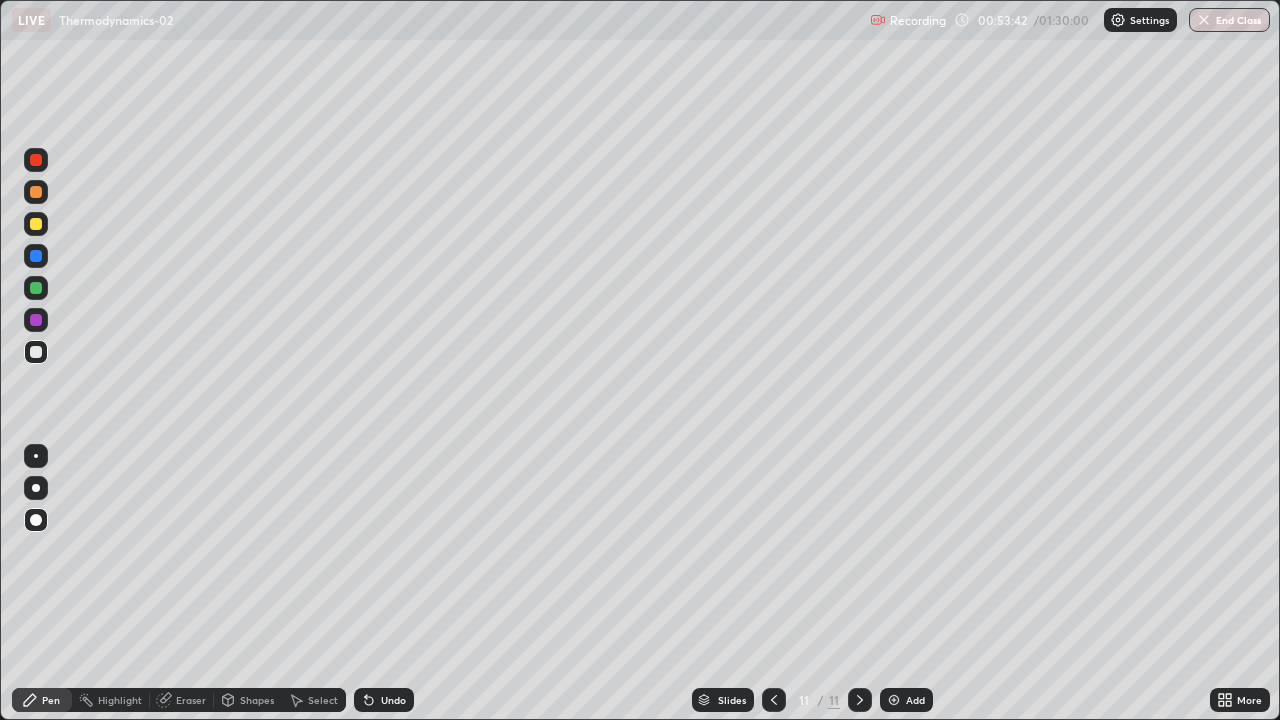 click at bounding box center (36, 320) 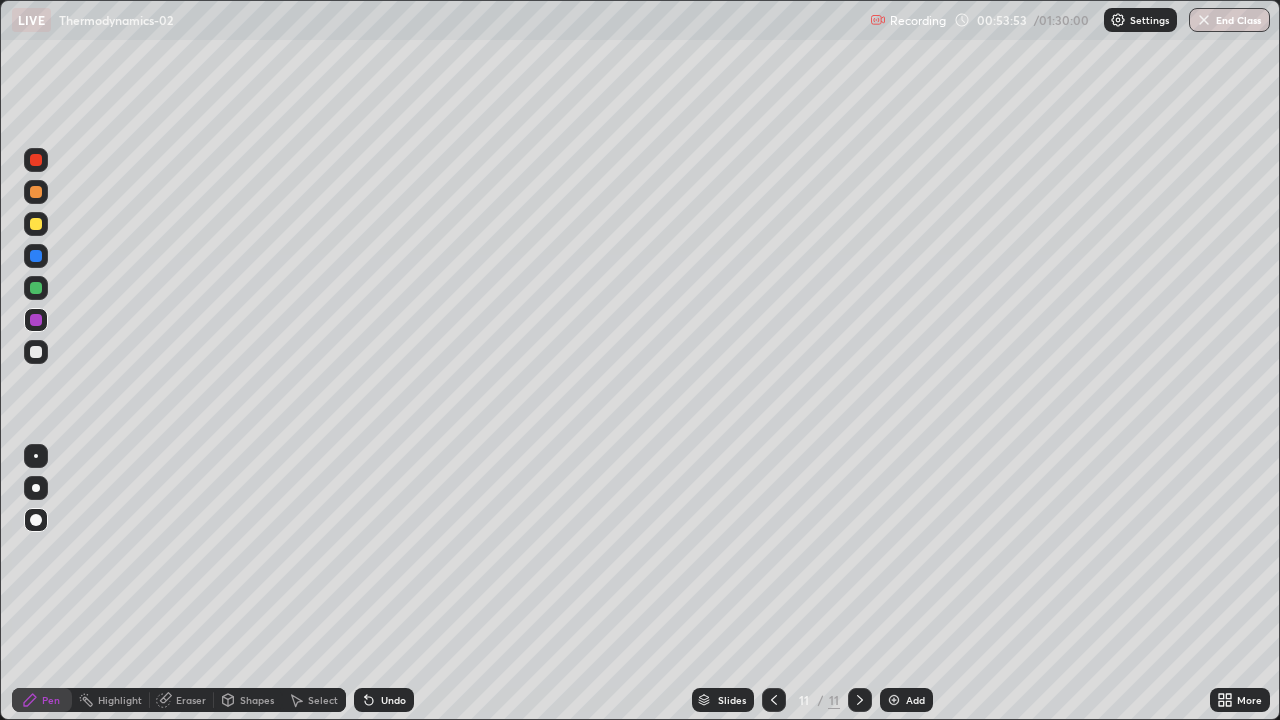 click at bounding box center [36, 224] 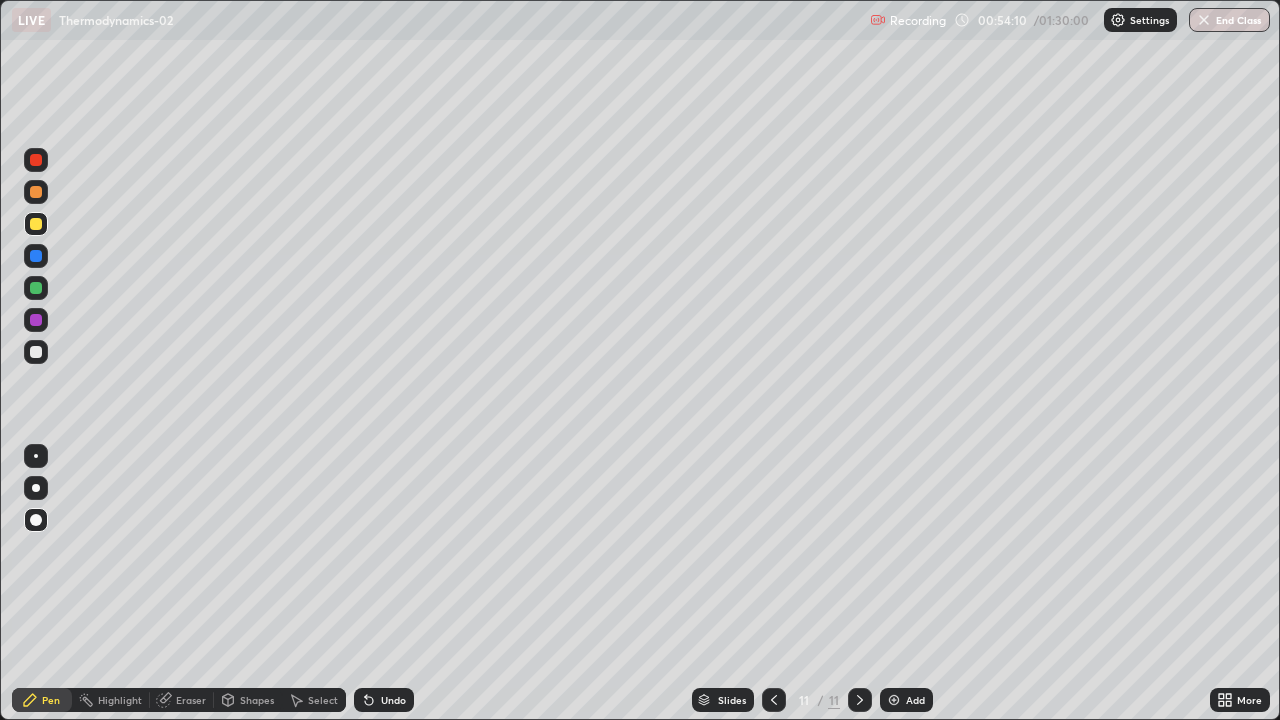 click on "Pen" at bounding box center (42, 700) 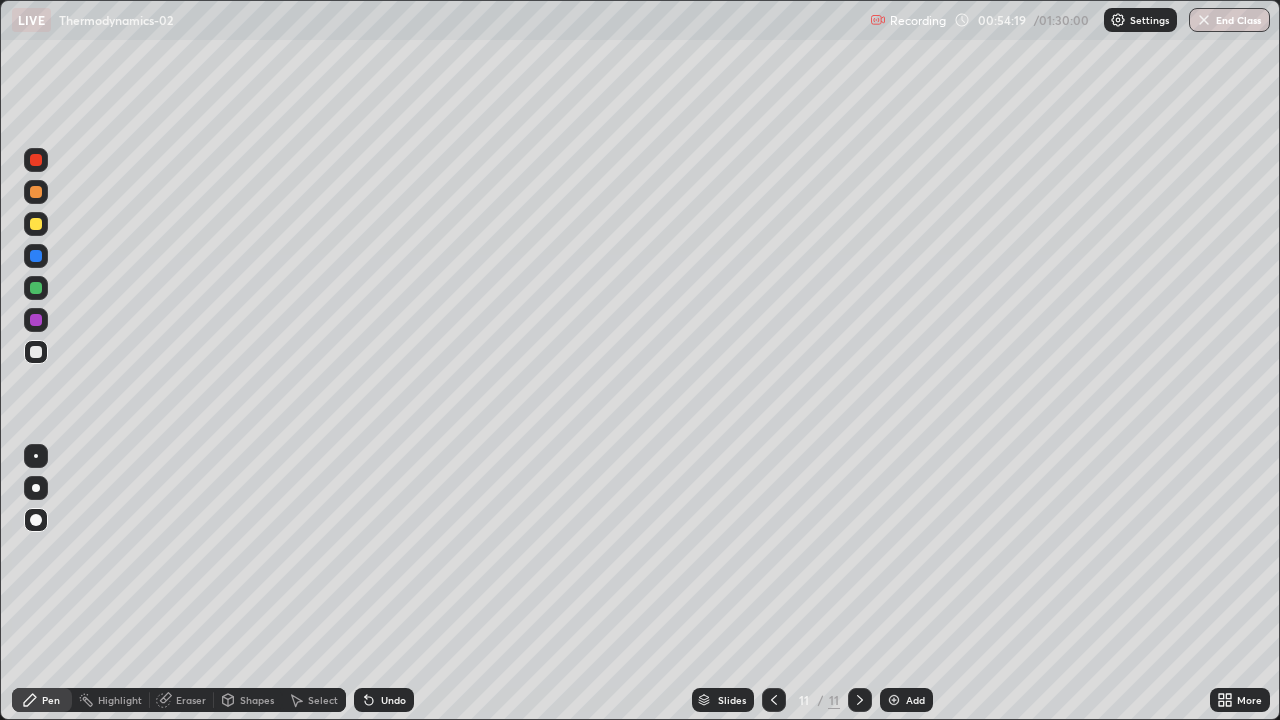 click on "Pen" at bounding box center (51, 700) 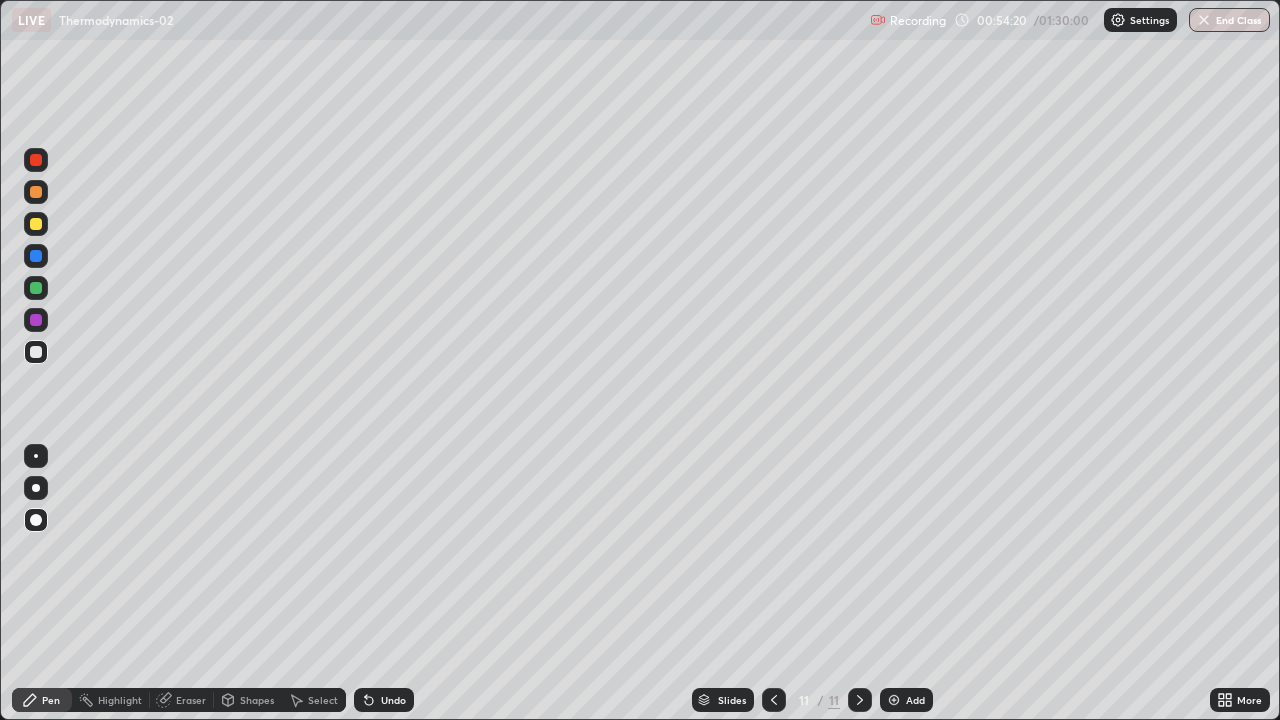 click at bounding box center [36, 256] 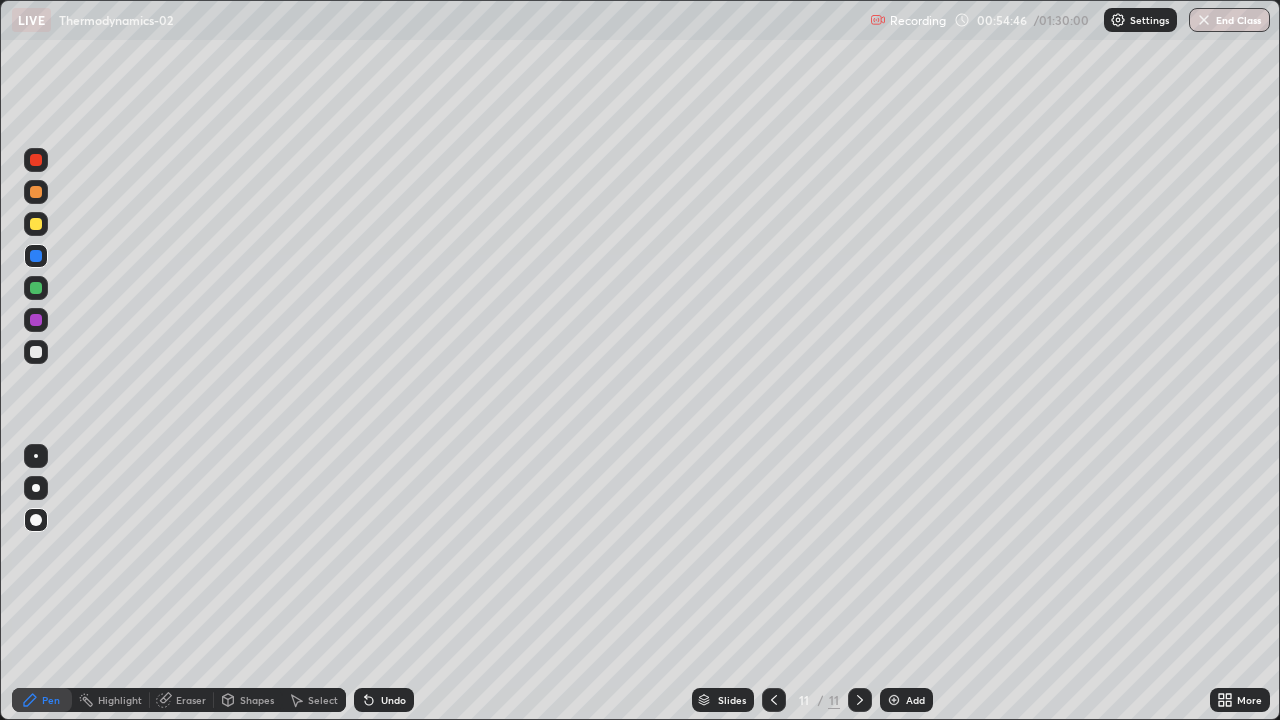 click at bounding box center [36, 224] 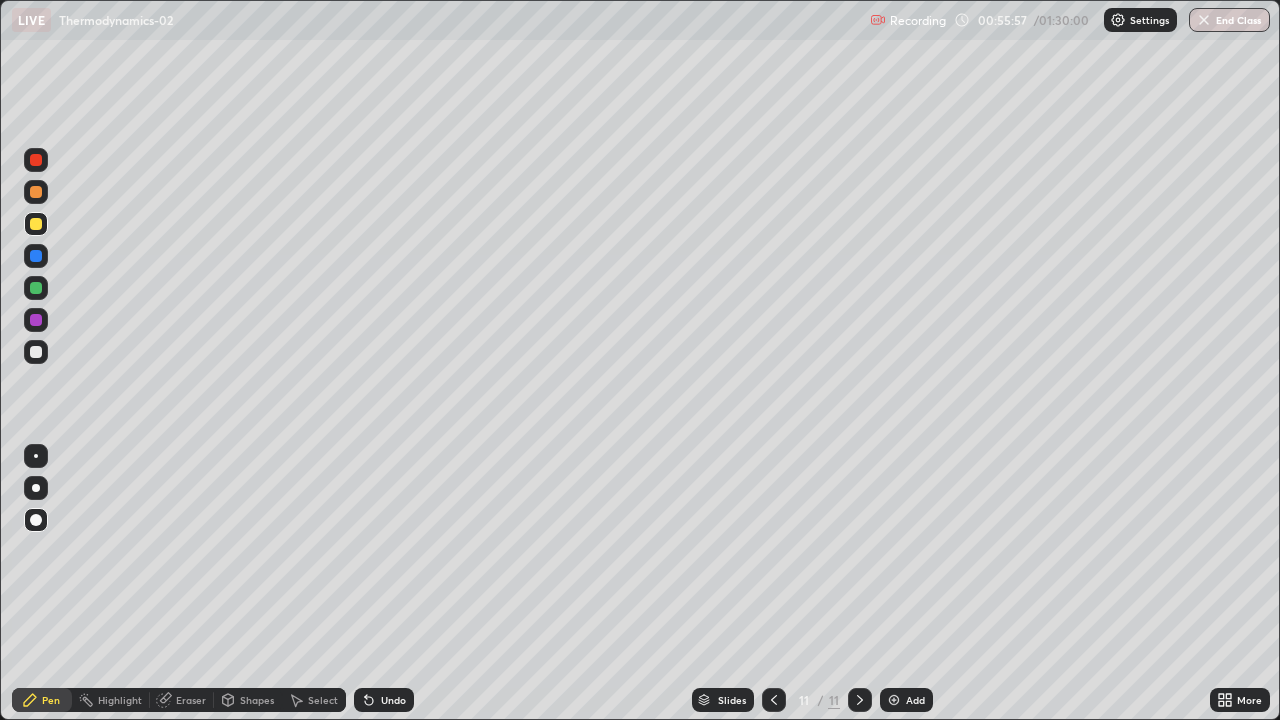 click at bounding box center [36, 352] 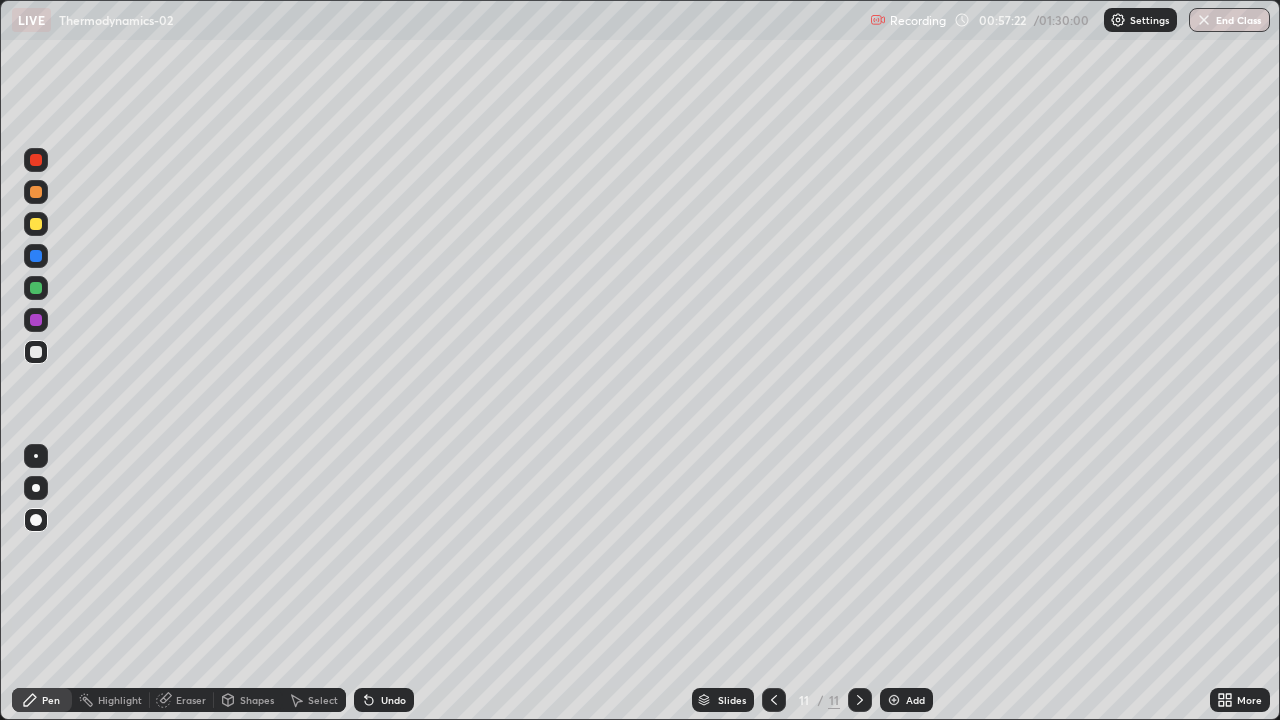 click on "Add" at bounding box center (906, 700) 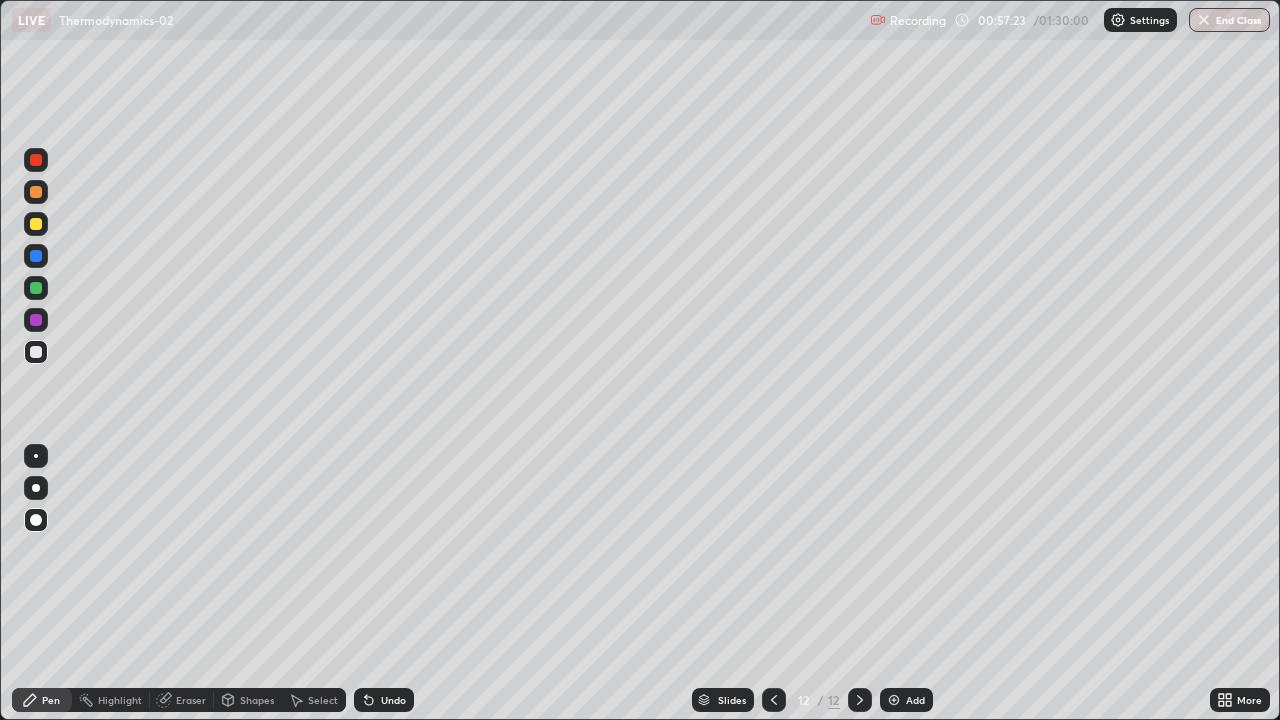 click at bounding box center [36, 224] 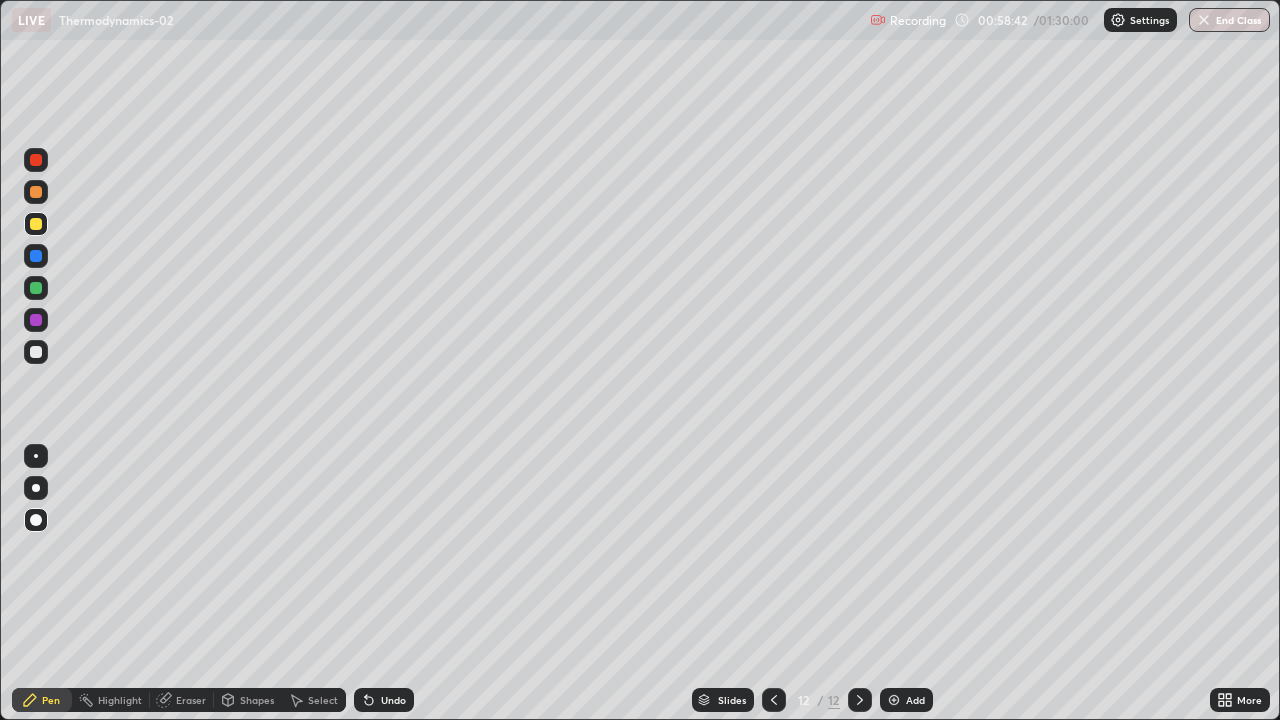 click 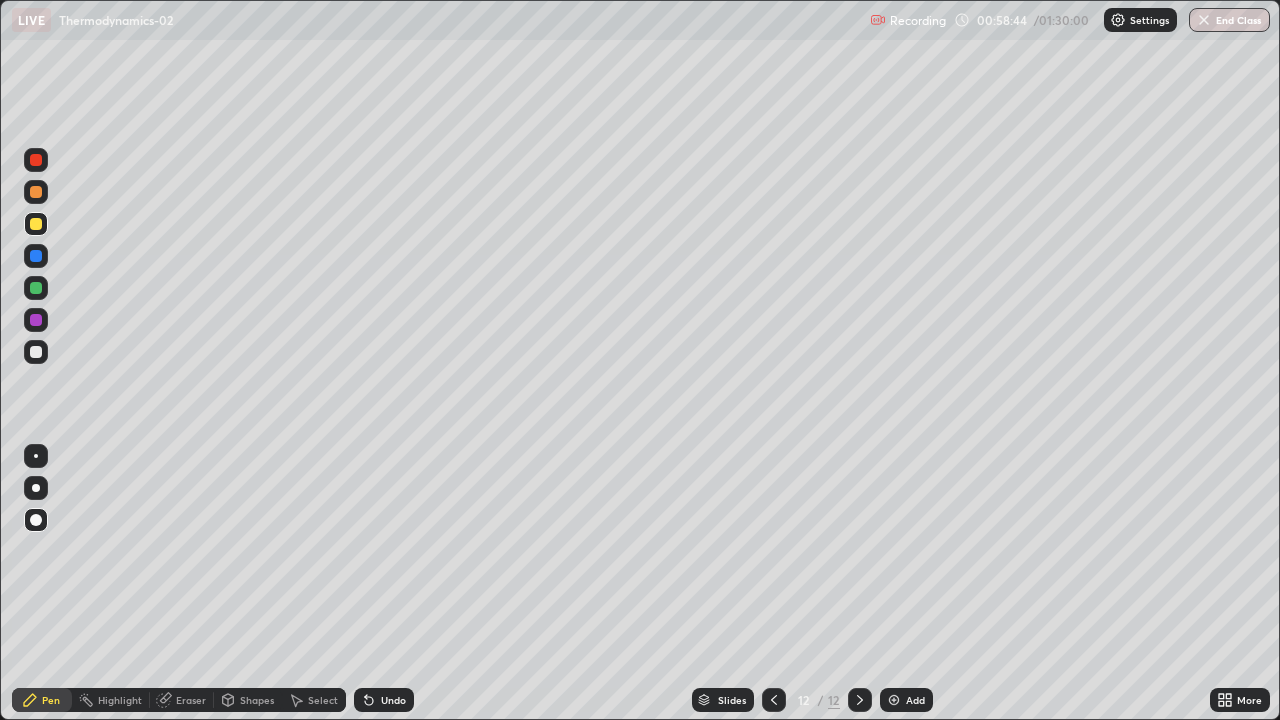 click on "Add" at bounding box center (915, 700) 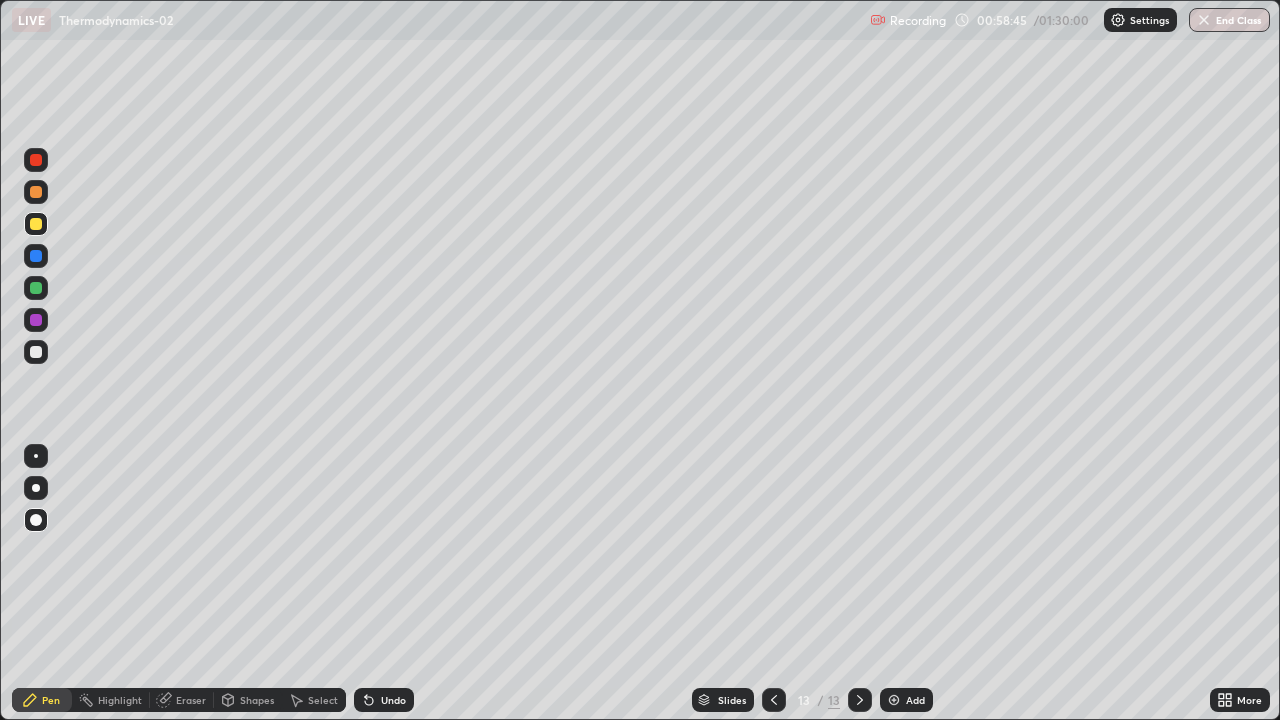 click at bounding box center (36, 352) 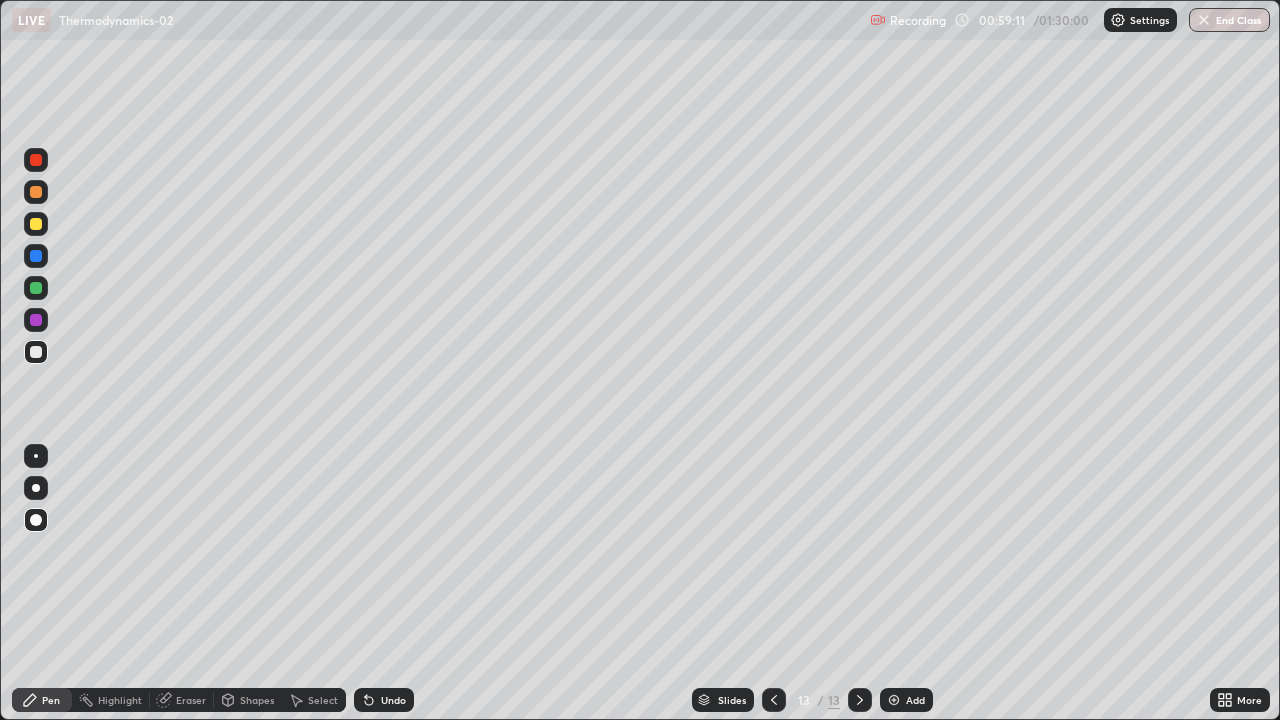 click at bounding box center (36, 224) 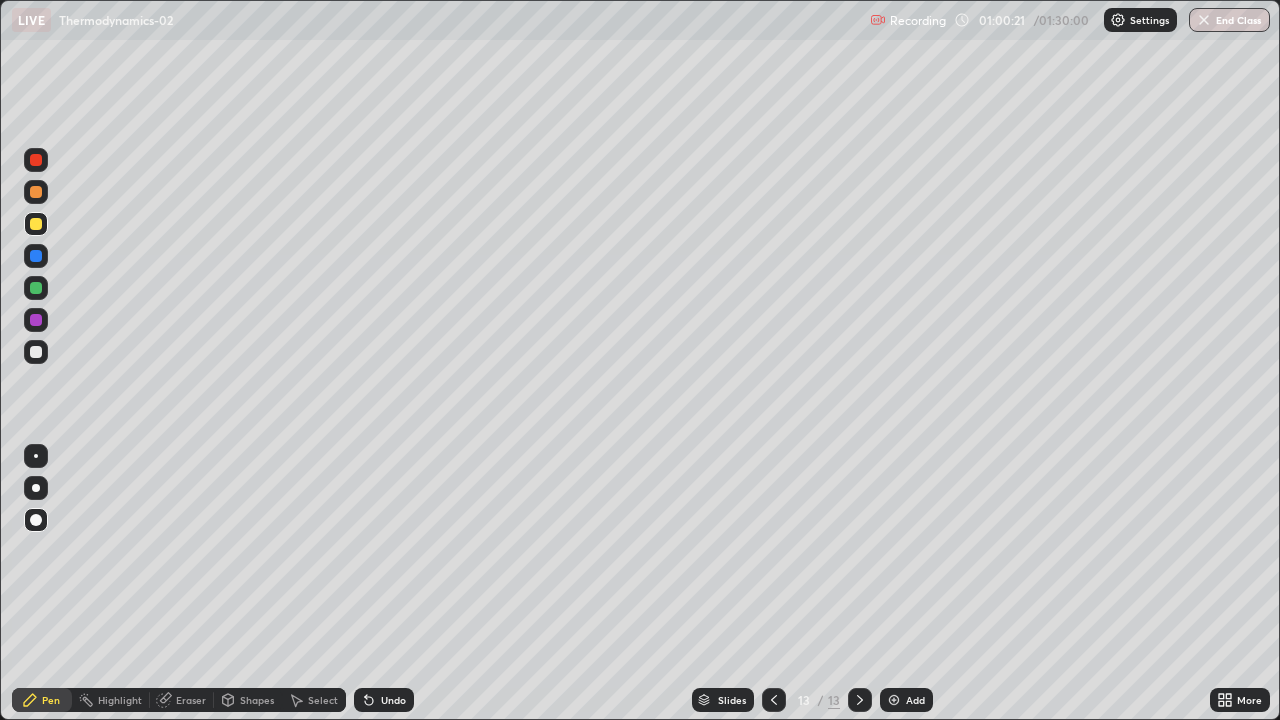 click at bounding box center (36, 256) 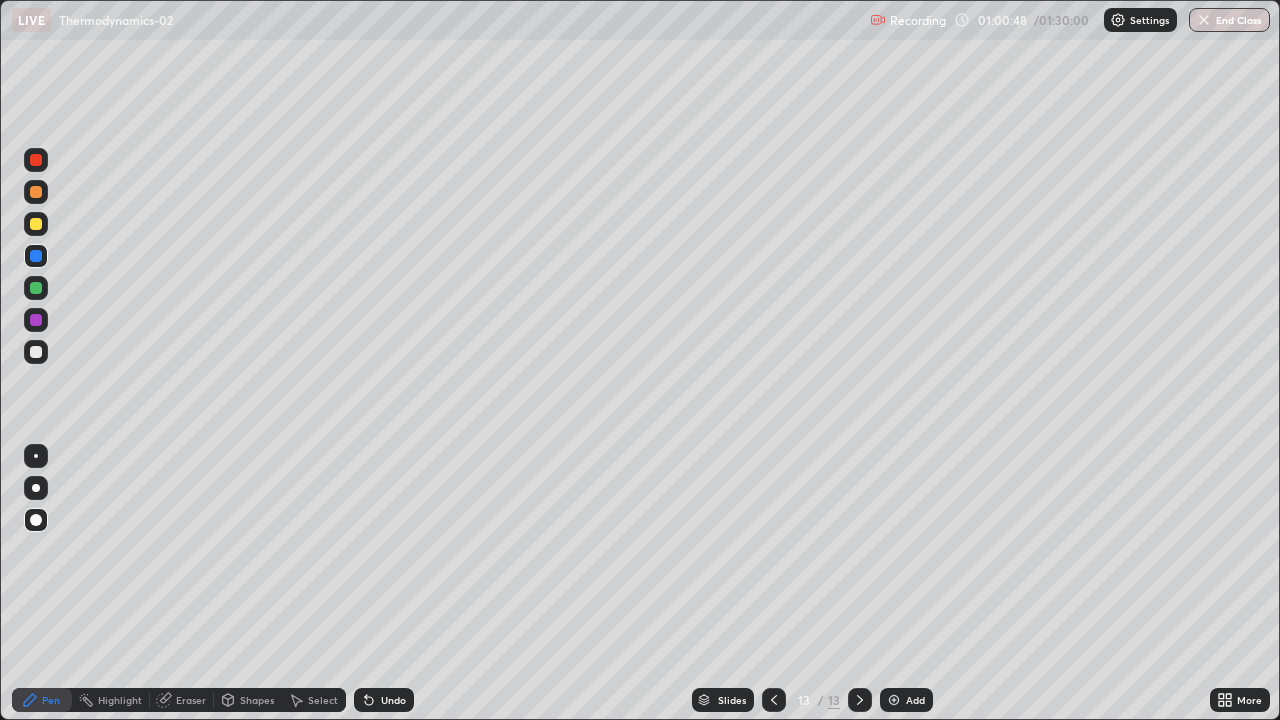 click on "Add" at bounding box center [906, 700] 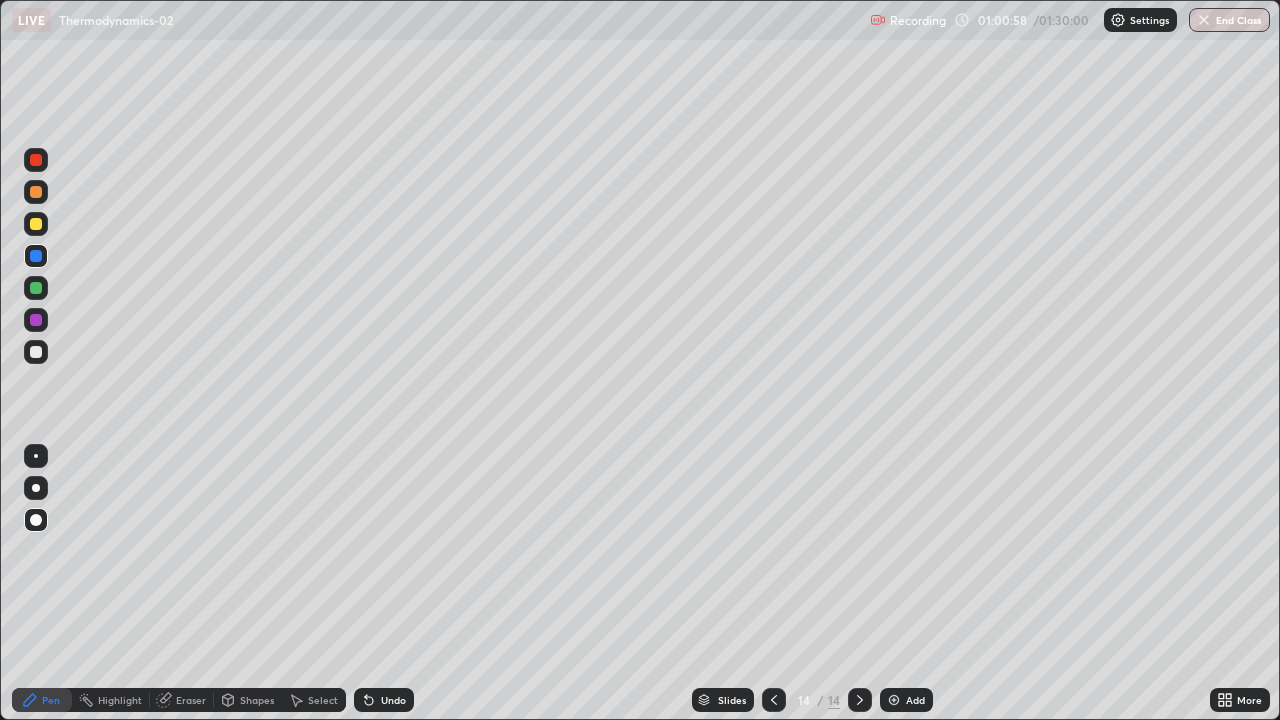 click at bounding box center (36, 224) 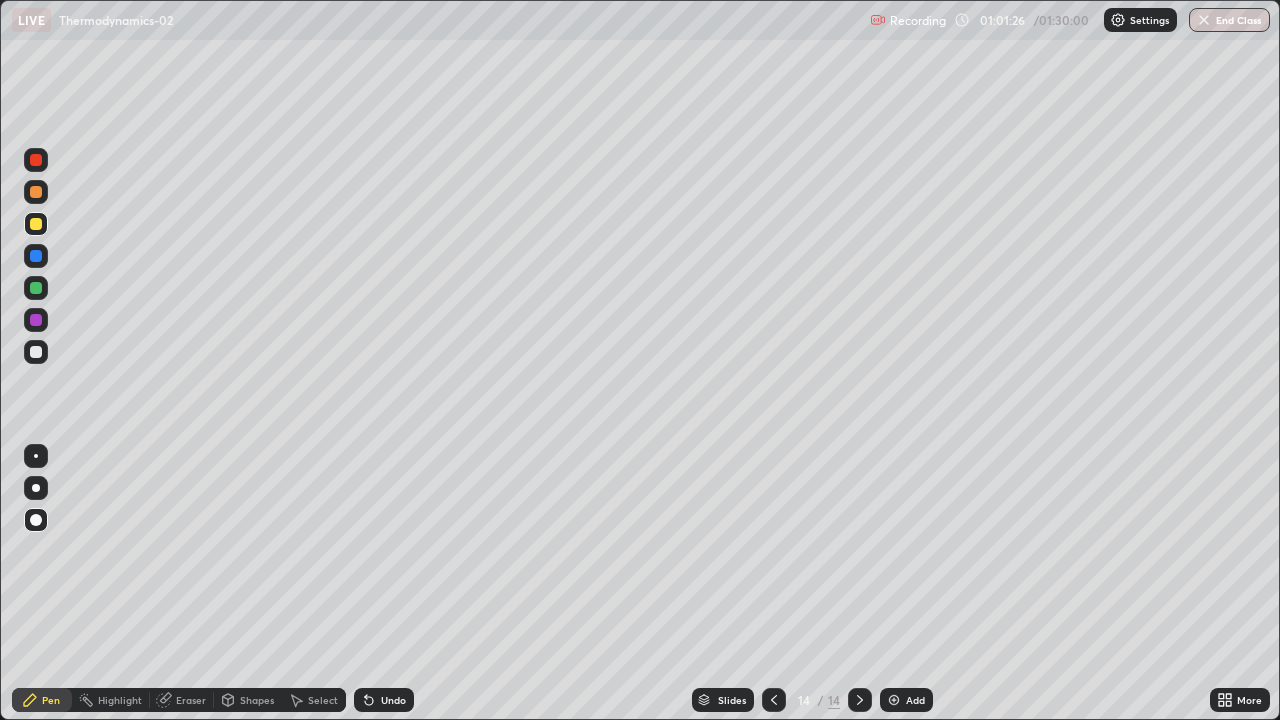 click at bounding box center (36, 288) 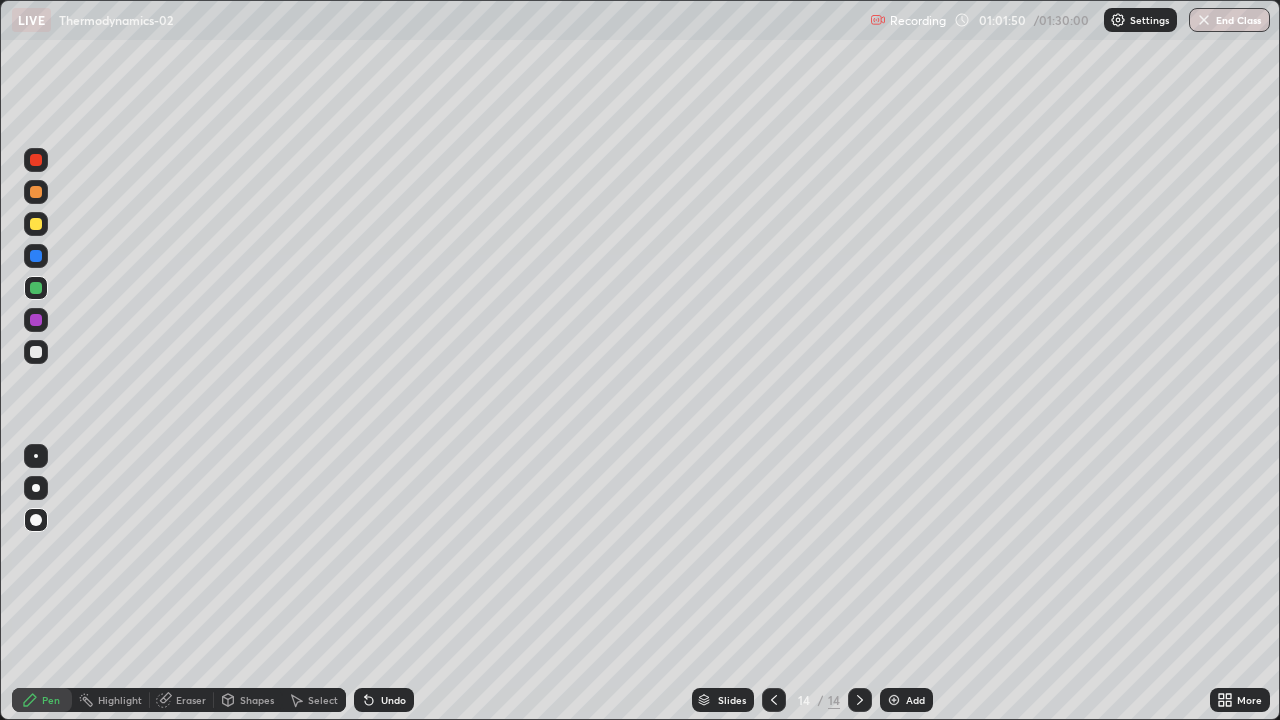 click on "Add" at bounding box center [915, 700] 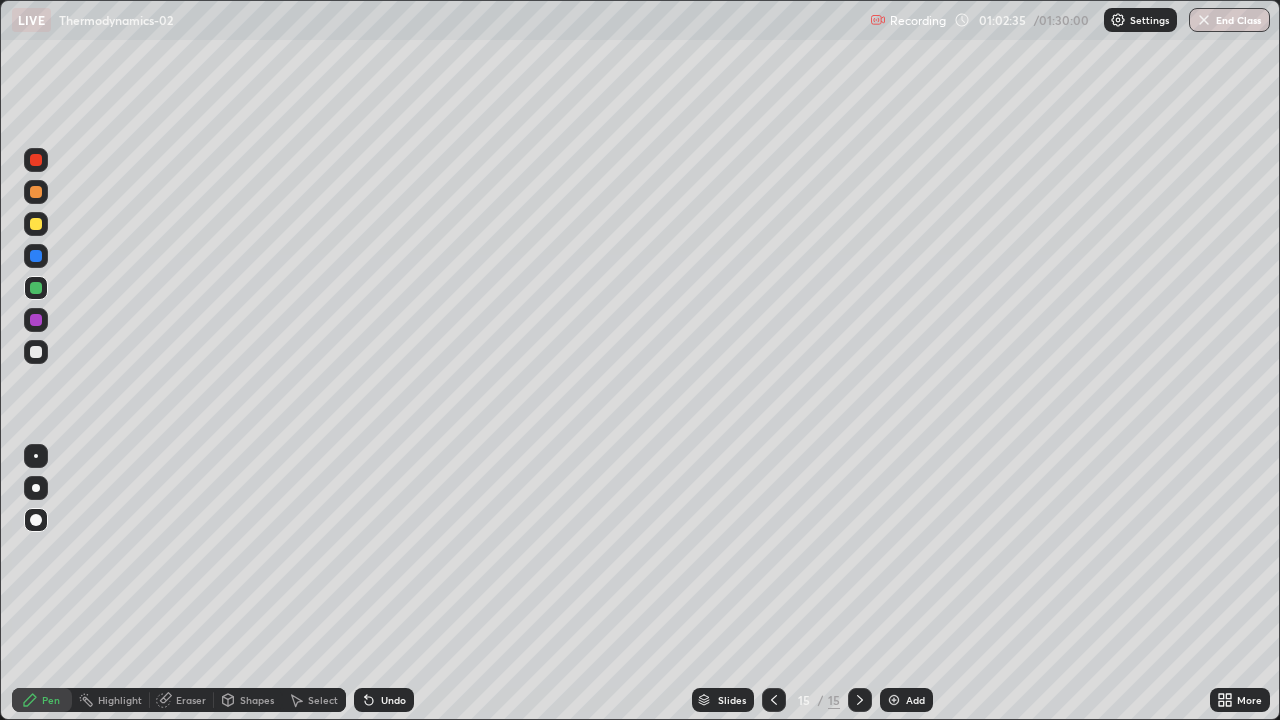 click at bounding box center [36, 224] 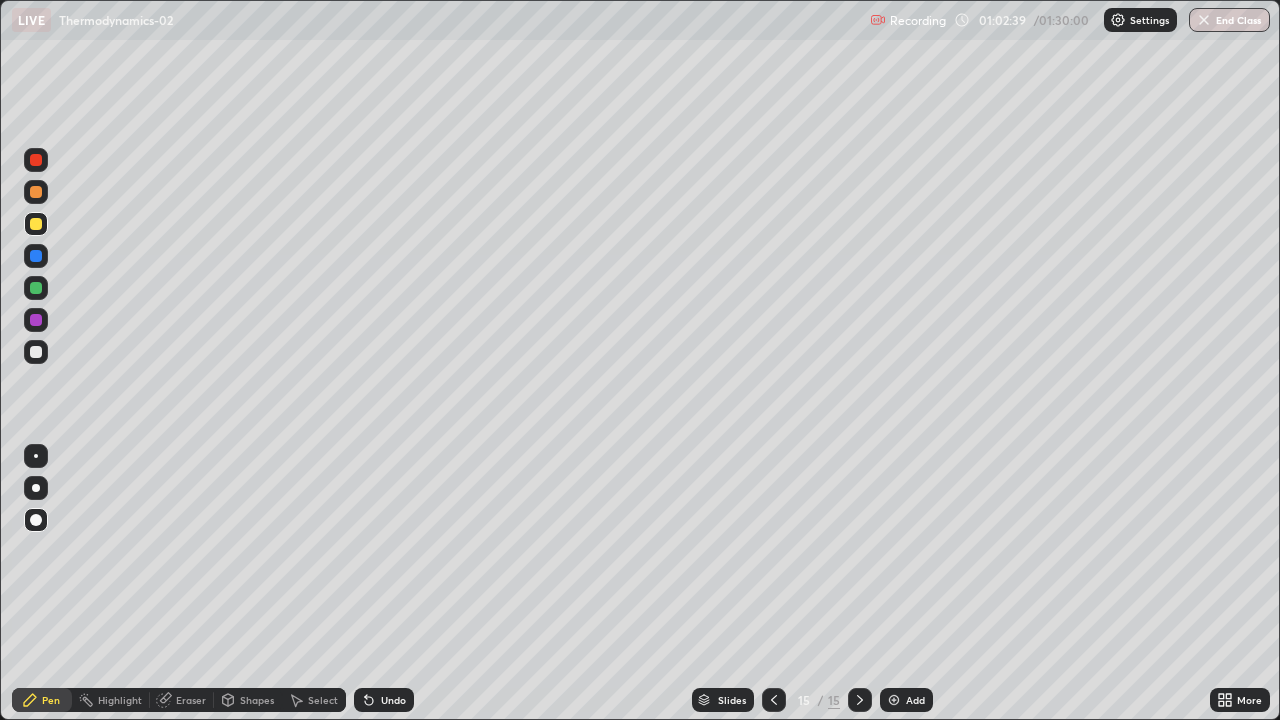 click 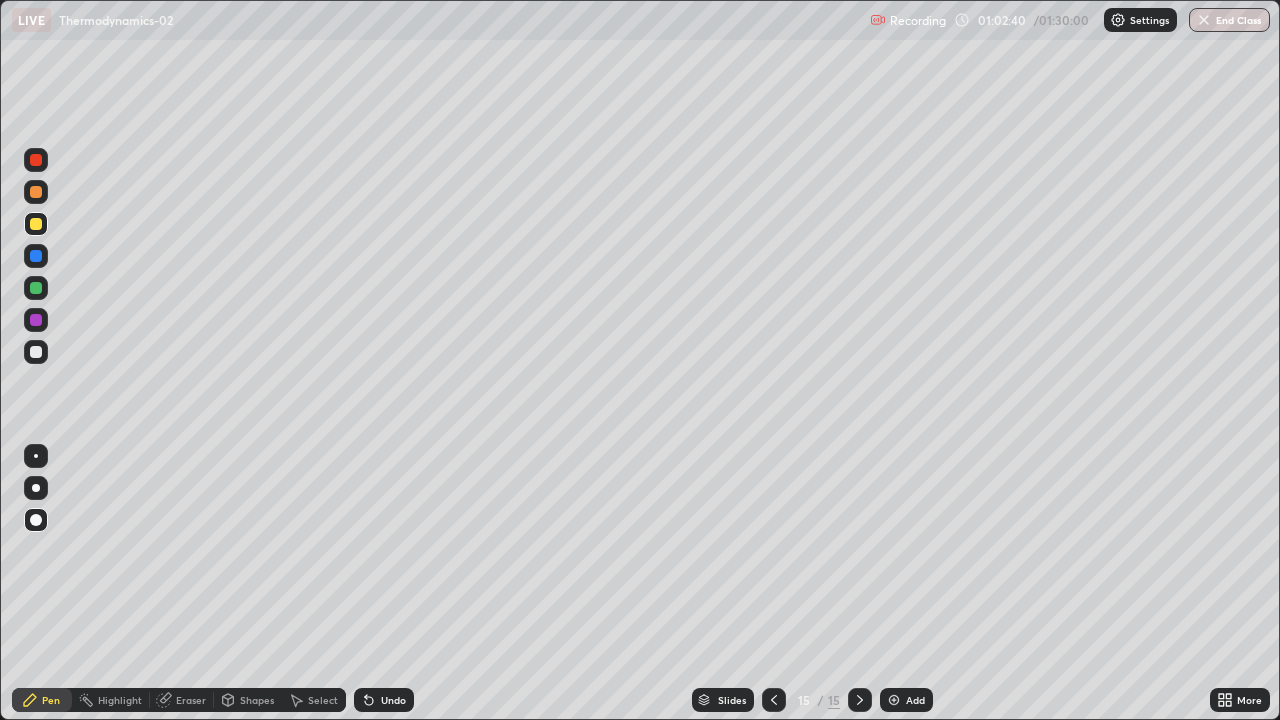 click on "Undo" at bounding box center [384, 700] 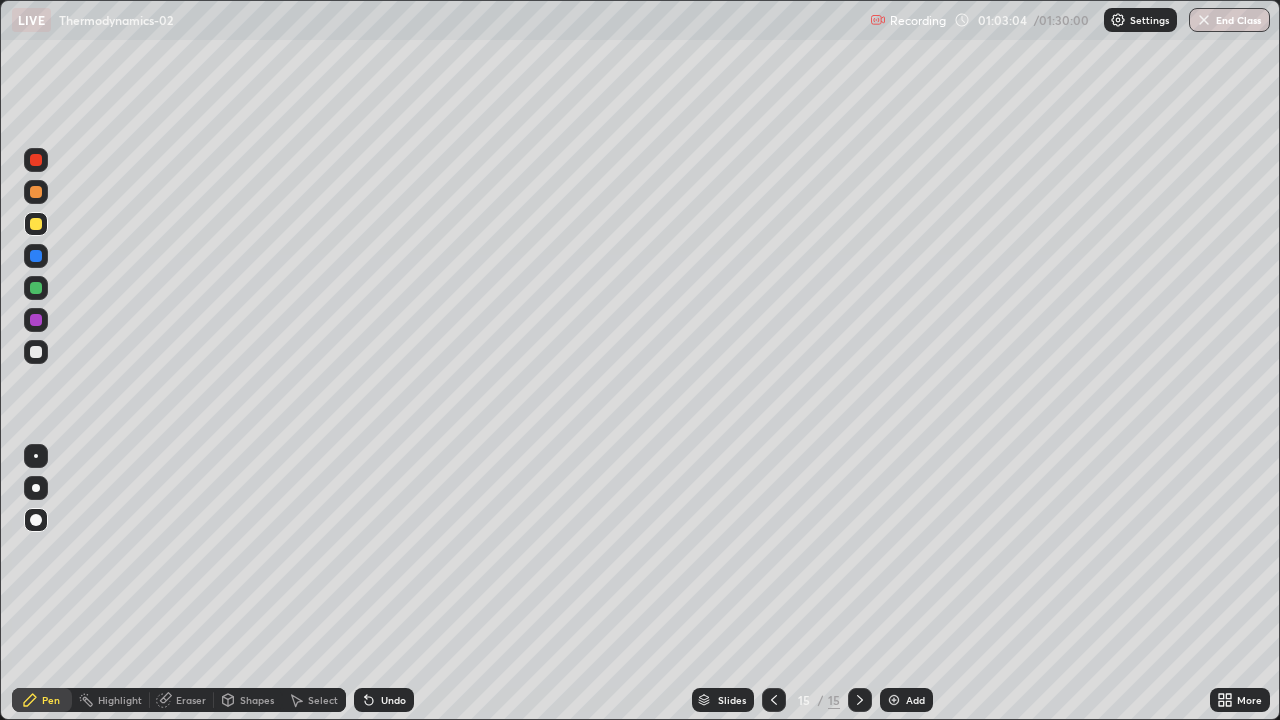 click at bounding box center (36, 352) 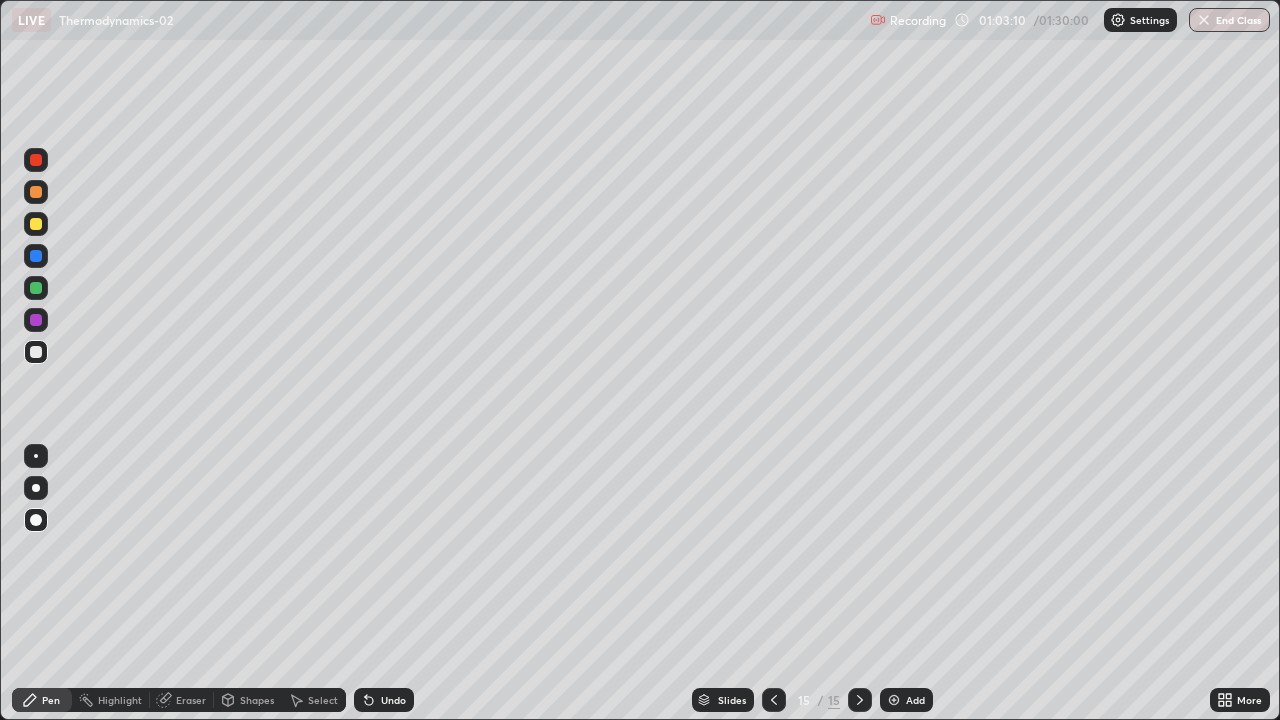 click 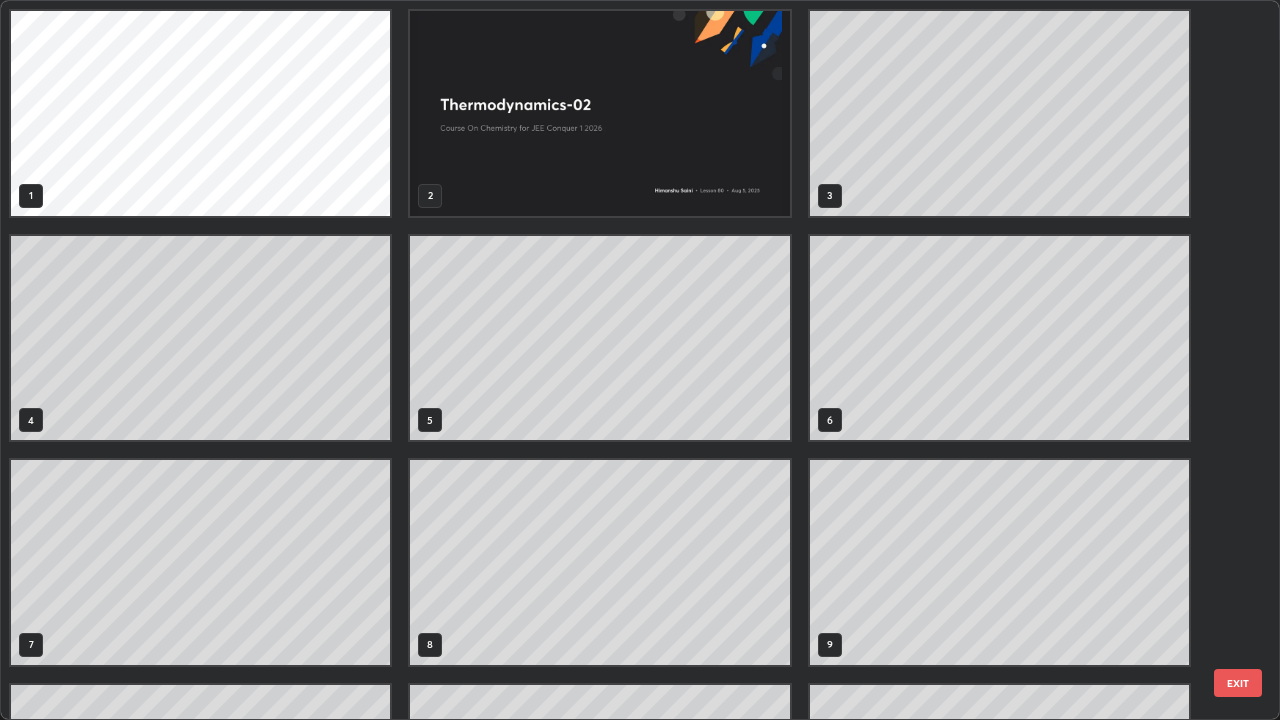 scroll, scrollTop: 405, scrollLeft: 0, axis: vertical 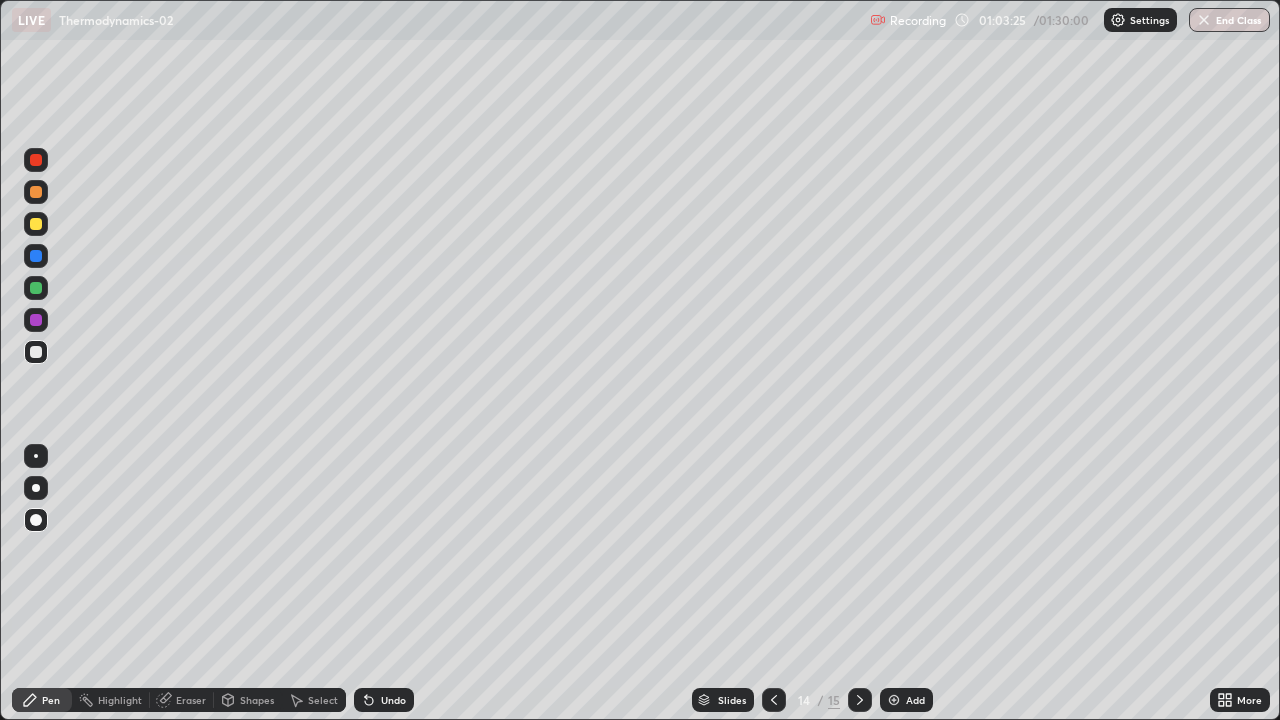 click 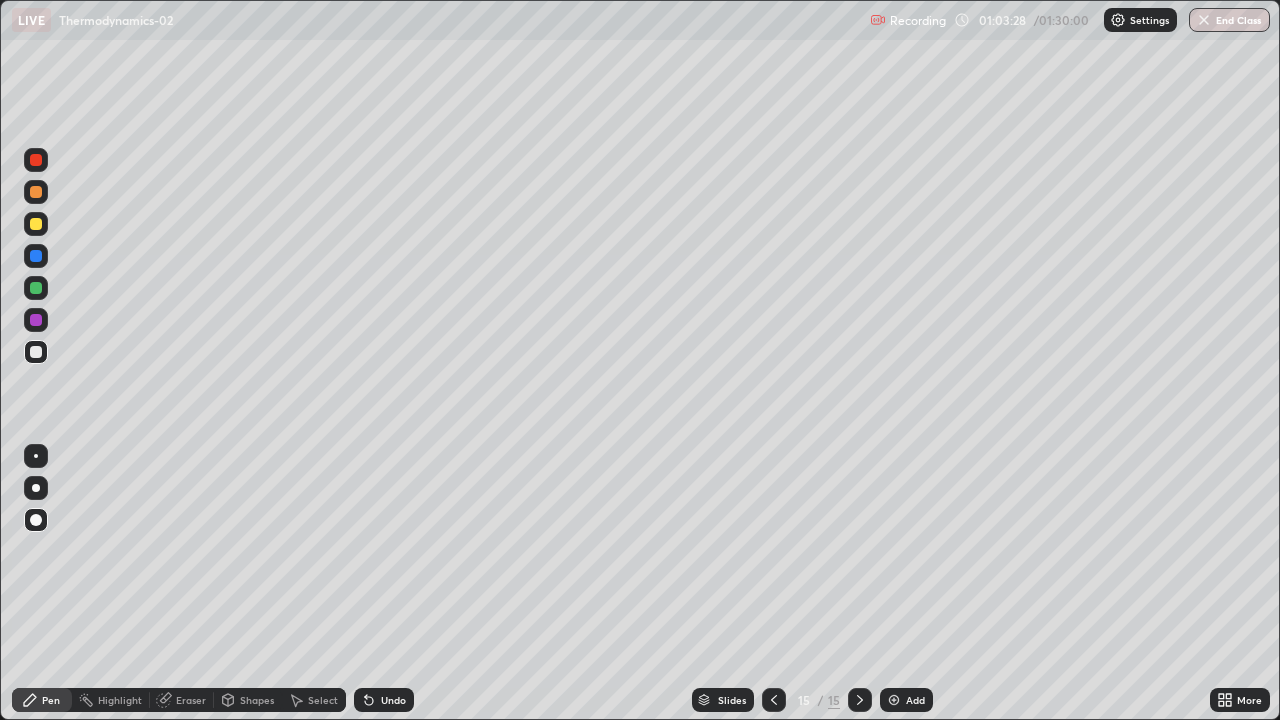 click at bounding box center [894, 700] 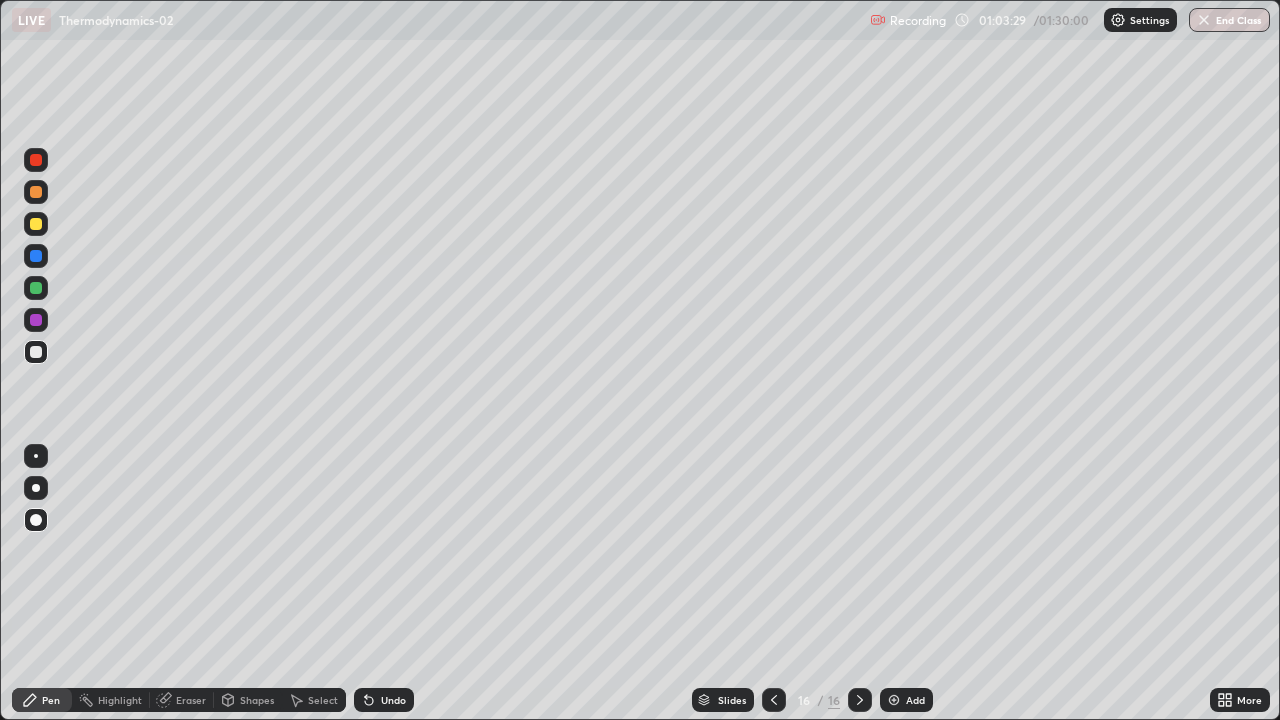 click at bounding box center [36, 224] 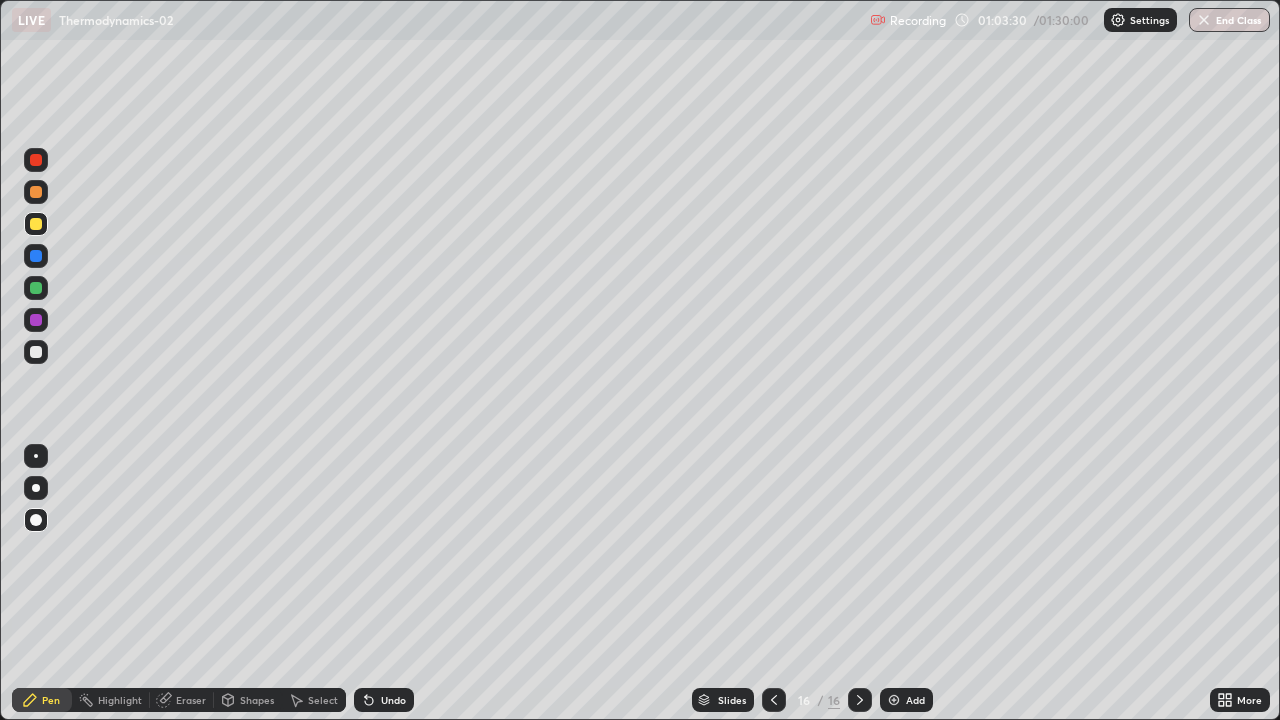 click on "Pen" at bounding box center (51, 700) 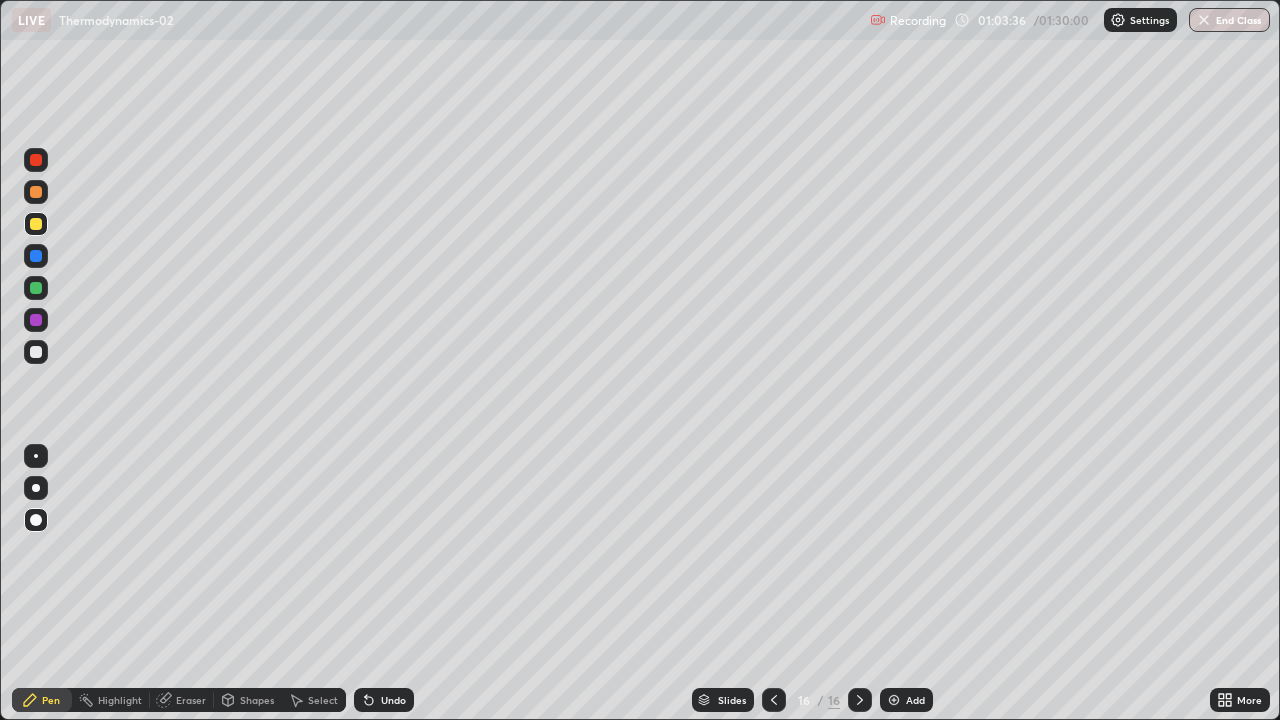 click 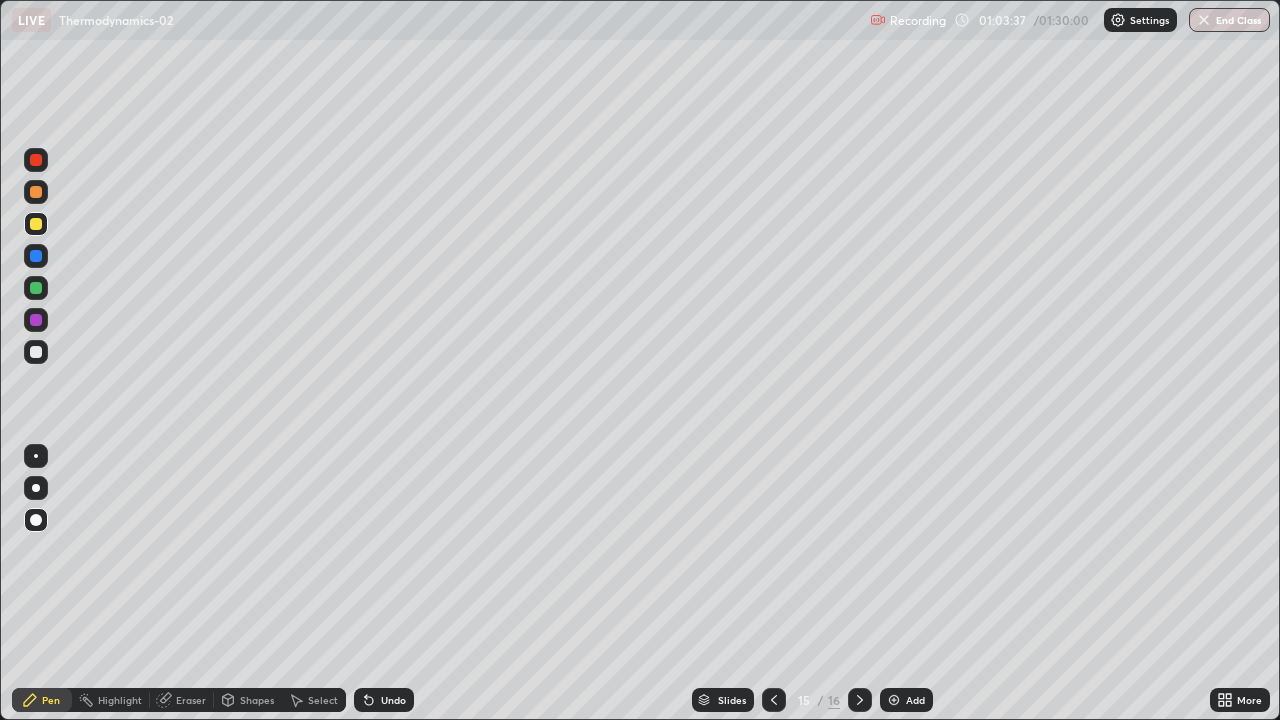 click 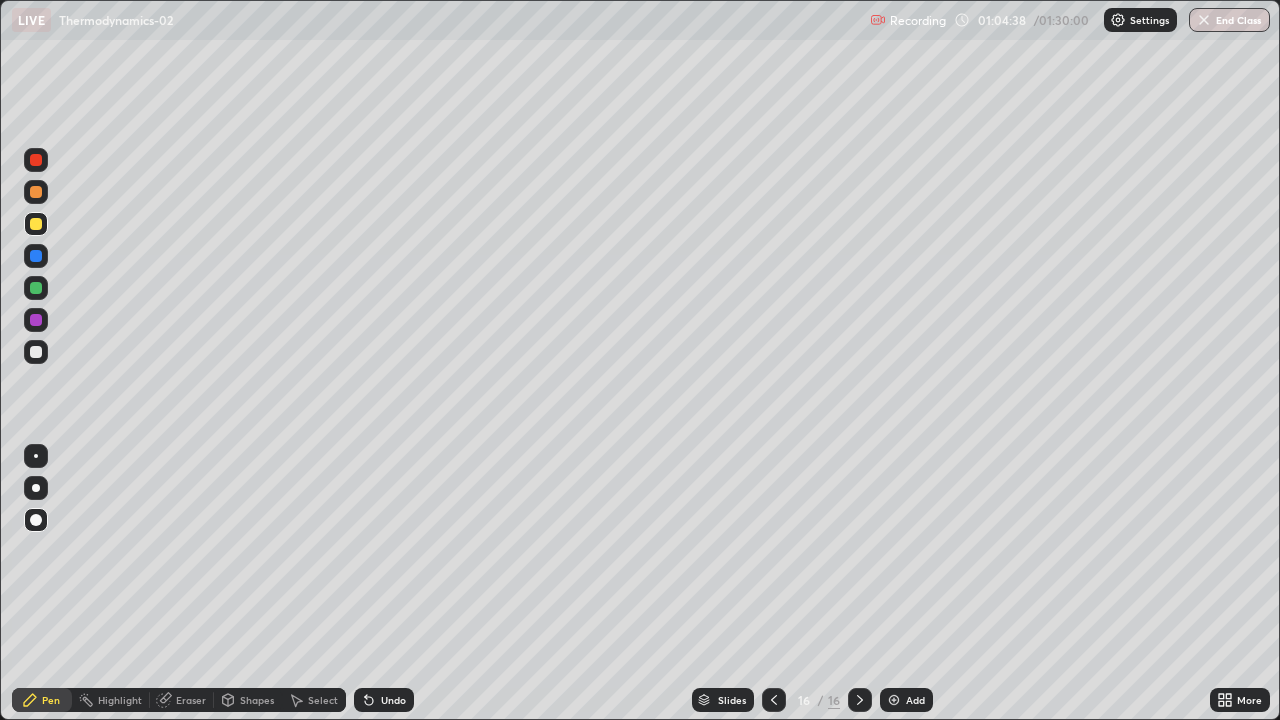 click on "Shapes" at bounding box center [257, 700] 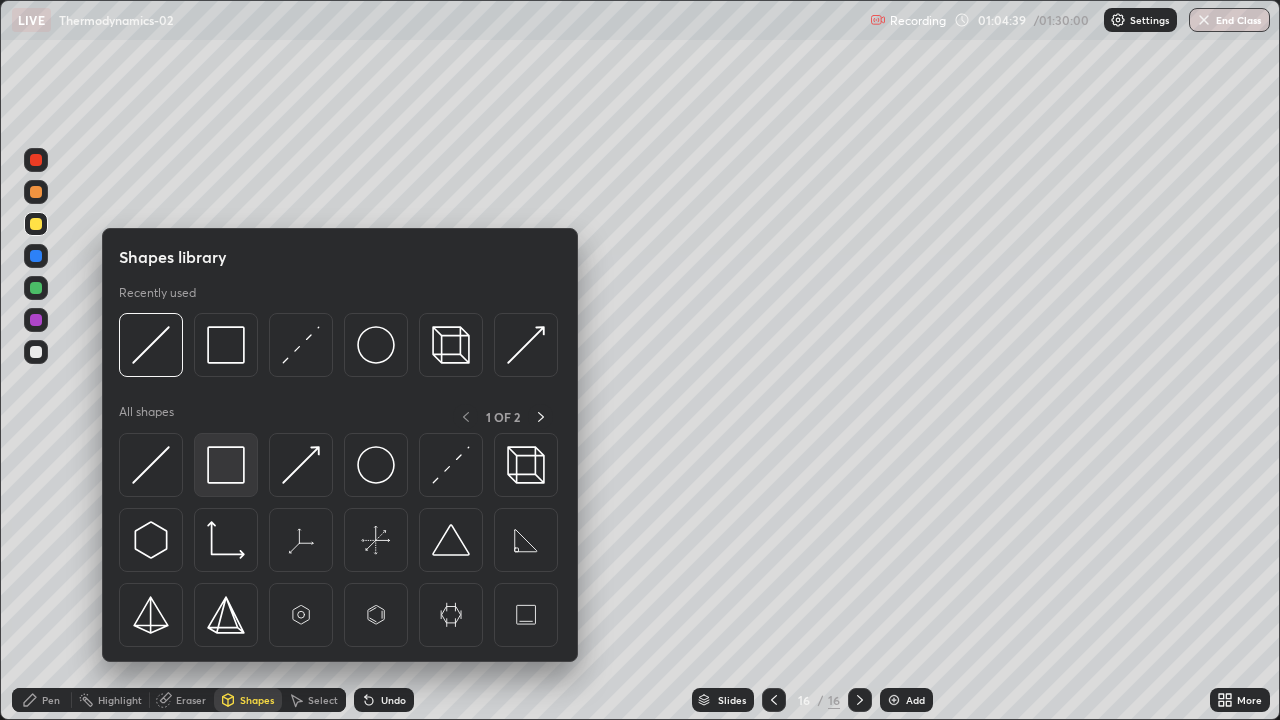 click at bounding box center [226, 465] 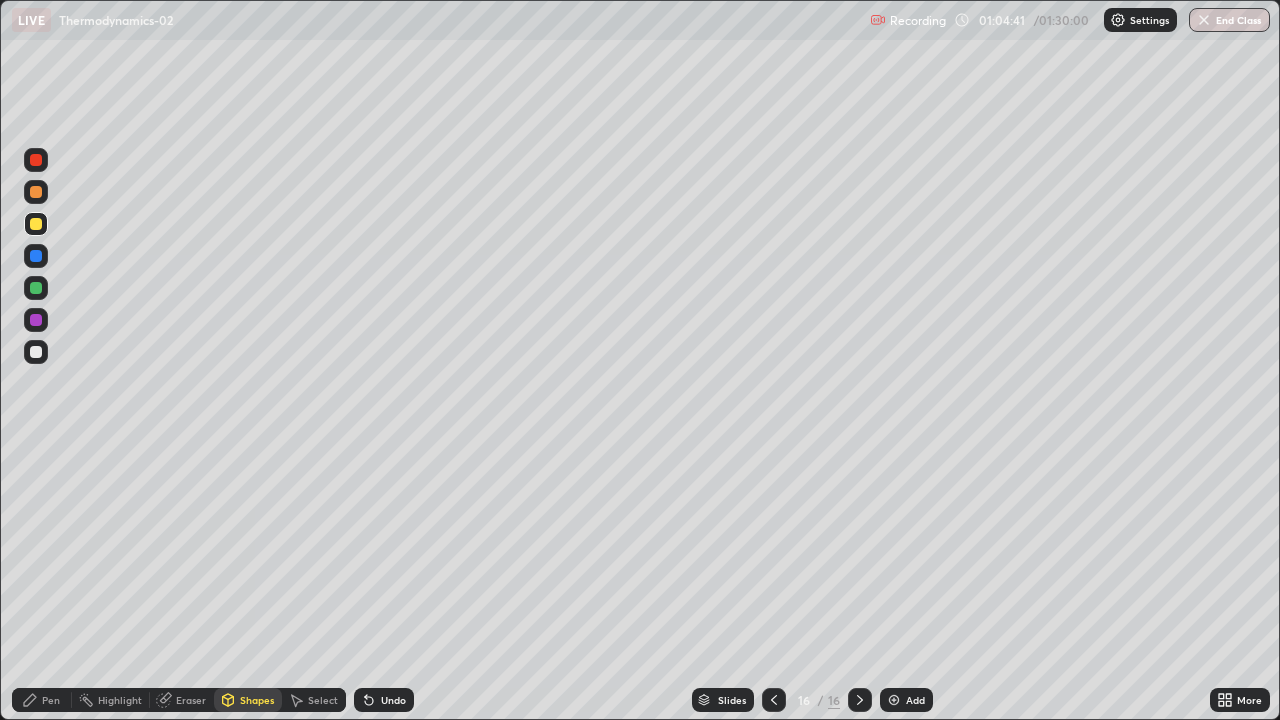 click on "Shapes" at bounding box center [248, 700] 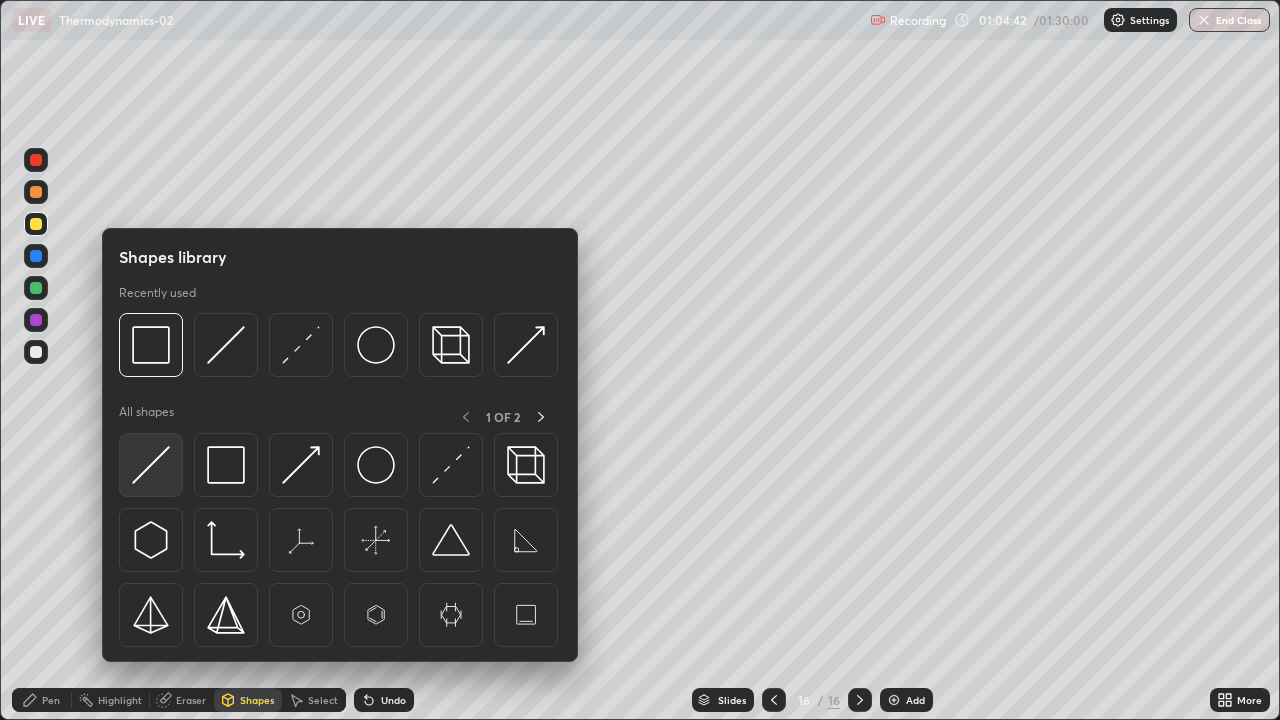 click at bounding box center [151, 465] 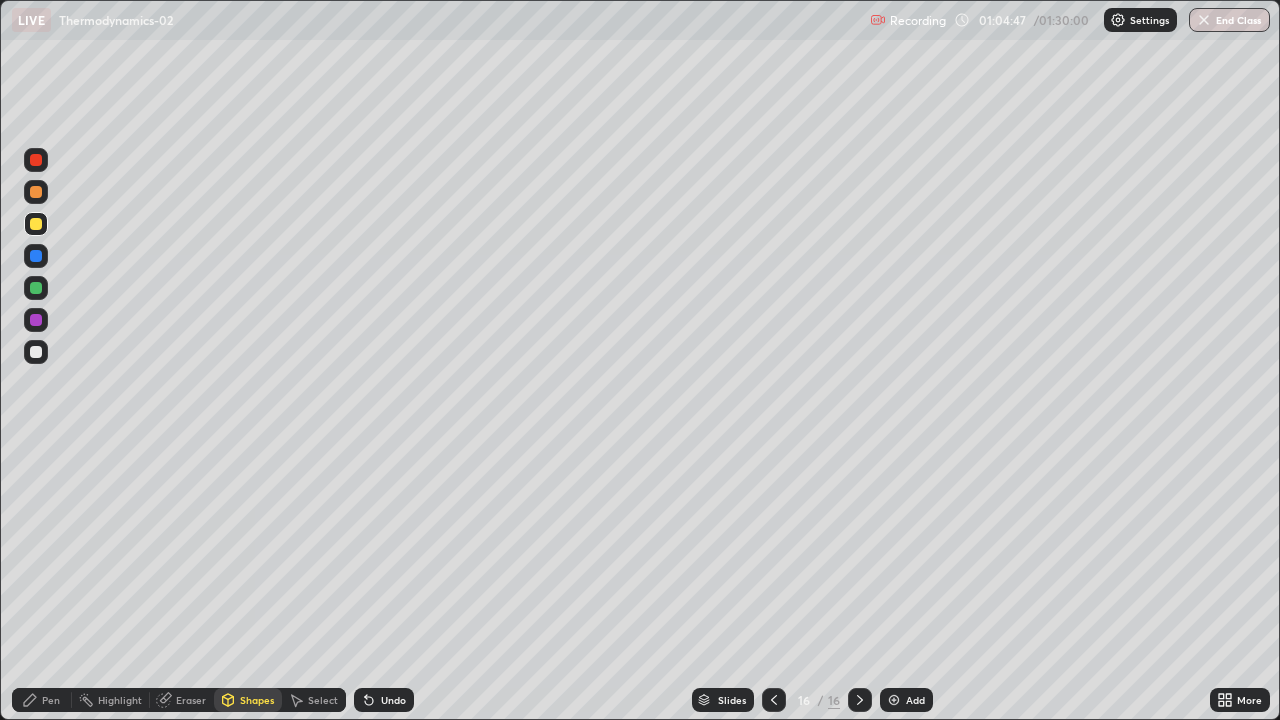 click on "Pen" at bounding box center (51, 700) 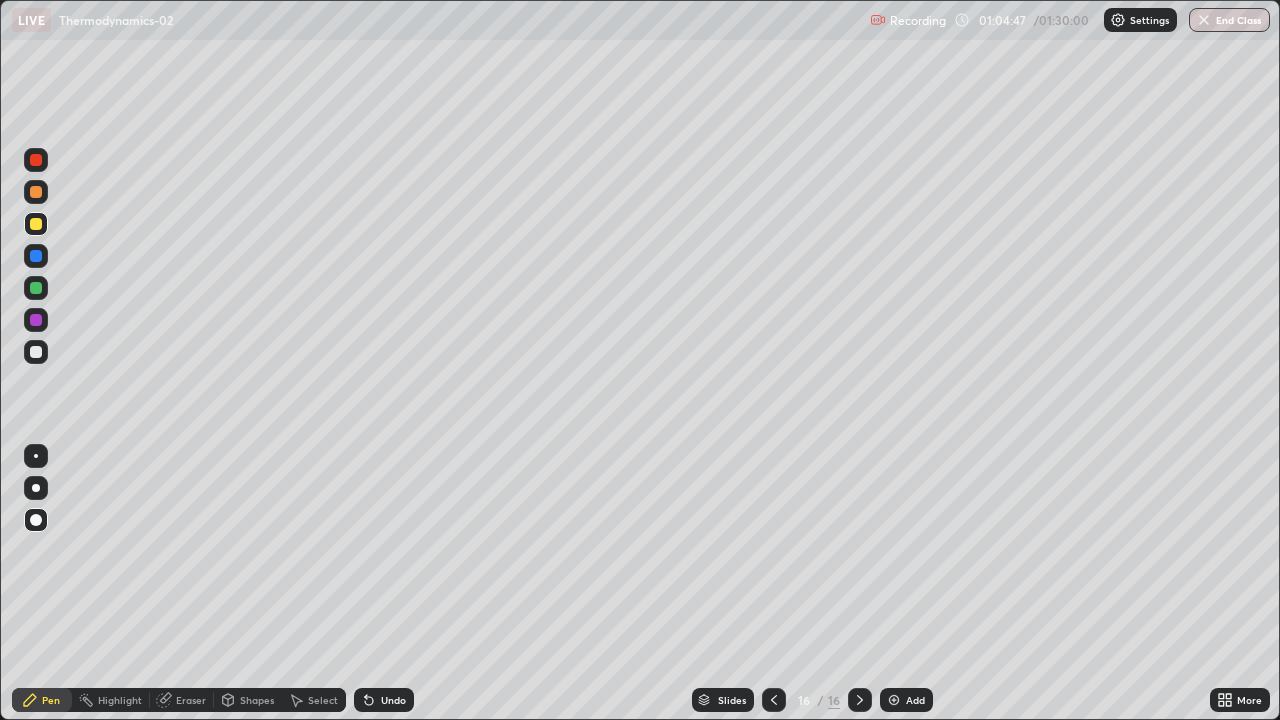 click at bounding box center (36, 352) 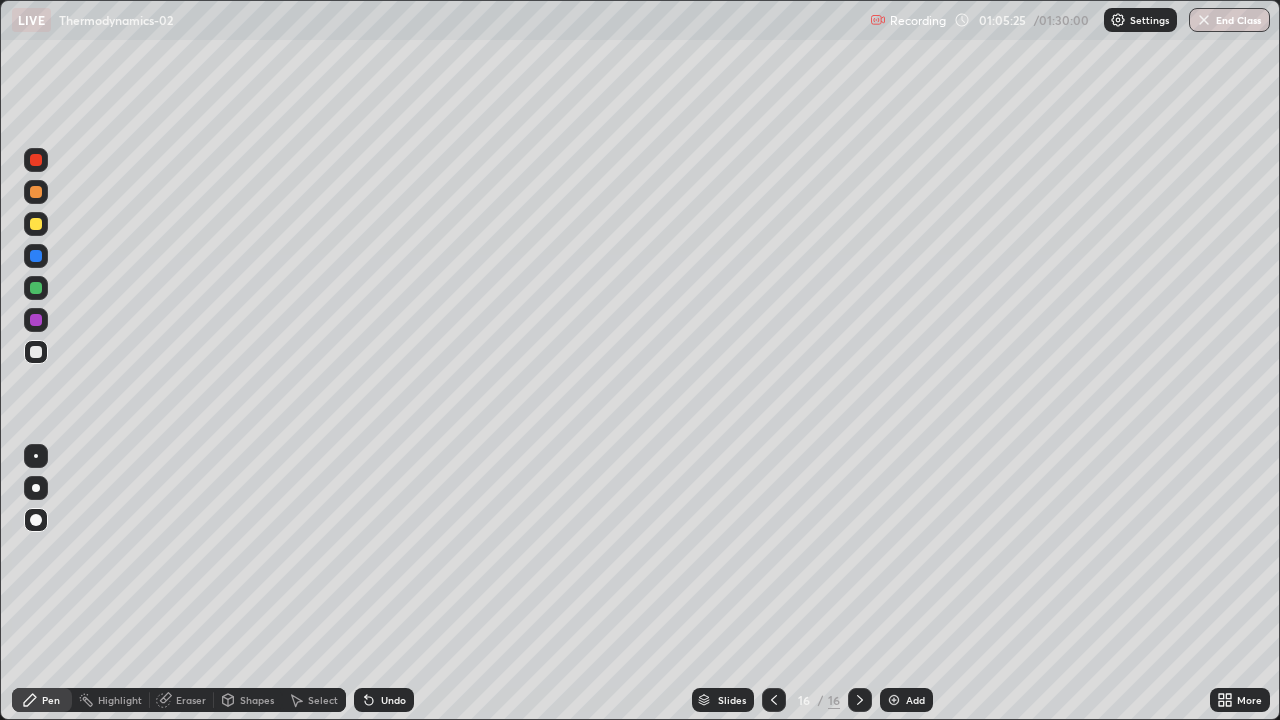 click at bounding box center (894, 700) 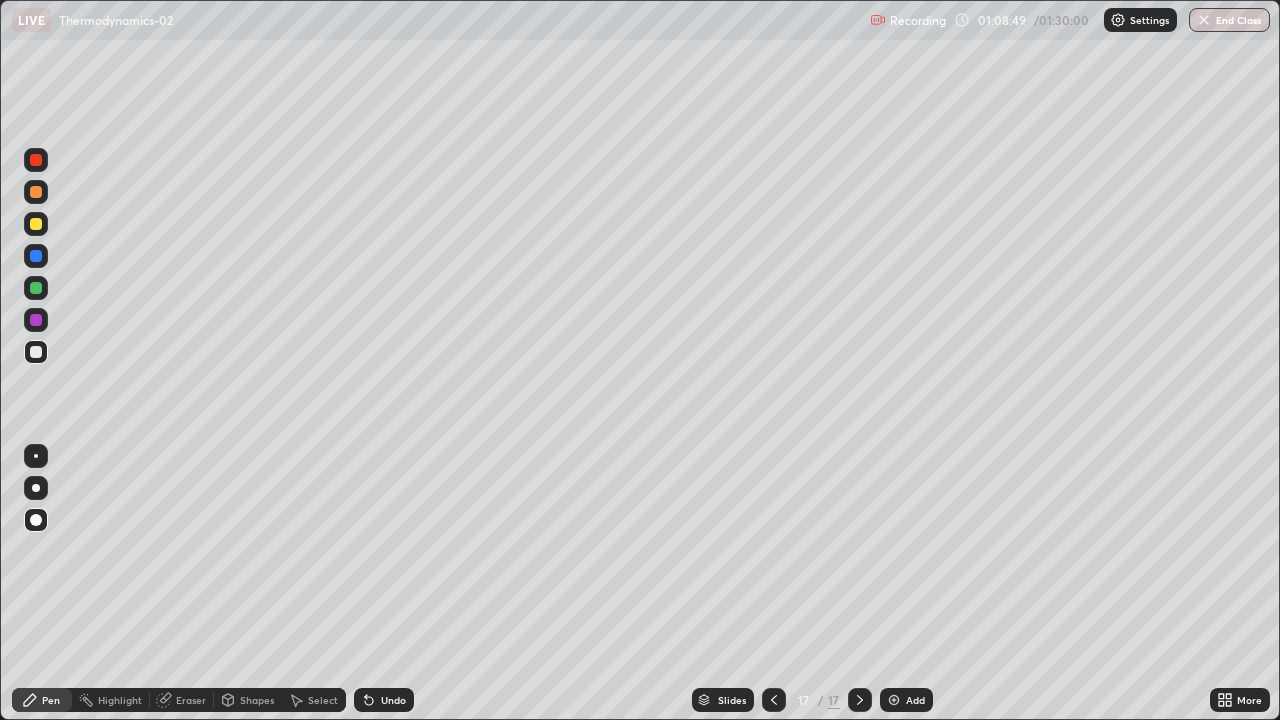 click at bounding box center [36, 224] 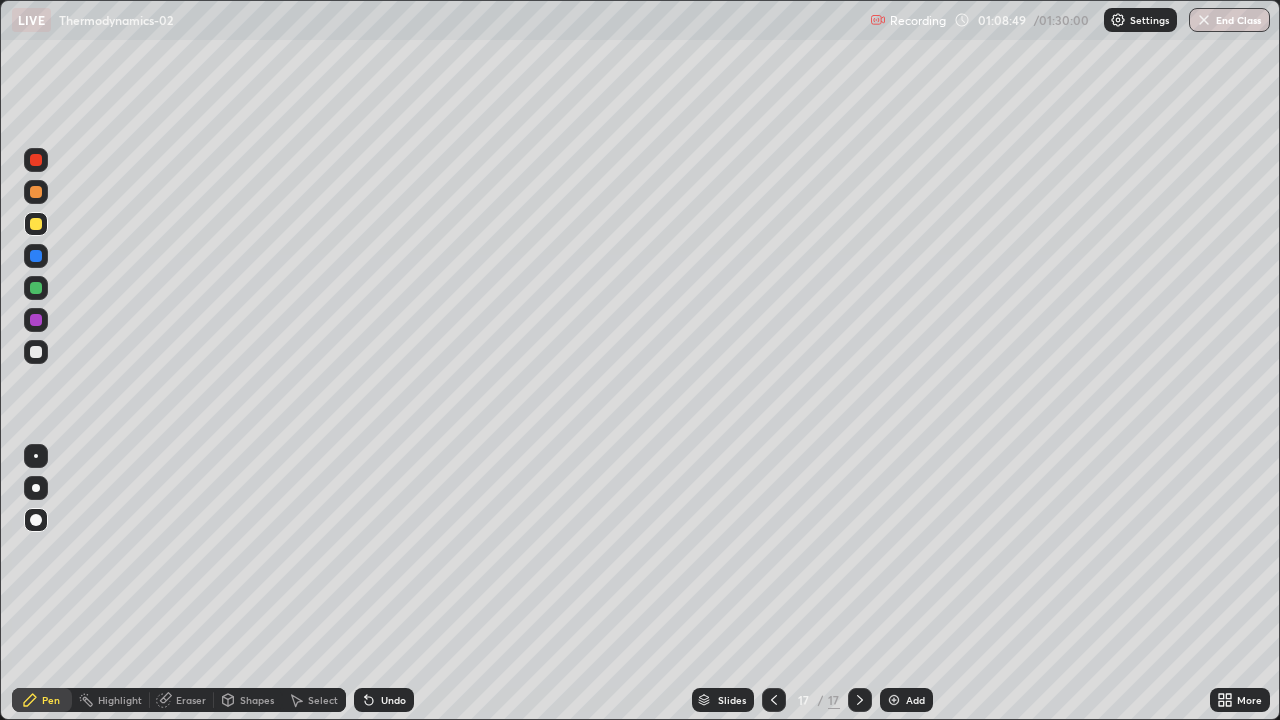 click on "Pen" at bounding box center [51, 700] 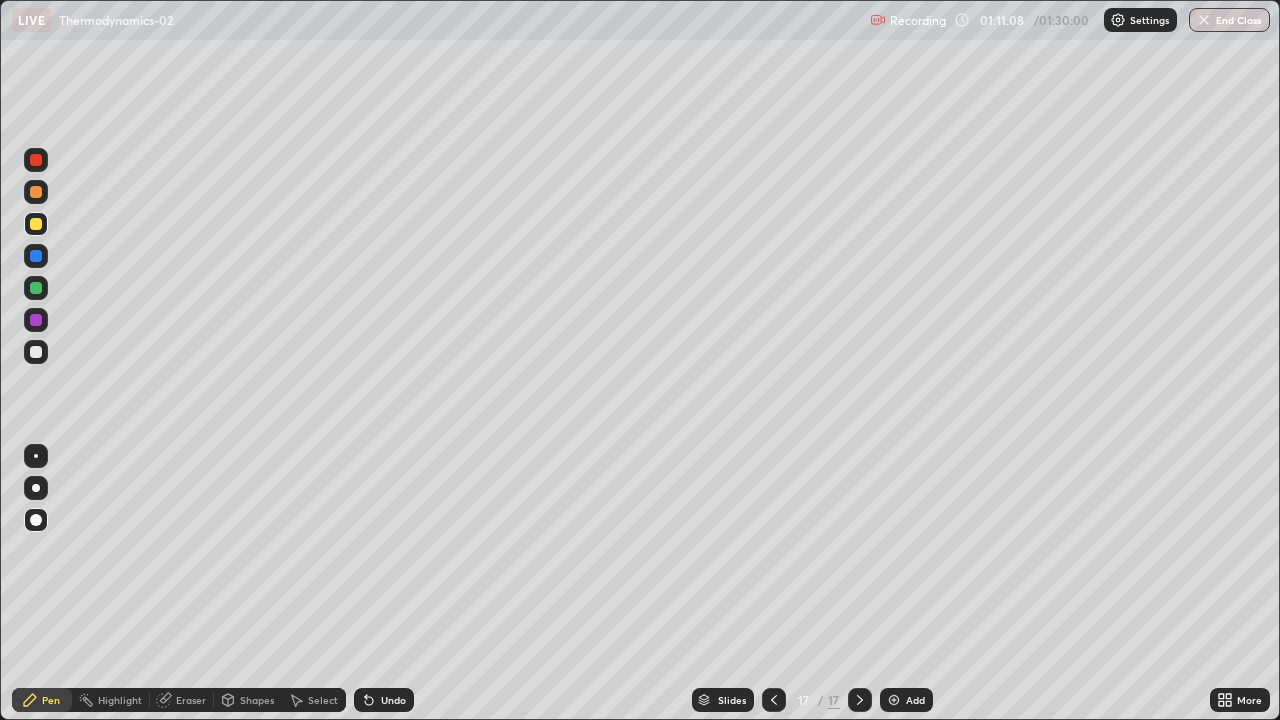 click at bounding box center [36, 352] 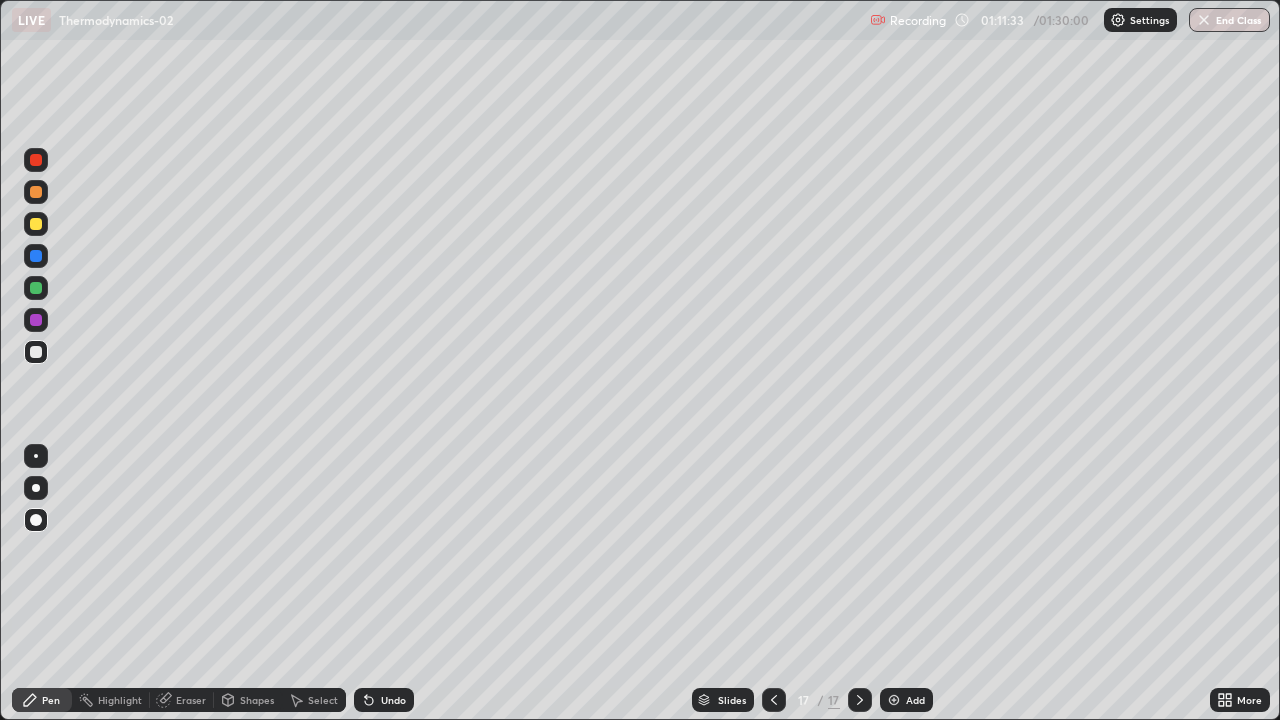 click at bounding box center [36, 288] 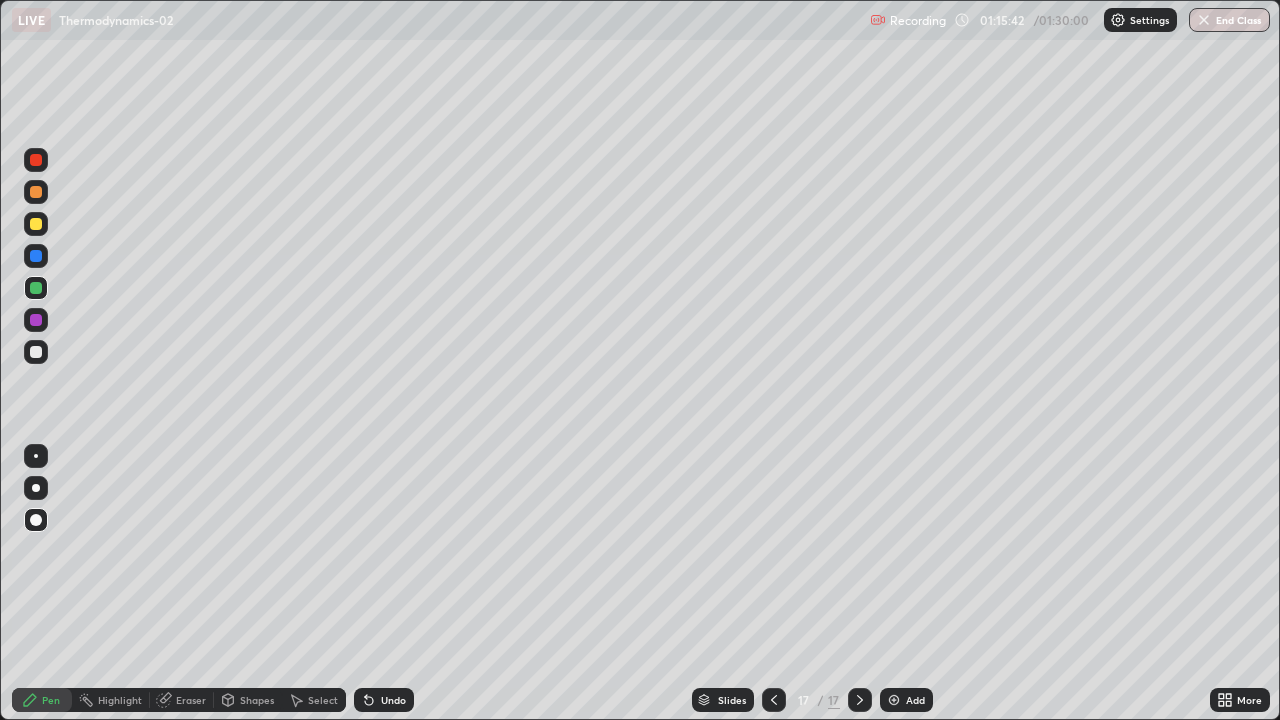 click at bounding box center [36, 352] 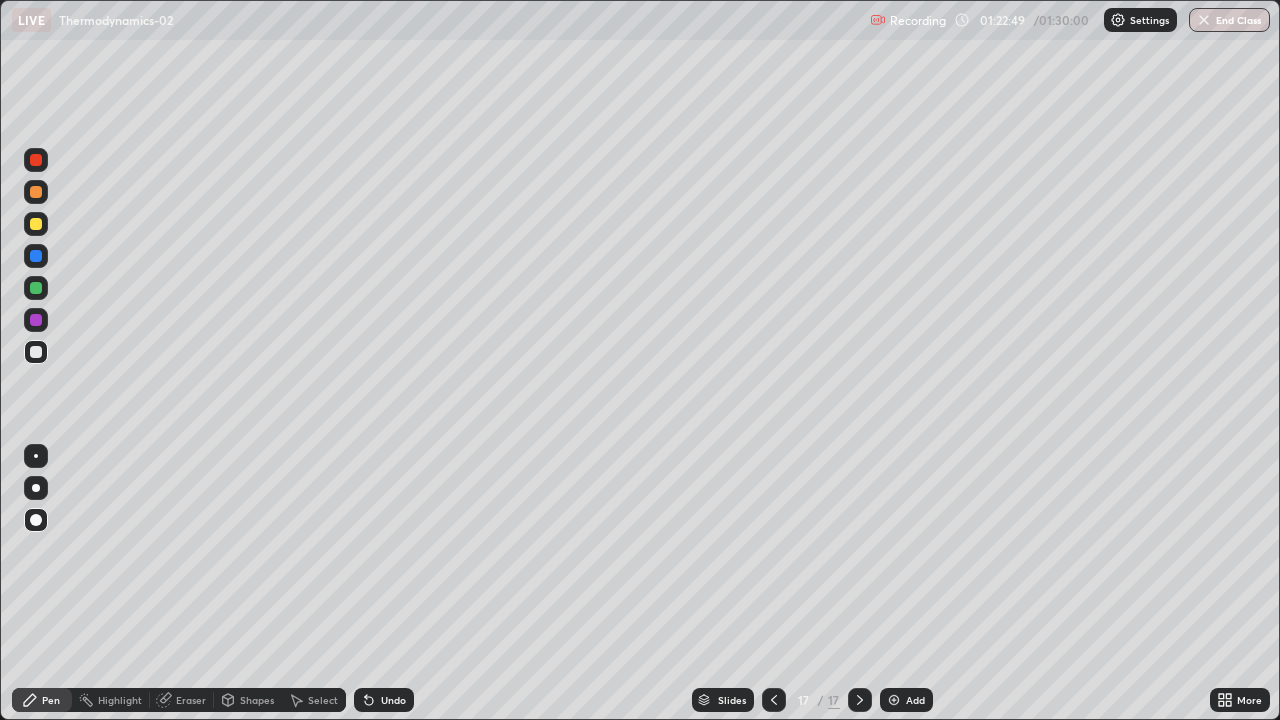 click 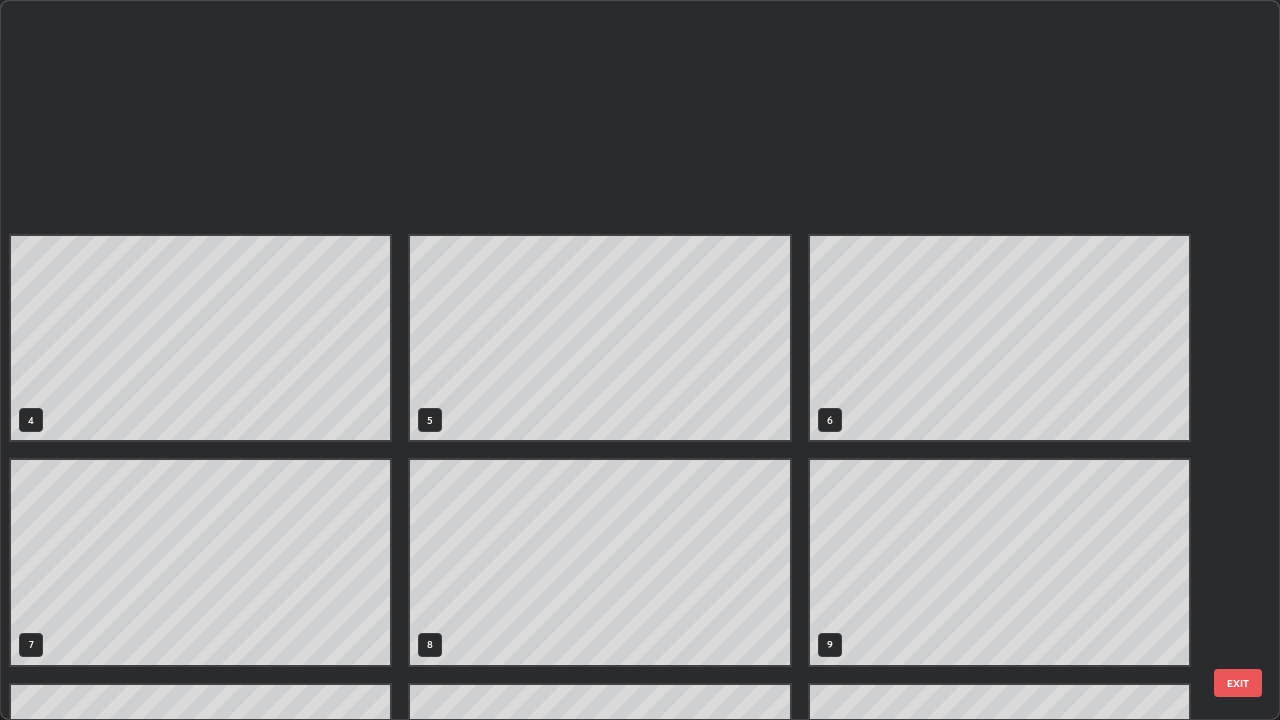 scroll, scrollTop: 629, scrollLeft: 0, axis: vertical 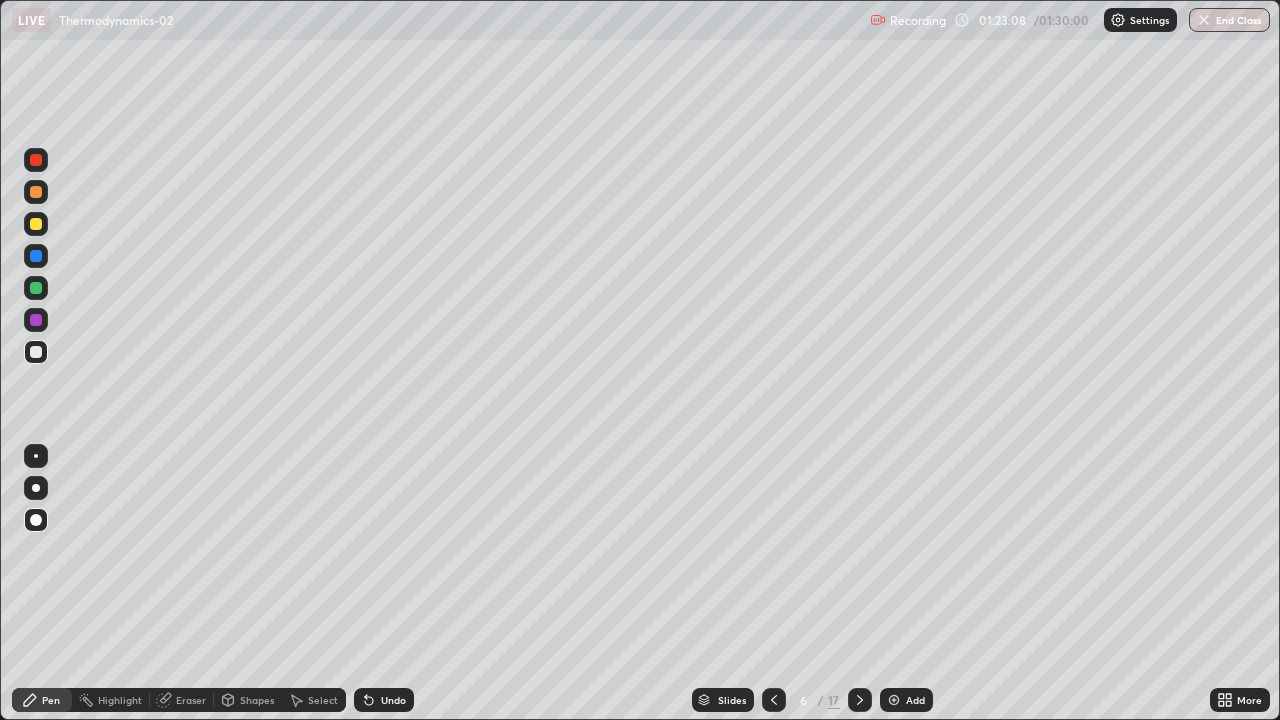 click on "End Class" at bounding box center (1229, 20) 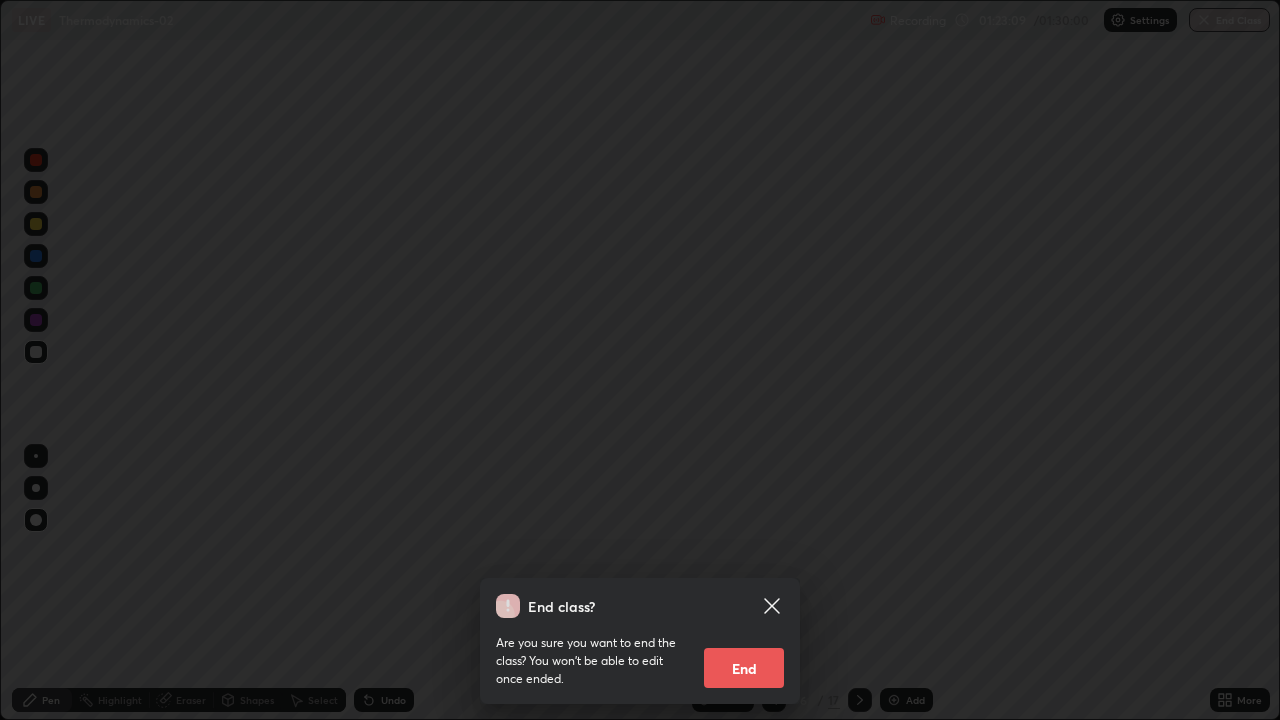 click on "End" at bounding box center [744, 668] 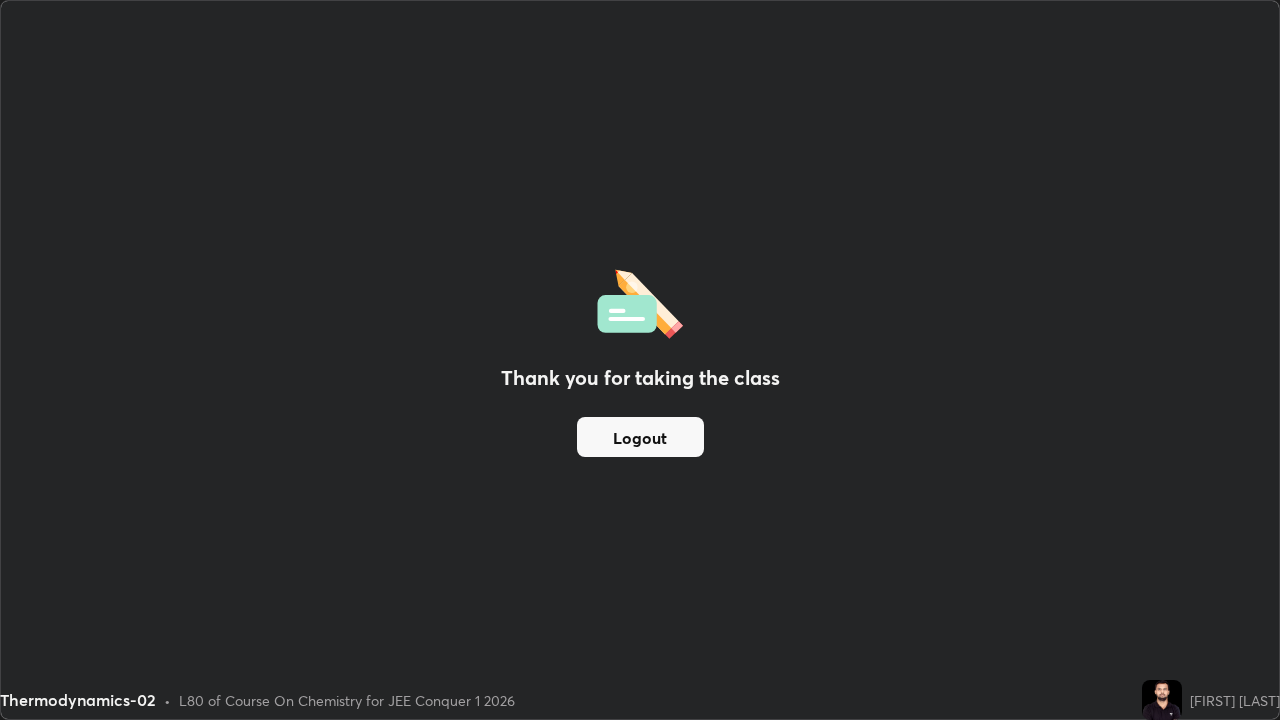 click on "Logout" at bounding box center (640, 437) 